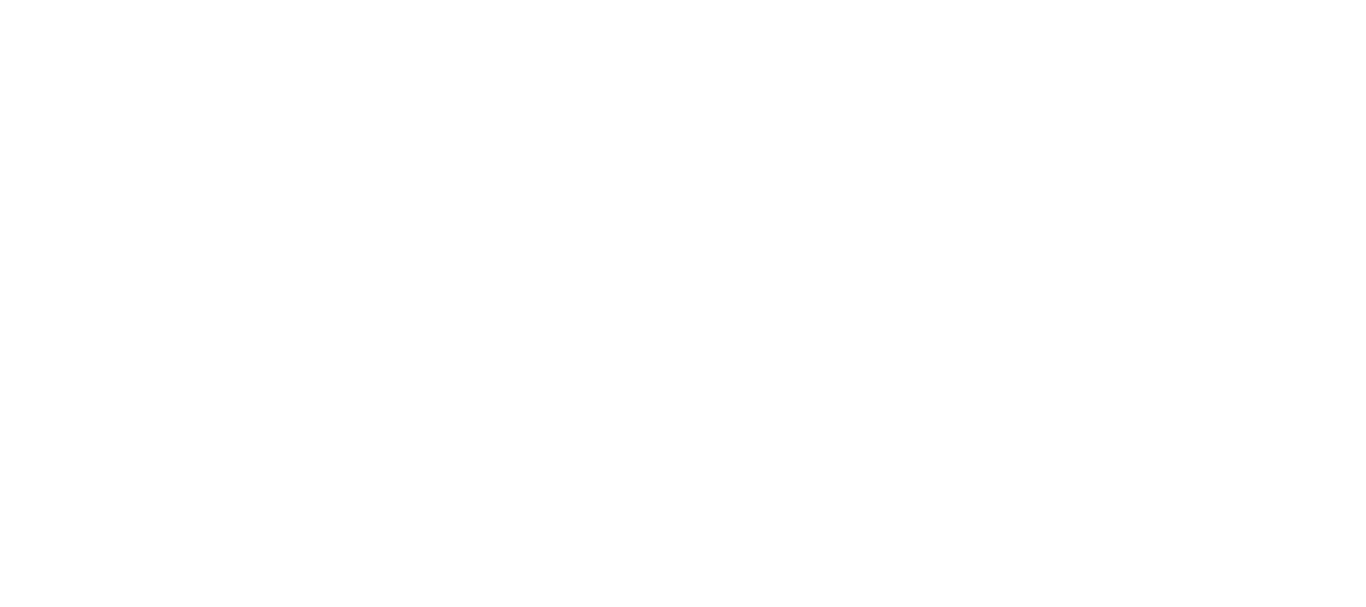 scroll, scrollTop: 0, scrollLeft: 0, axis: both 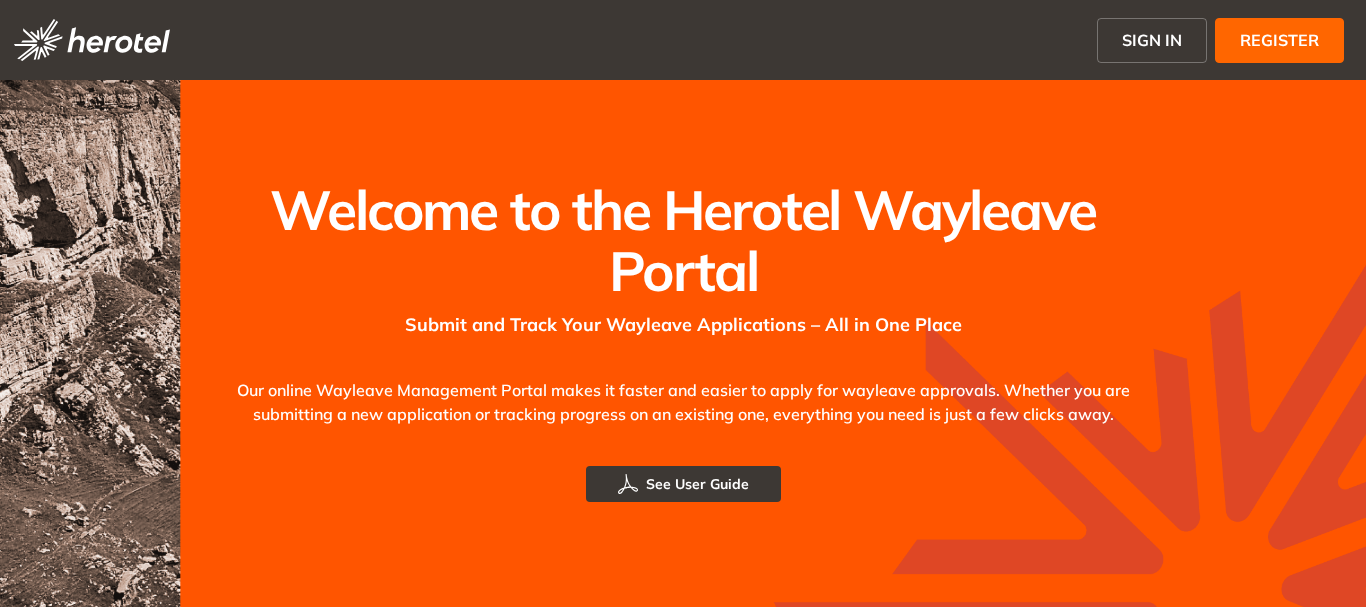 click on "SIGN IN" at bounding box center [1152, 40] 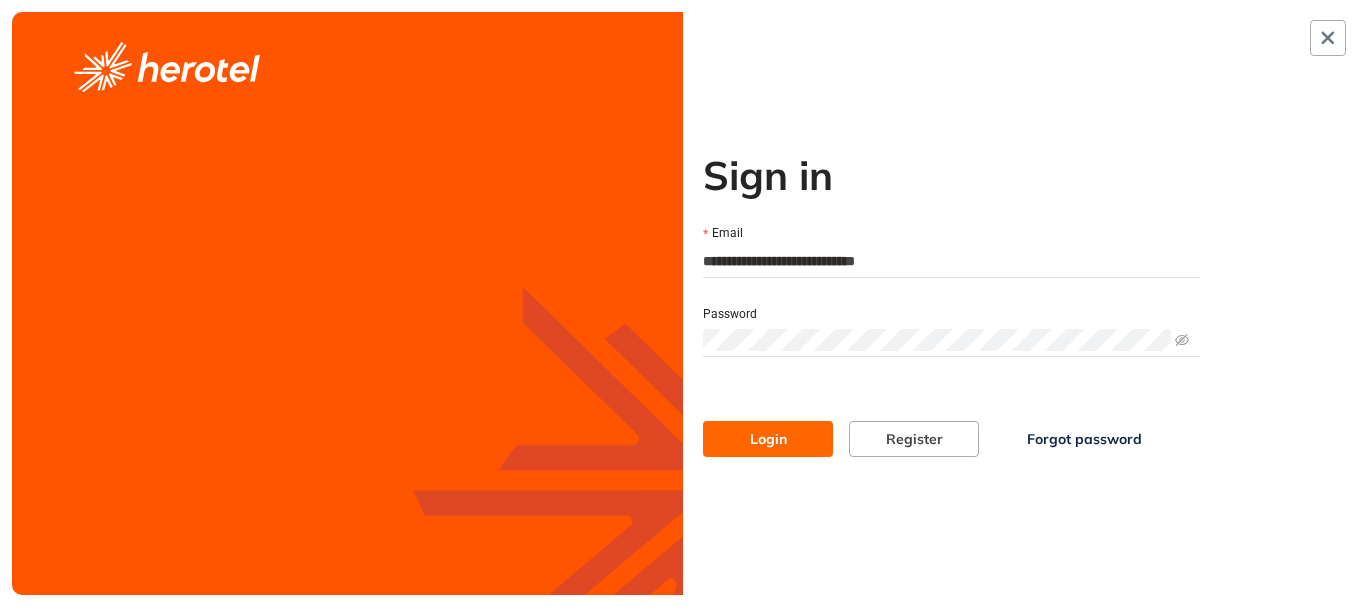click on "Login" at bounding box center (768, 439) 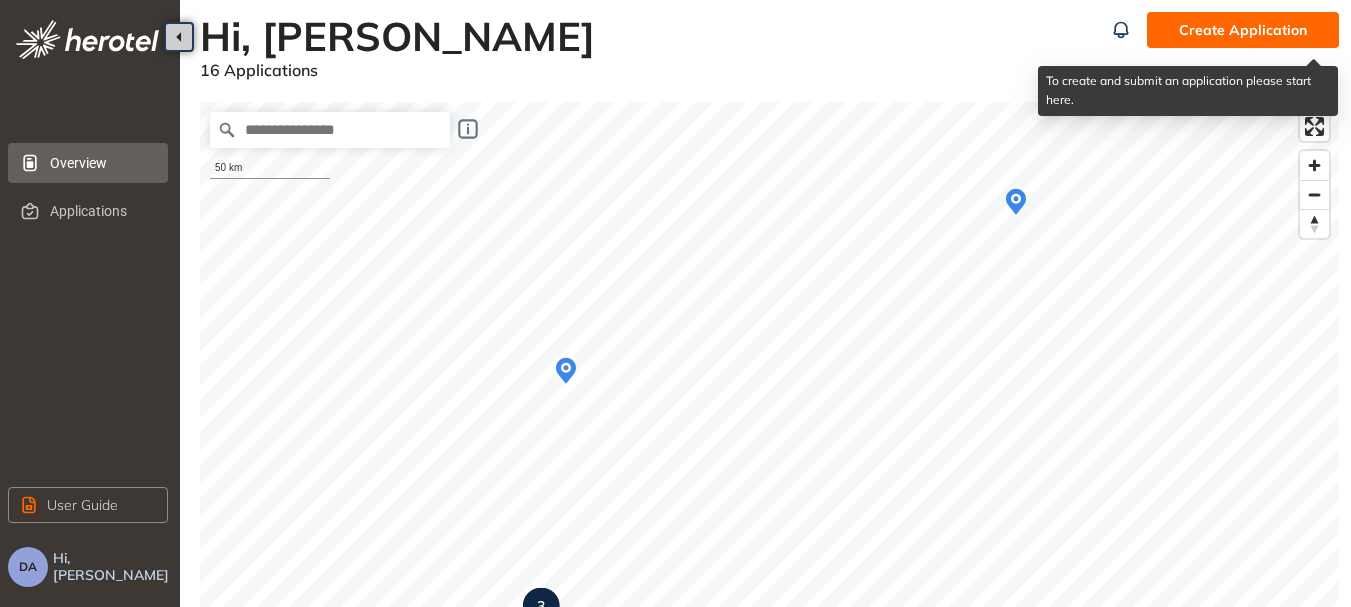 click on "Create Application" at bounding box center [1243, 30] 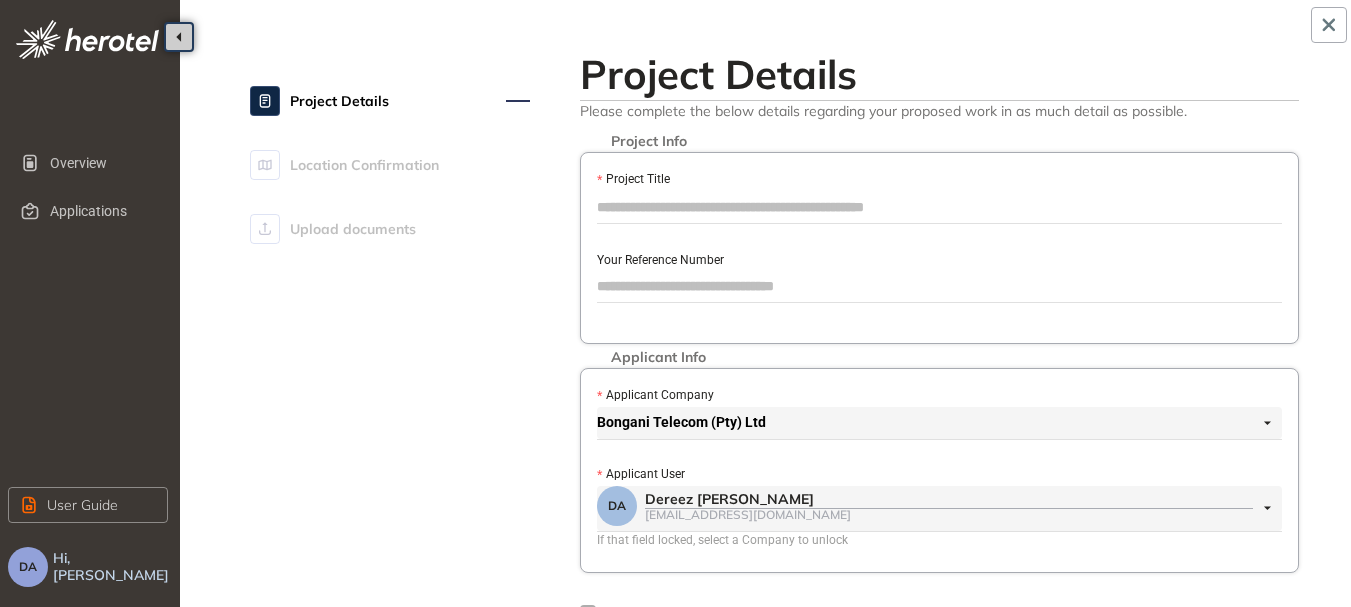 click on "Project Title" at bounding box center (939, 207) 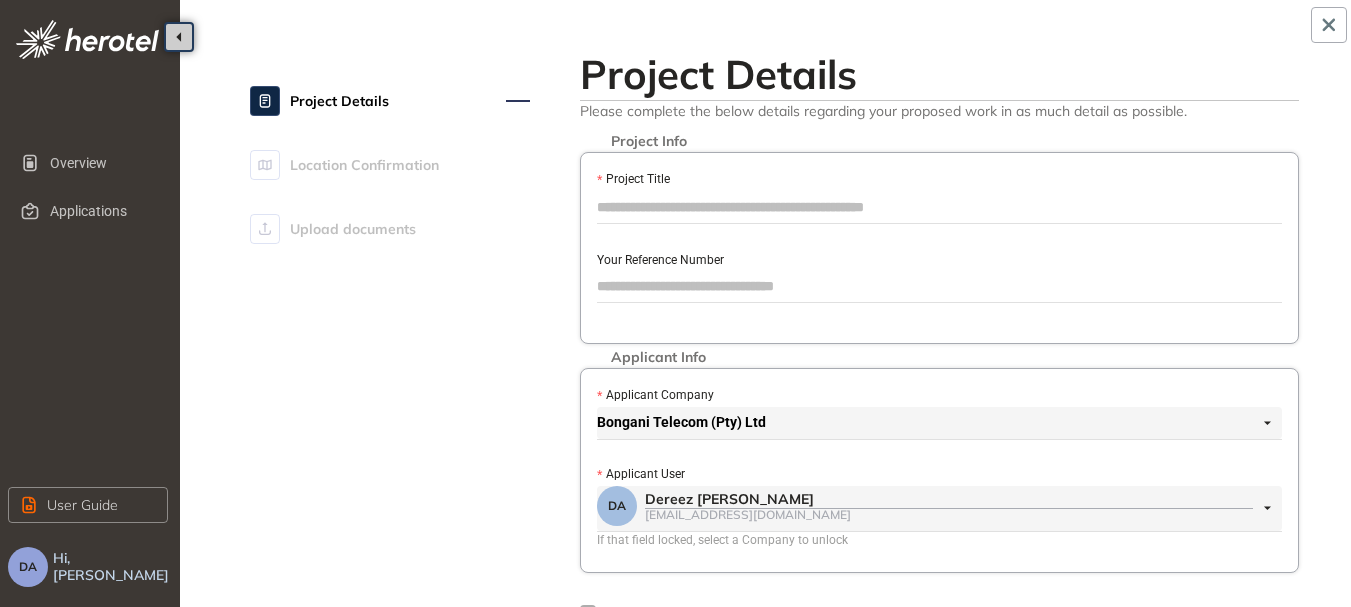paste on "*********" 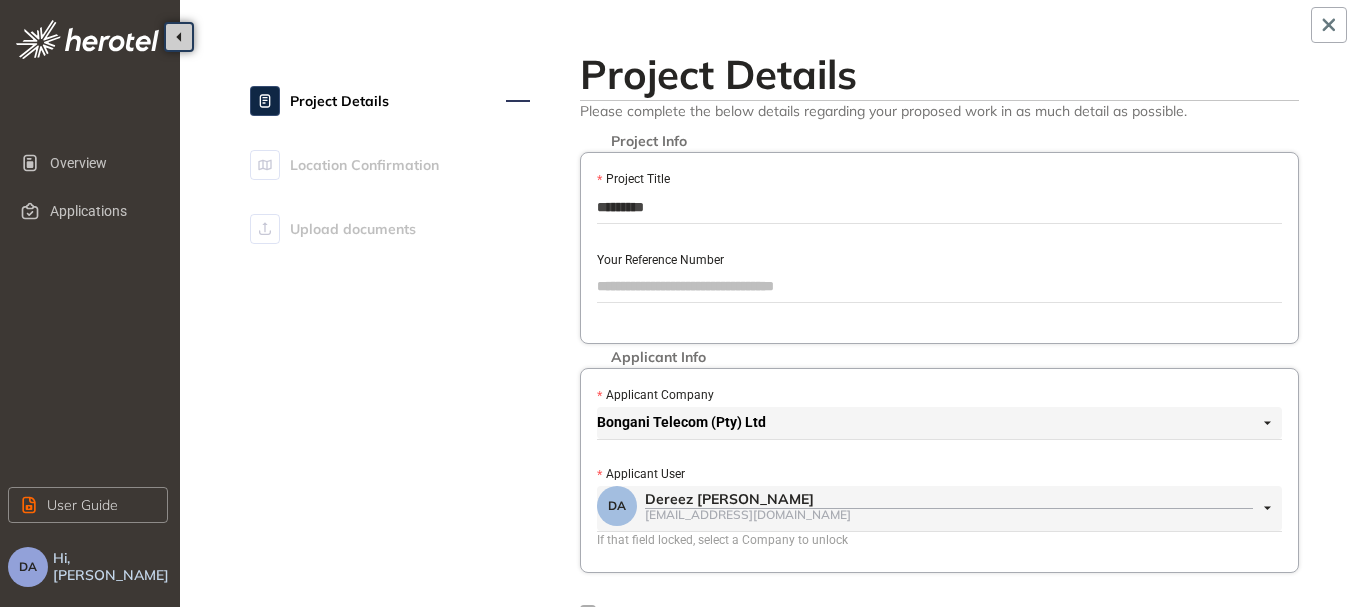 type on "*********" 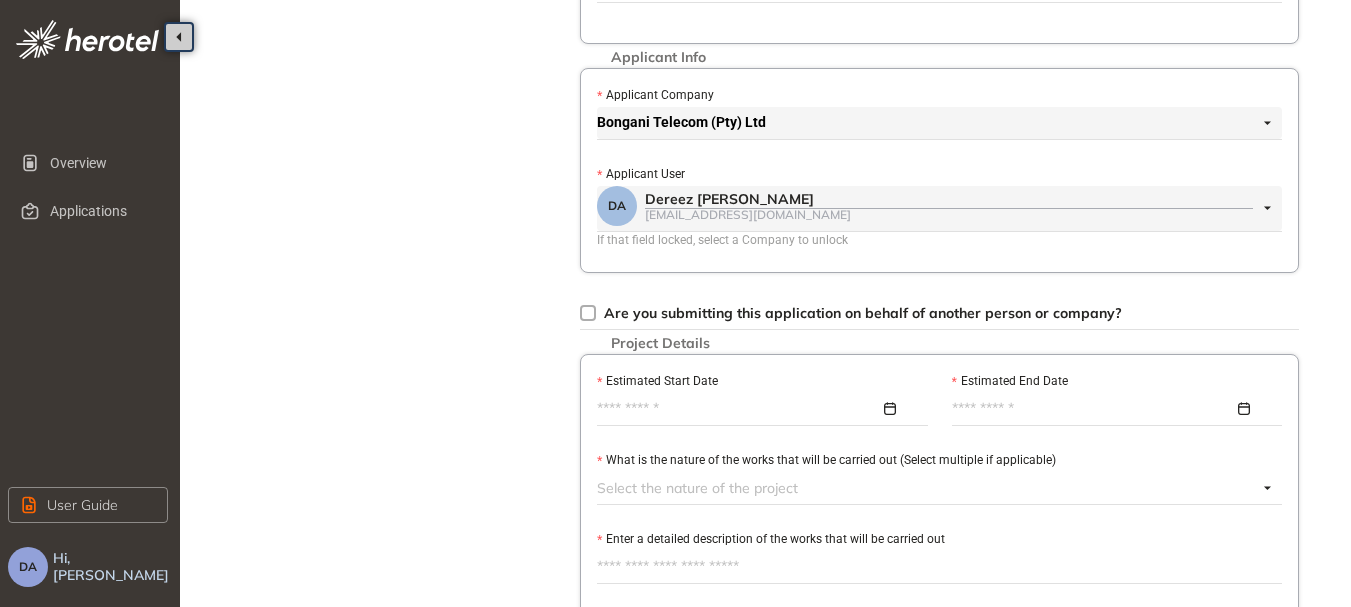 scroll, scrollTop: 400, scrollLeft: 0, axis: vertical 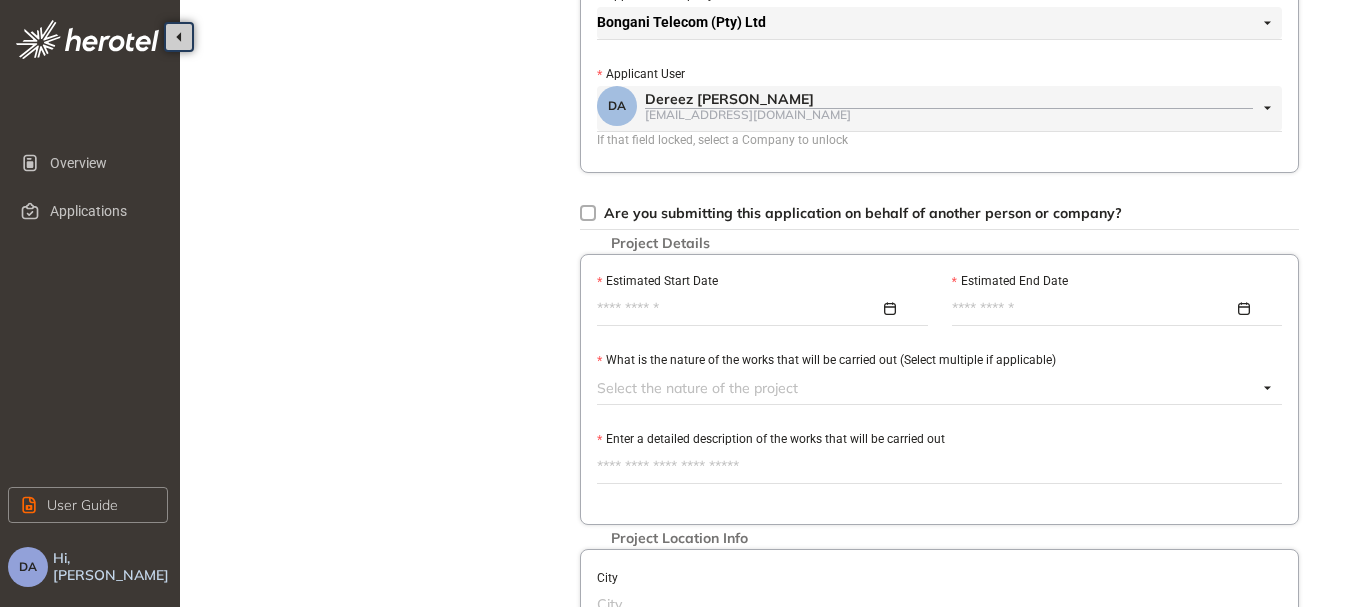 type on "*********" 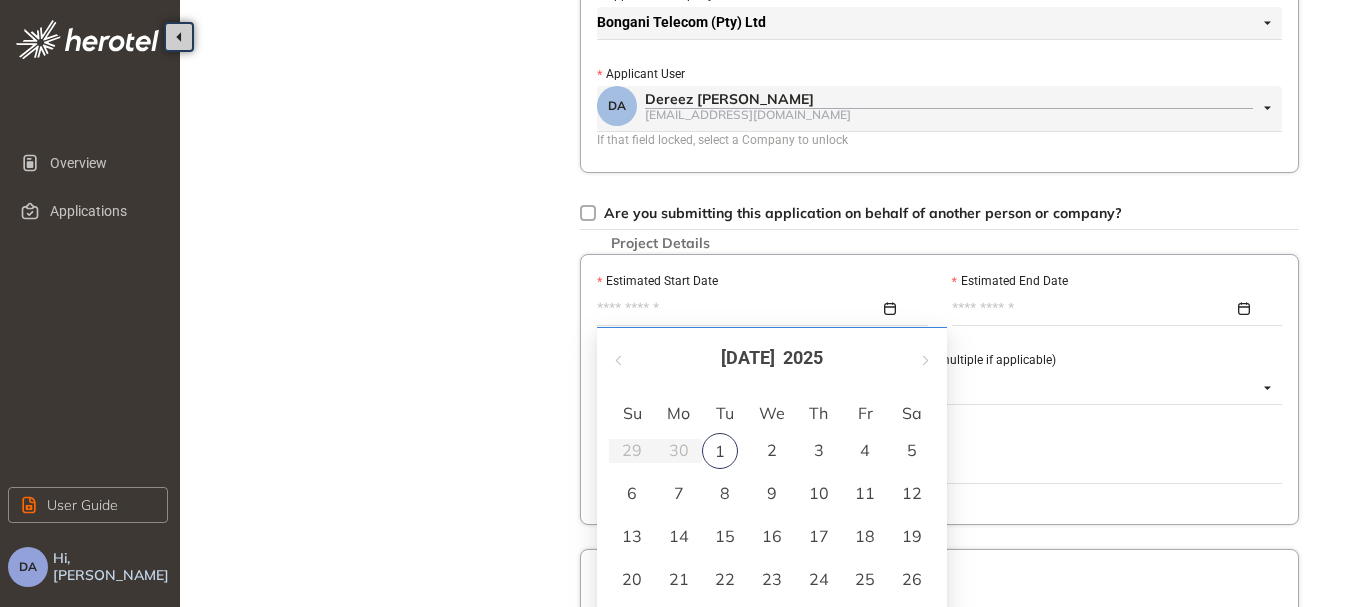 type on "**********" 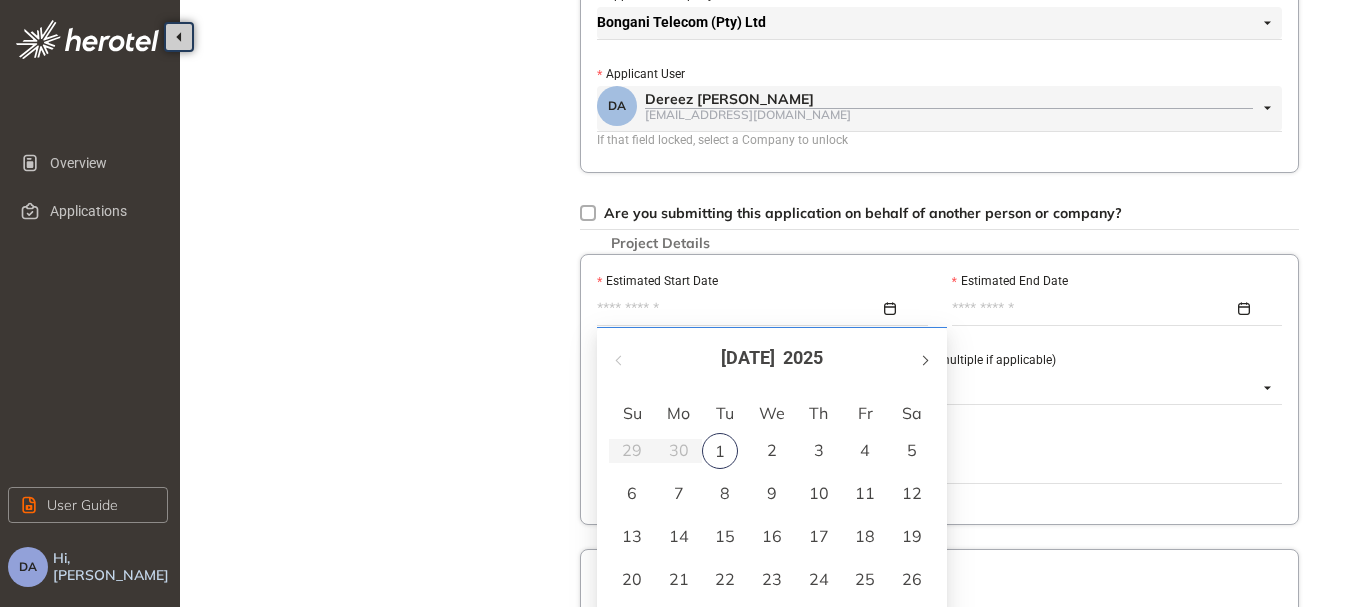 click at bounding box center (924, 360) 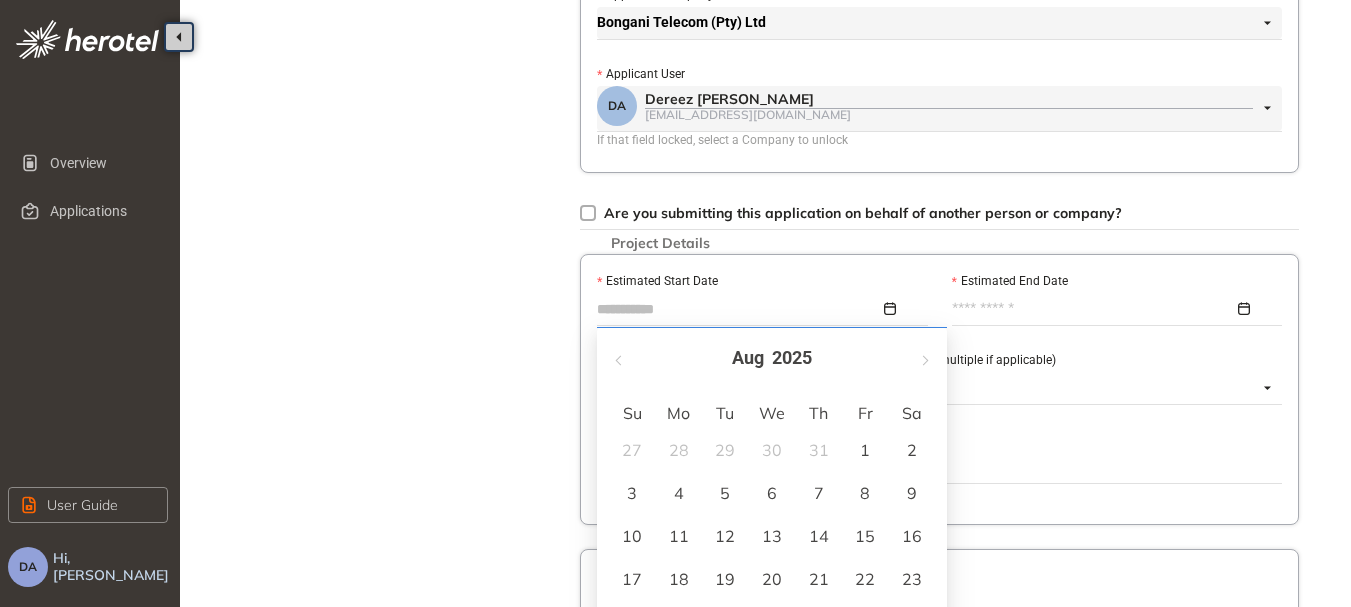 type on "**********" 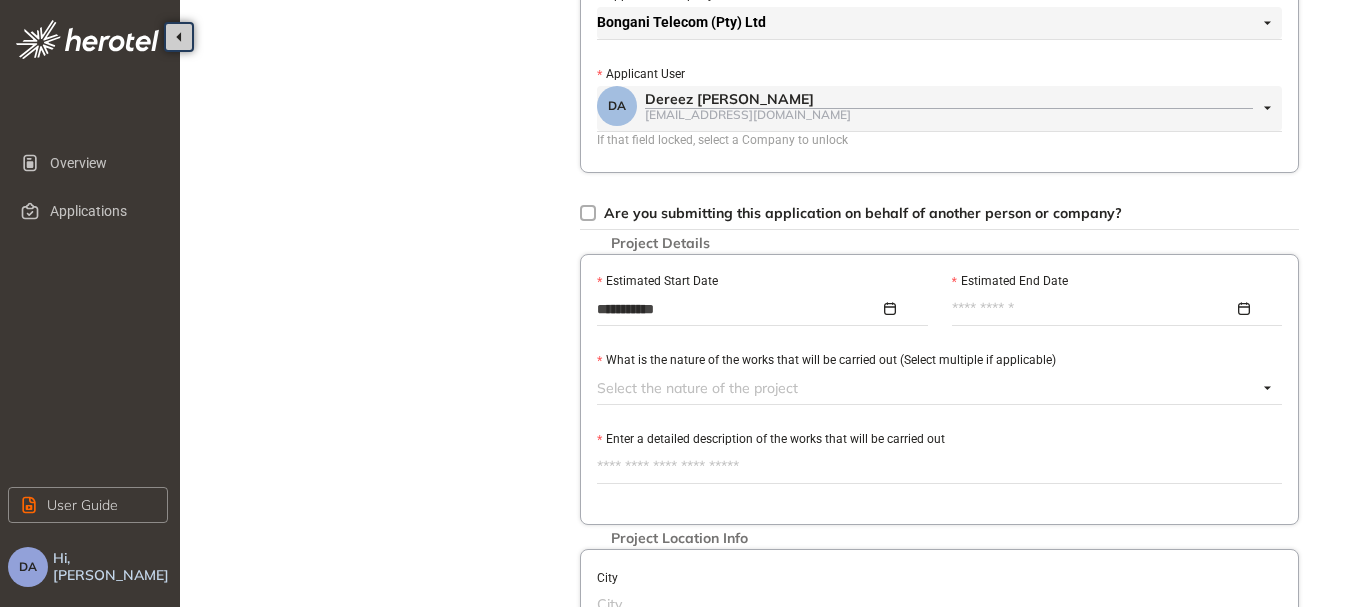 click on "Estimated End Date" at bounding box center (1093, 309) 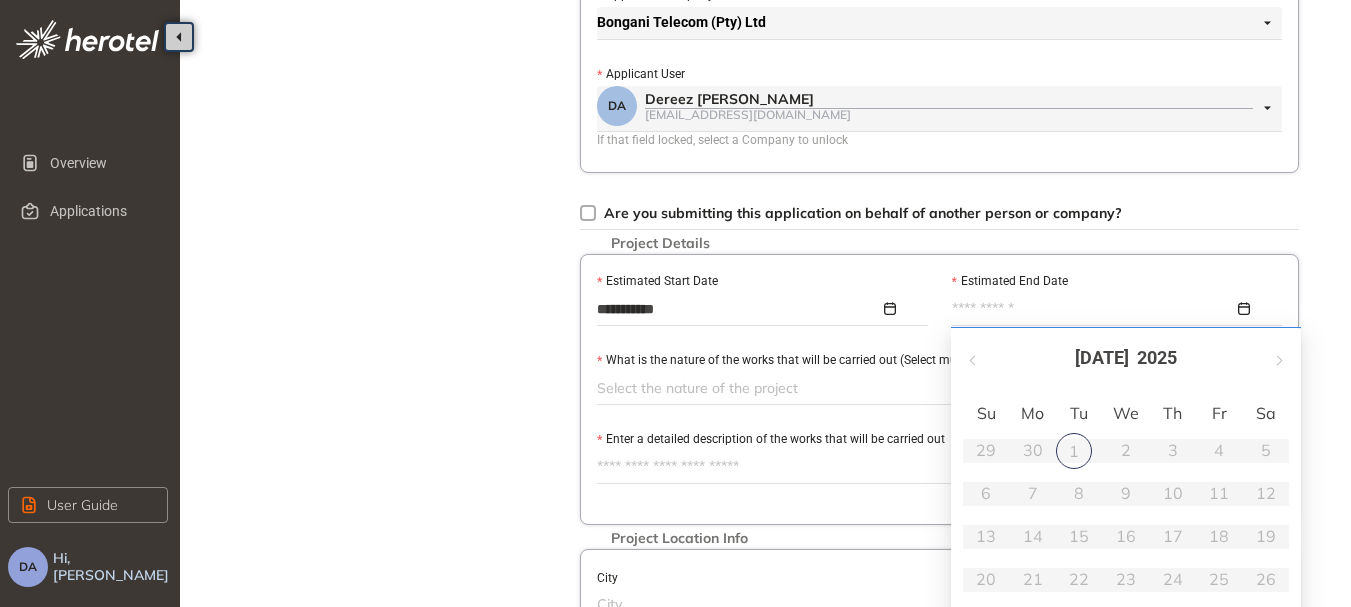click at bounding box center [1112, 309] 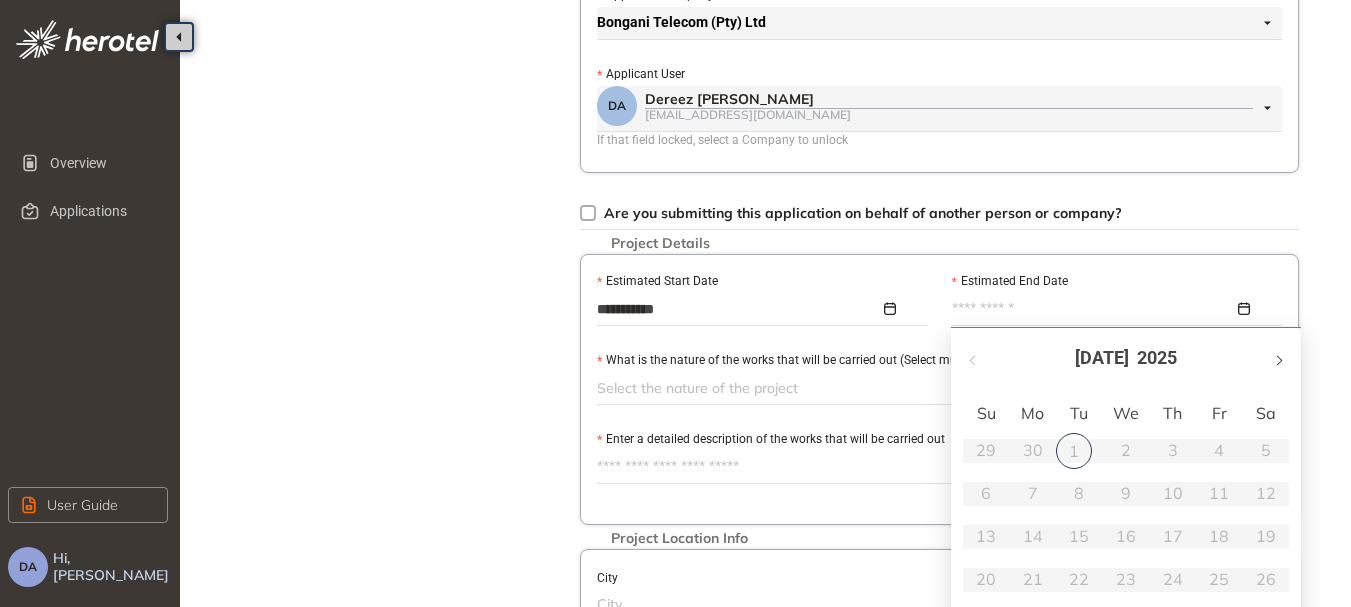 click at bounding box center (1278, 358) 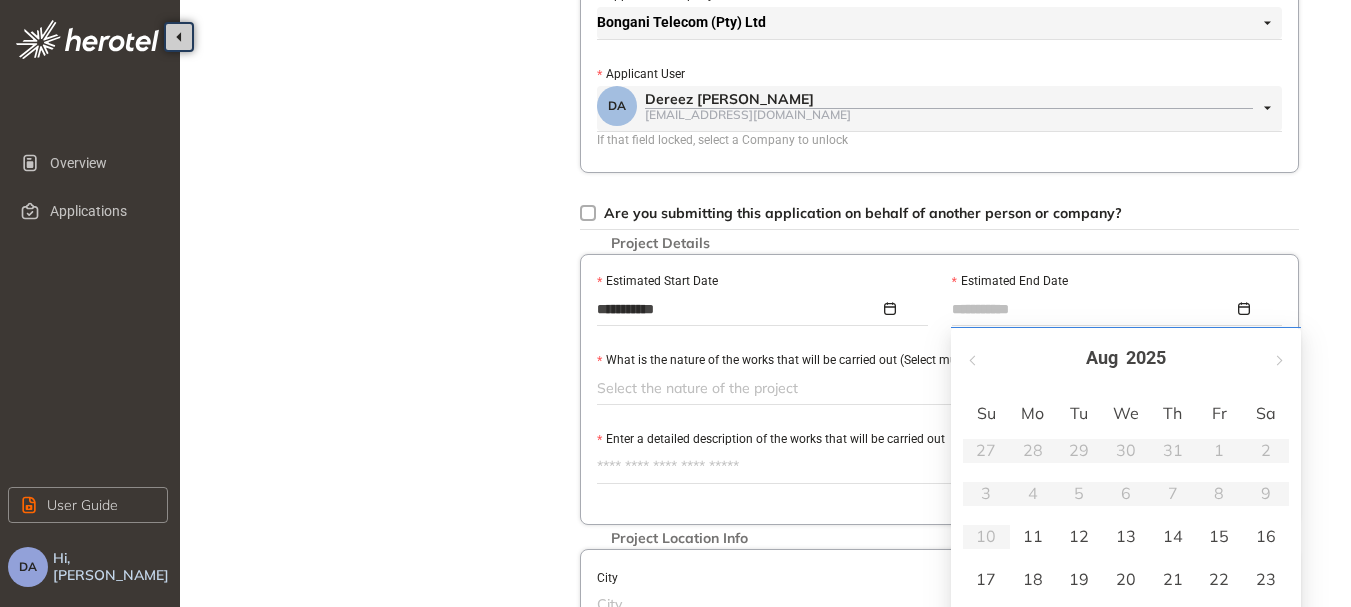 type on "**********" 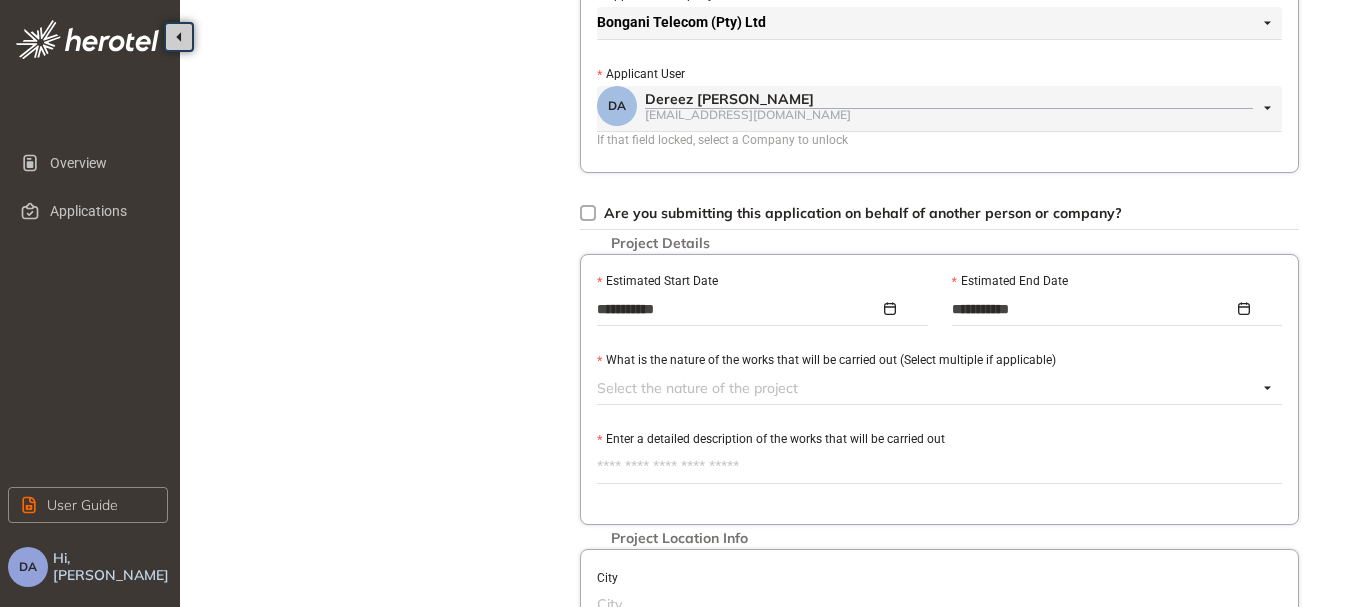 click on "Project Details Location Confirmation Upload documents" at bounding box center (390, 315) 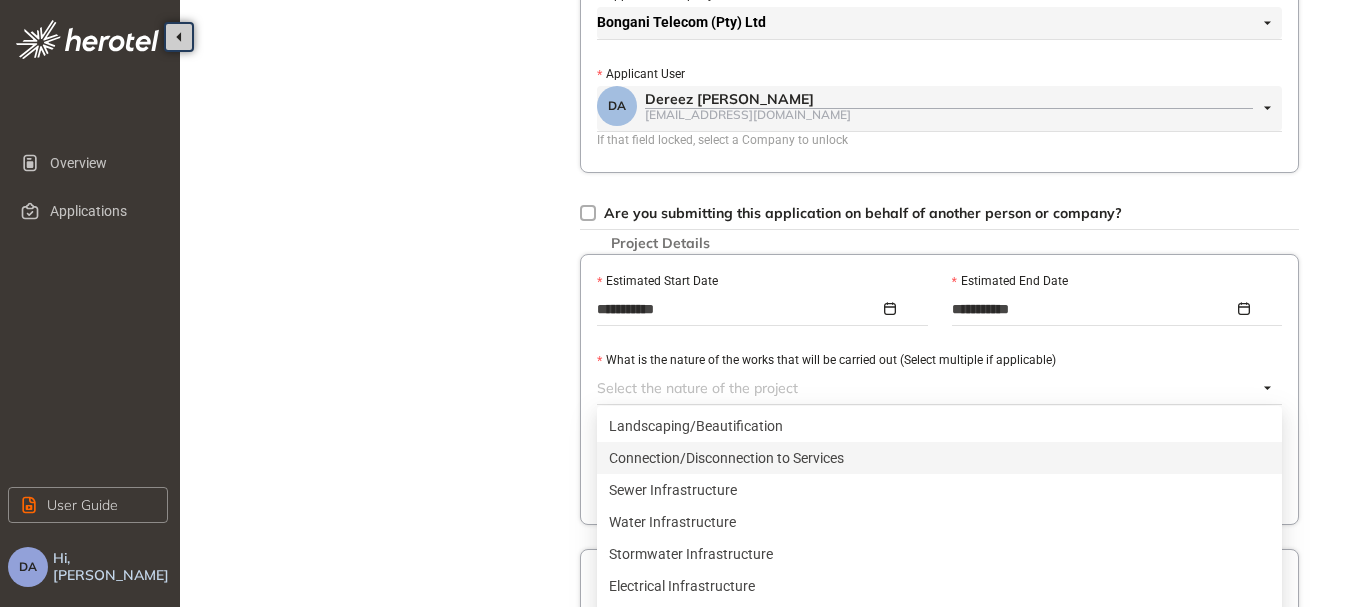 scroll, scrollTop: 100, scrollLeft: 0, axis: vertical 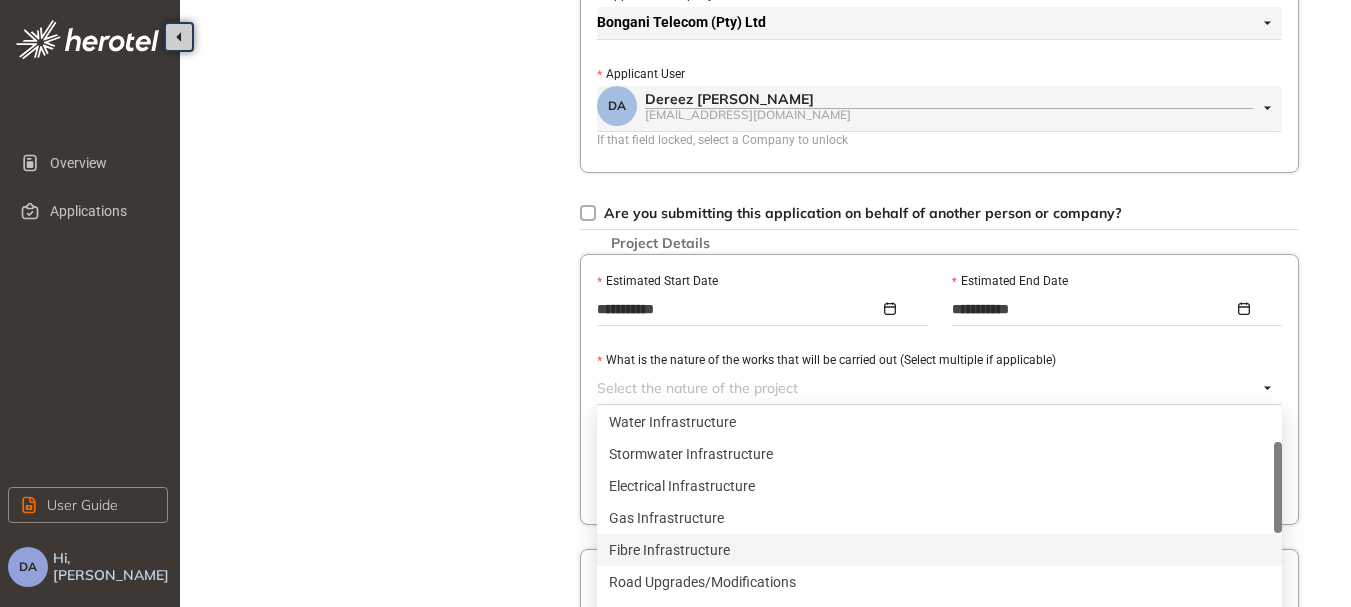 click on "Fibre Infrastructure" at bounding box center [939, 550] 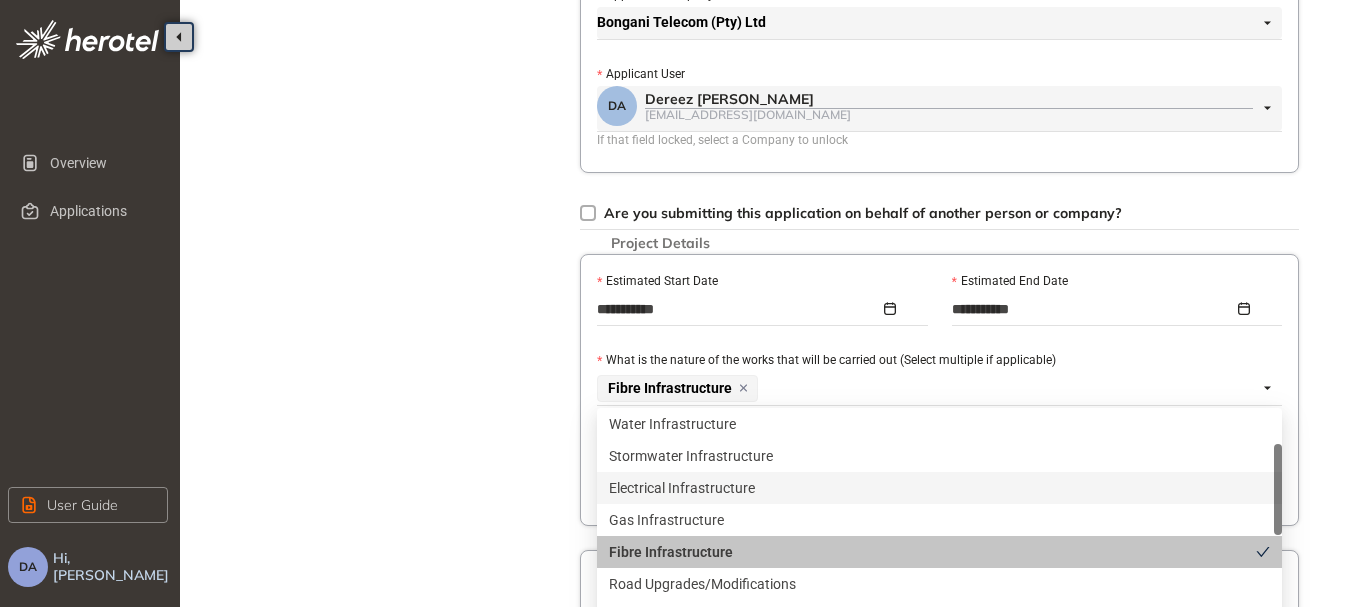 click on "Project Details Location Confirmation Upload documents" at bounding box center [390, 316] 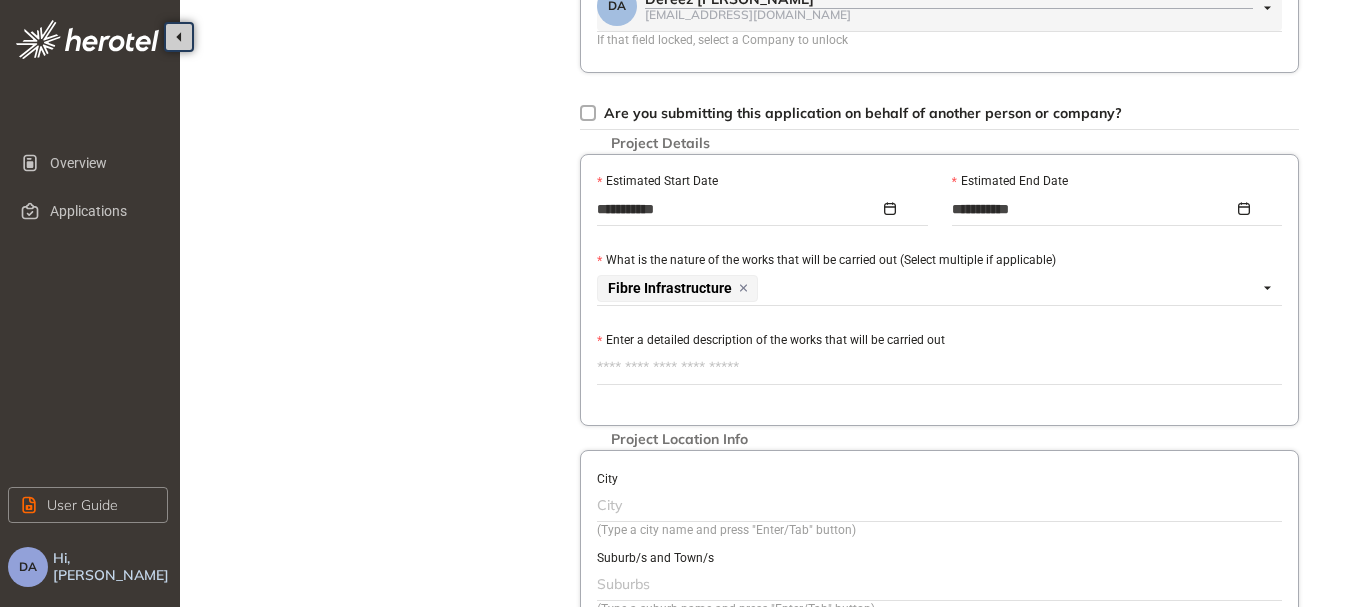 scroll, scrollTop: 600, scrollLeft: 0, axis: vertical 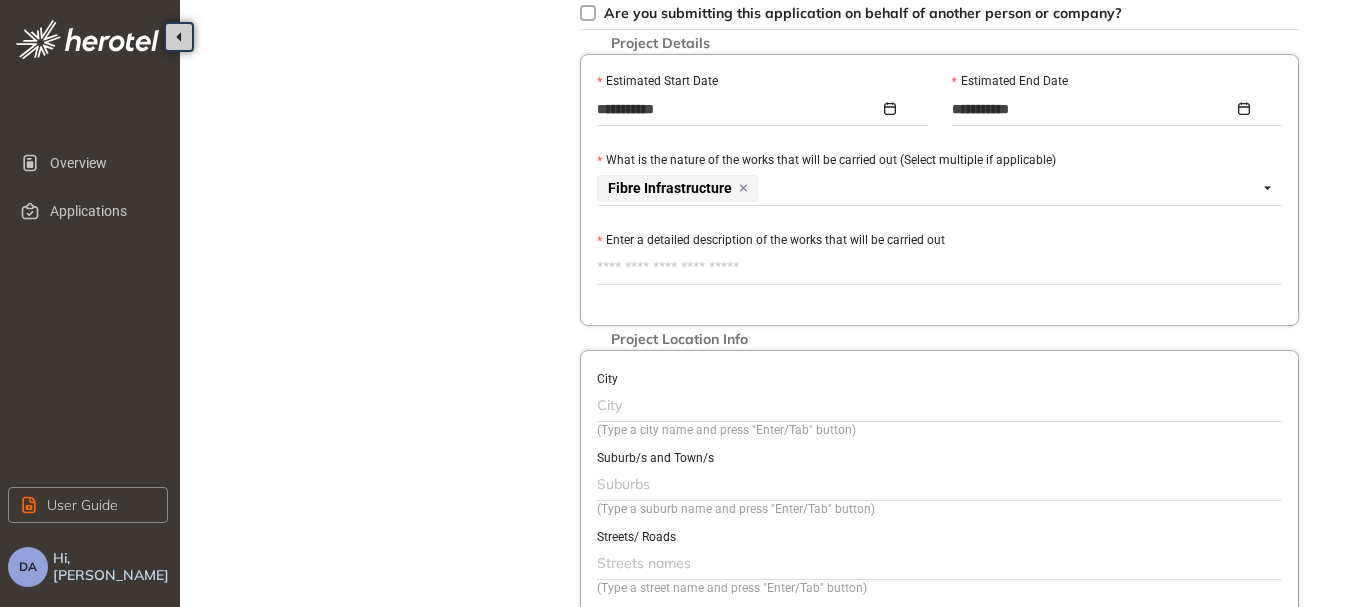click at bounding box center [937, 405] 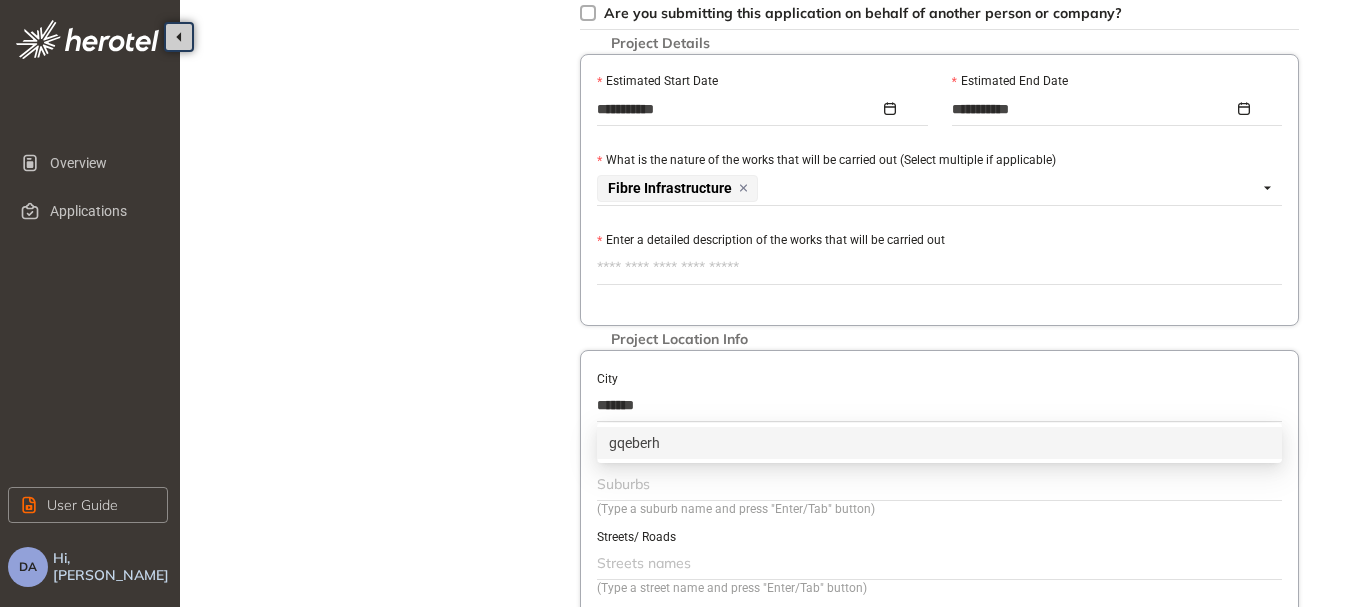 type on "********" 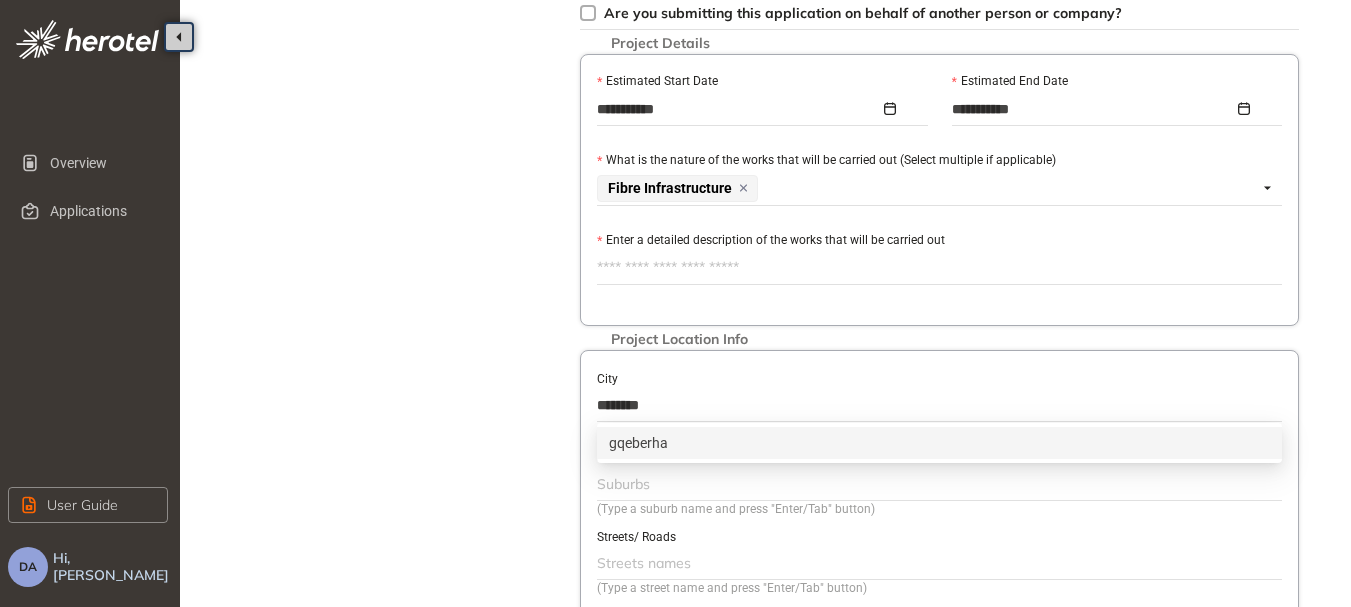 click on "gqeberha" at bounding box center (939, 443) 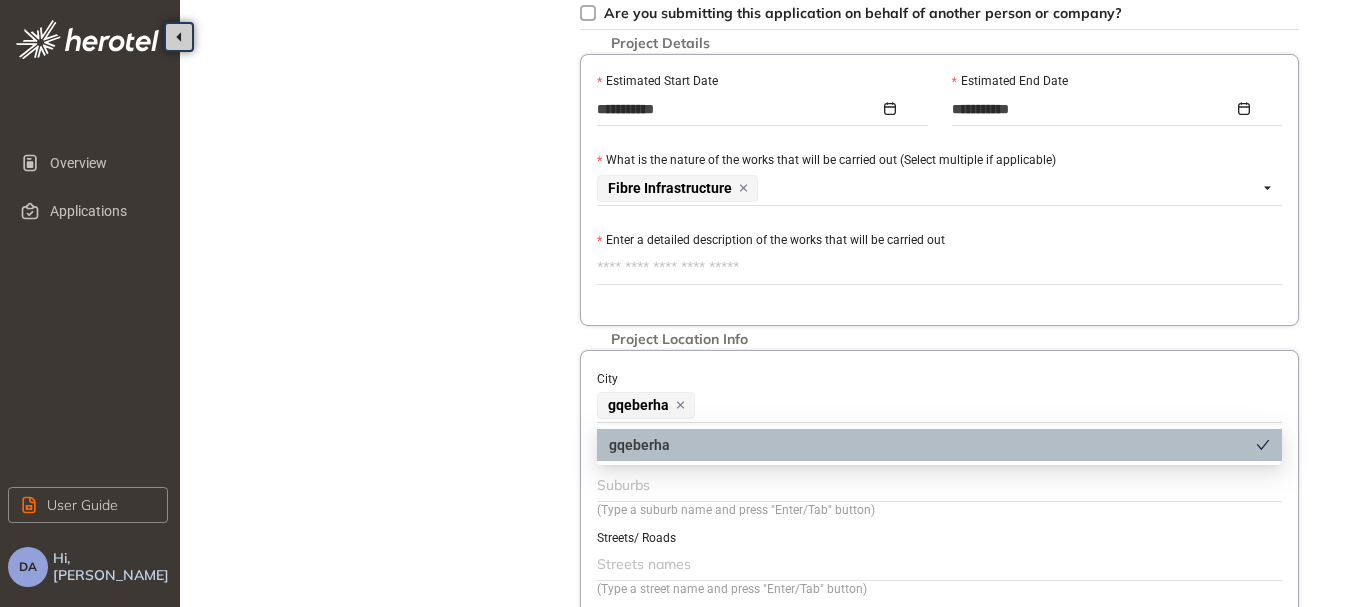 click at bounding box center (937, 485) 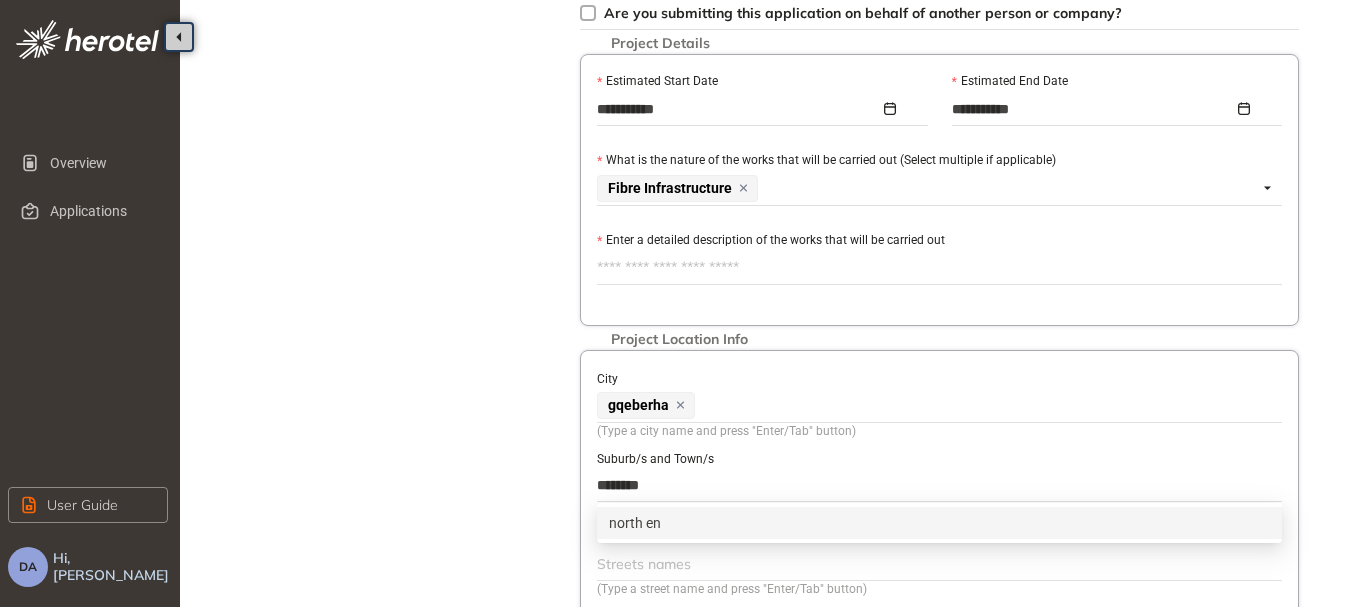 type on "*********" 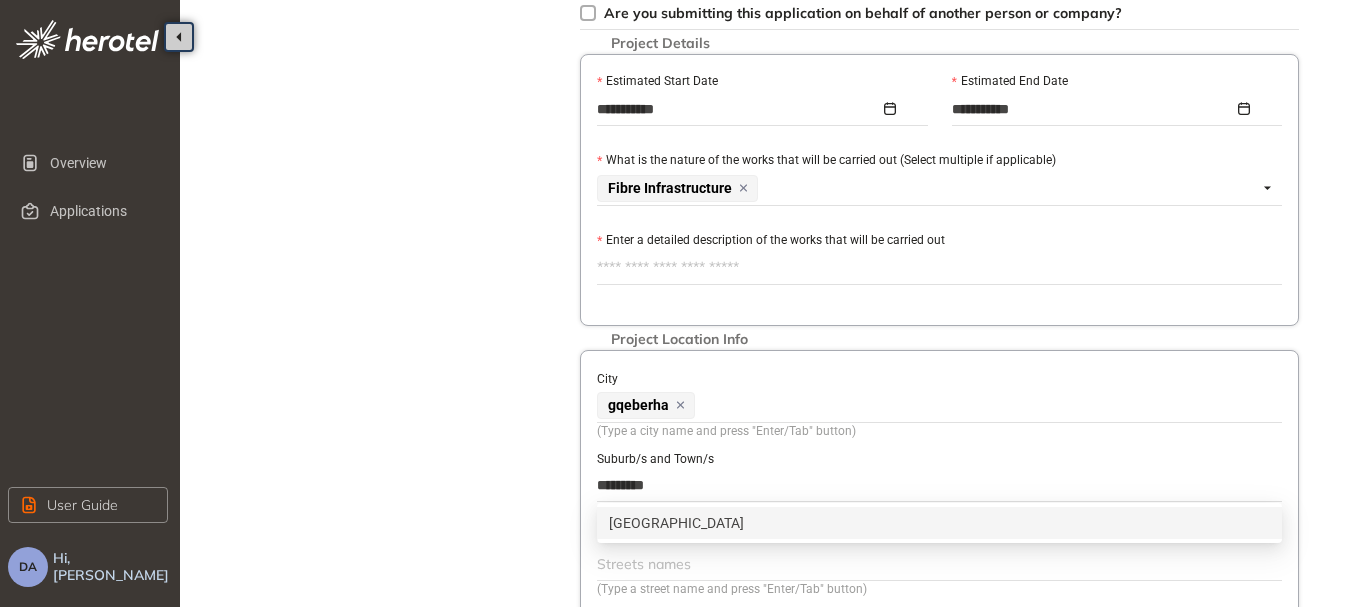 click on "[GEOGRAPHIC_DATA]" at bounding box center [939, 523] 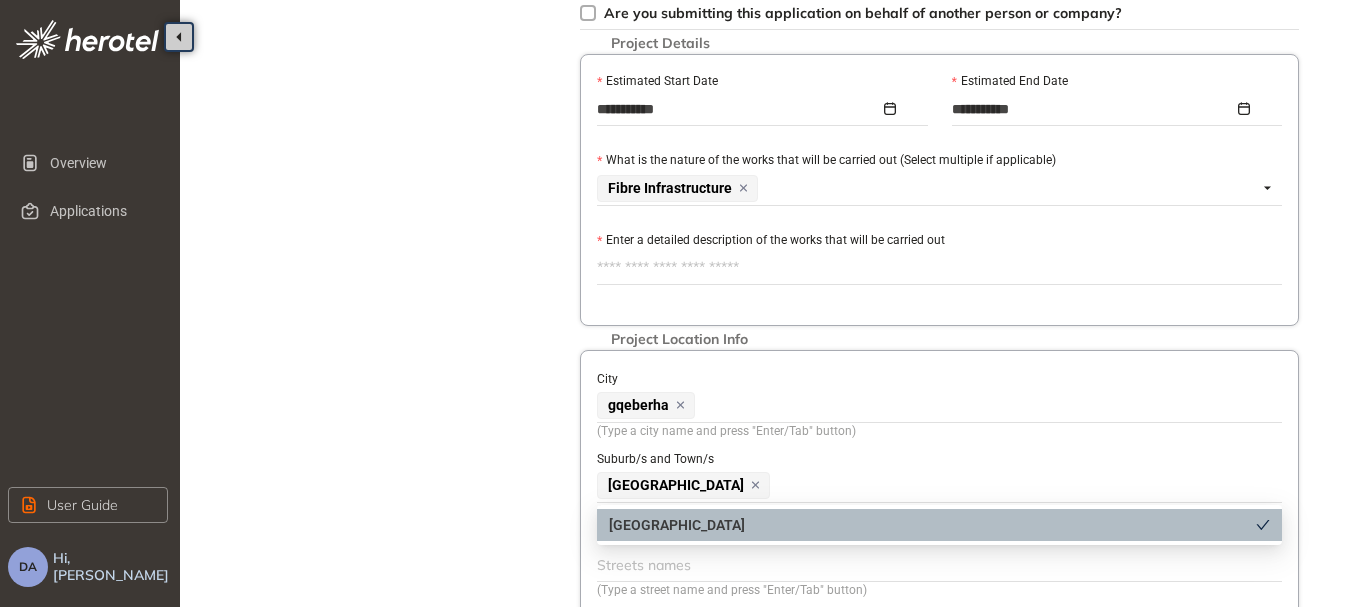 click on "Project Details Location Confirmation Upload documents" at bounding box center [390, 117] 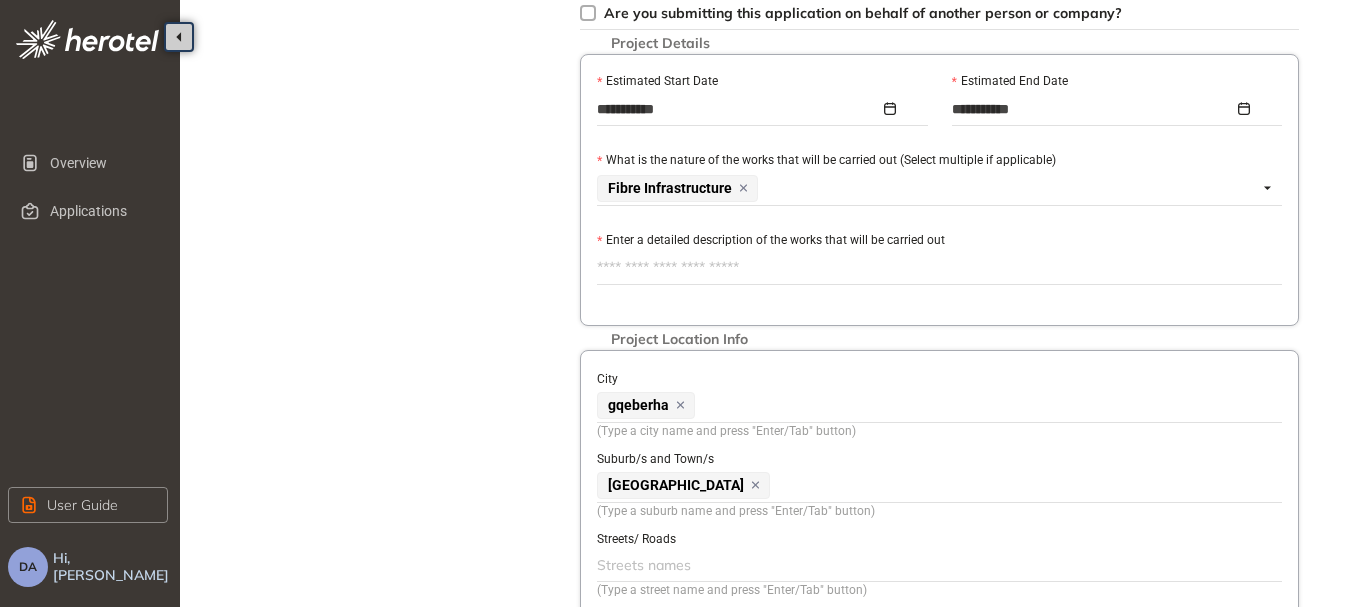 click on "Streets names" at bounding box center (939, 565) 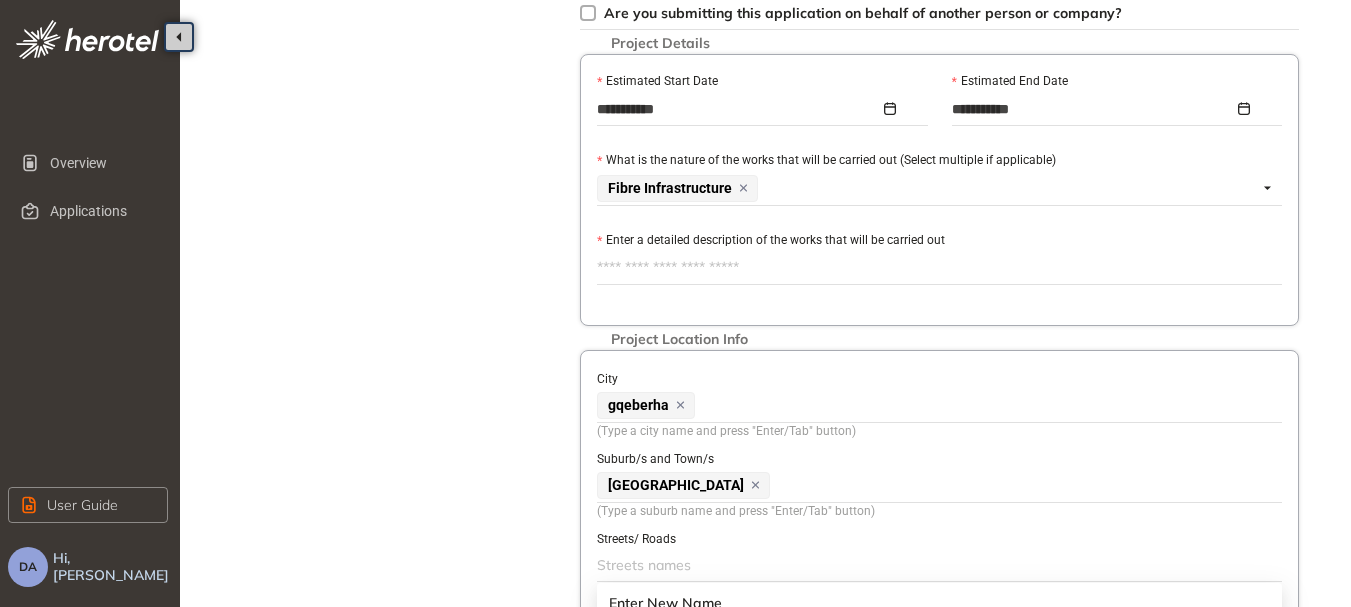 scroll, scrollTop: 800, scrollLeft: 0, axis: vertical 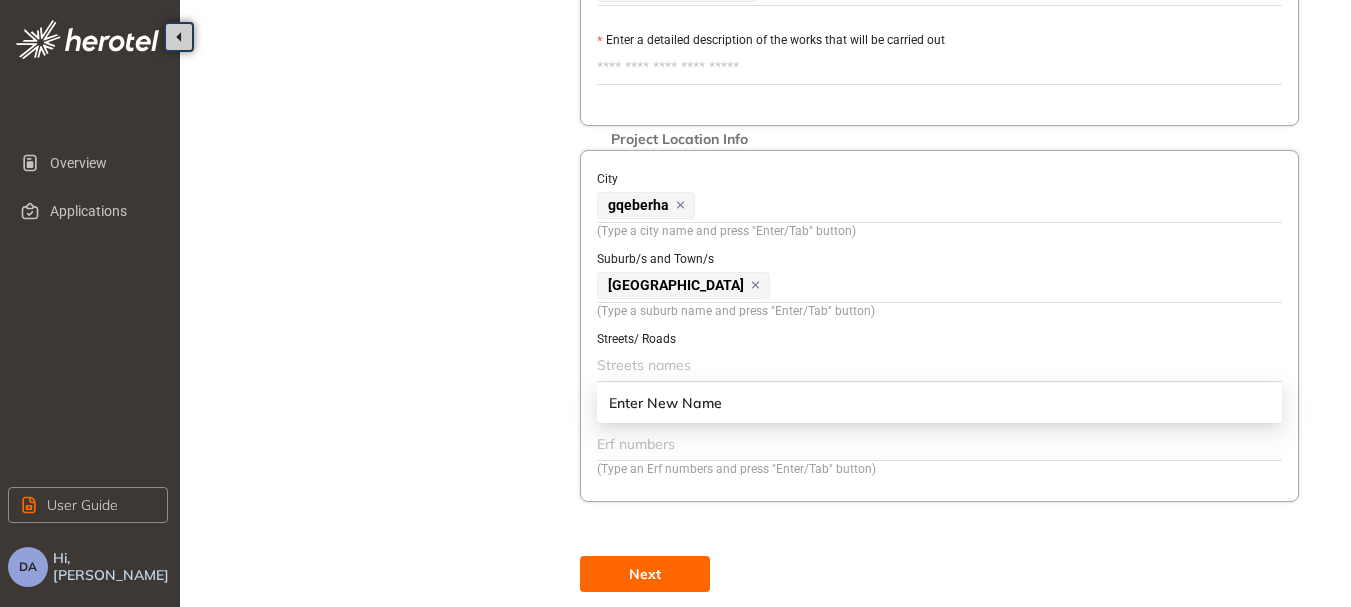 paste on "**********" 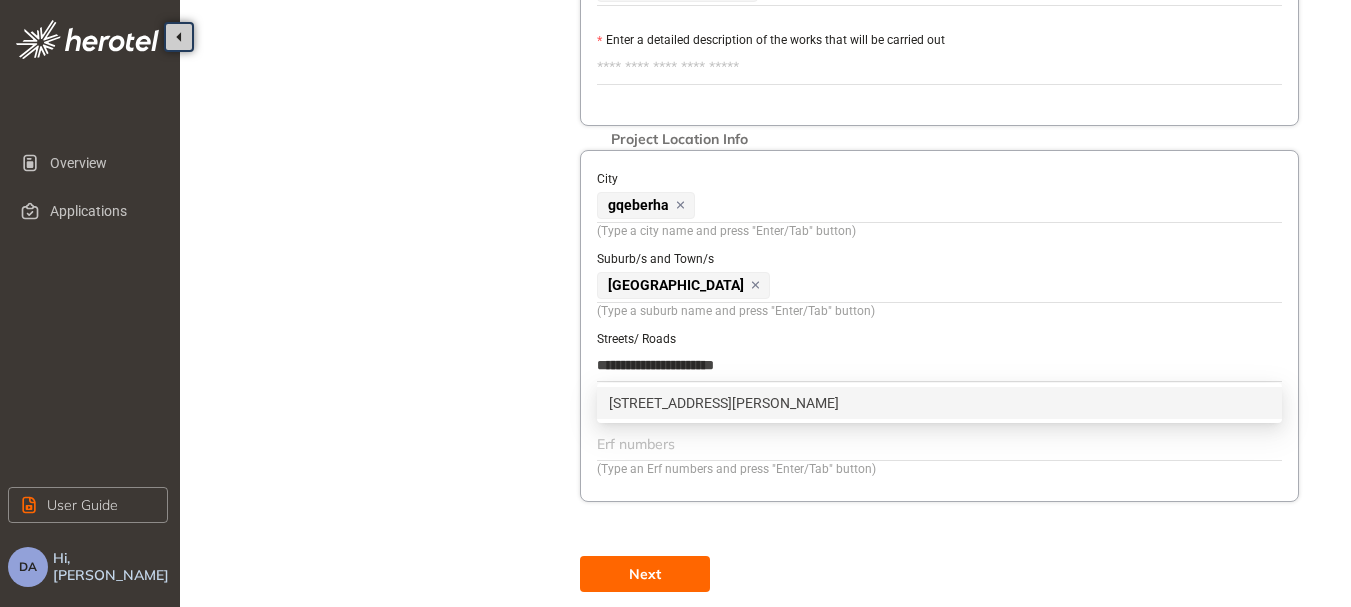 click on "[STREET_ADDRESS][PERSON_NAME]" at bounding box center [939, 403] 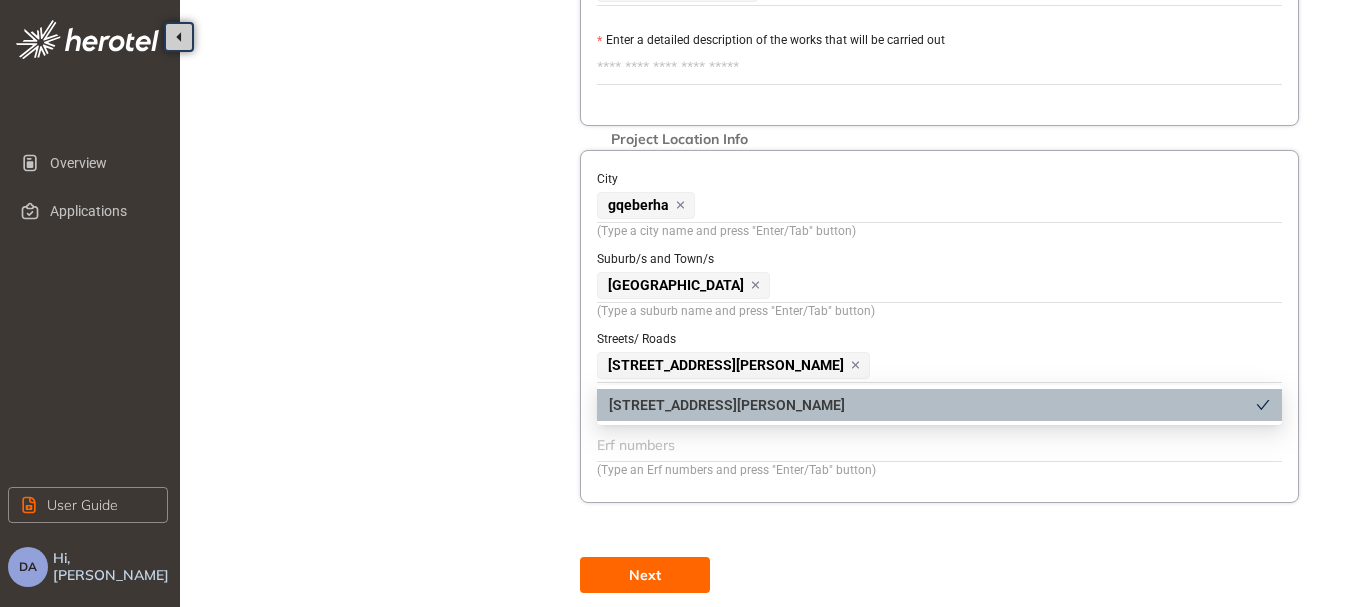 click on "Project Details Location Confirmation Upload documents" at bounding box center [390, -83] 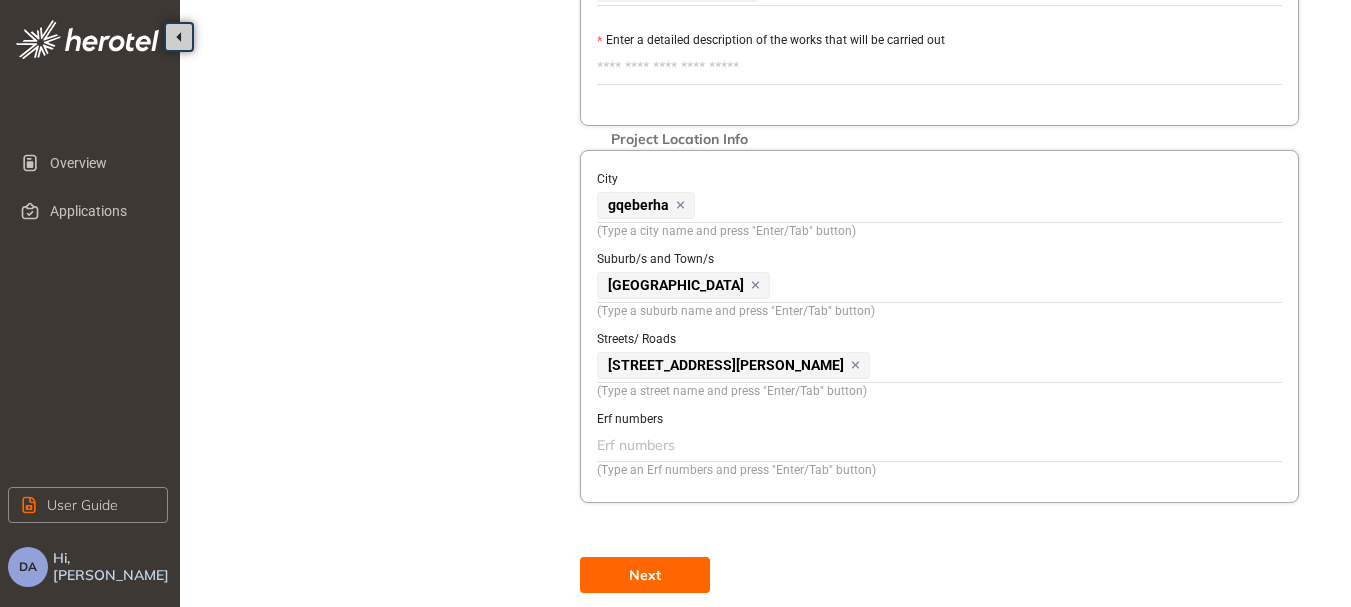 click at bounding box center [937, 445] 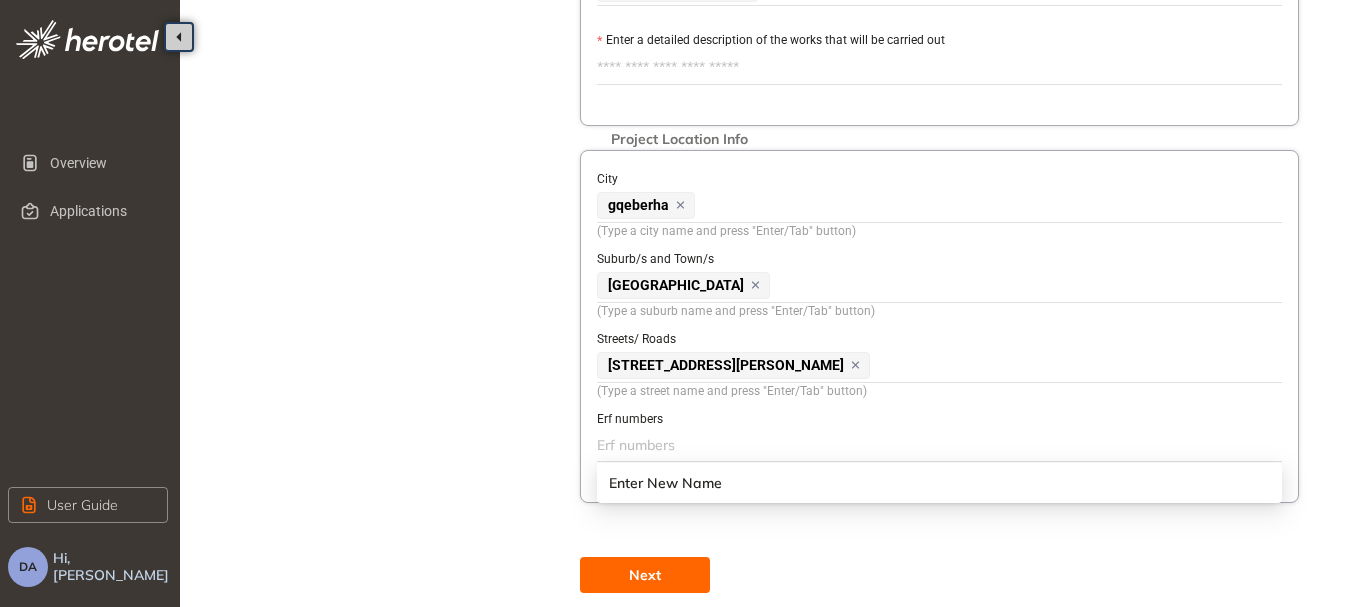 paste on "****" 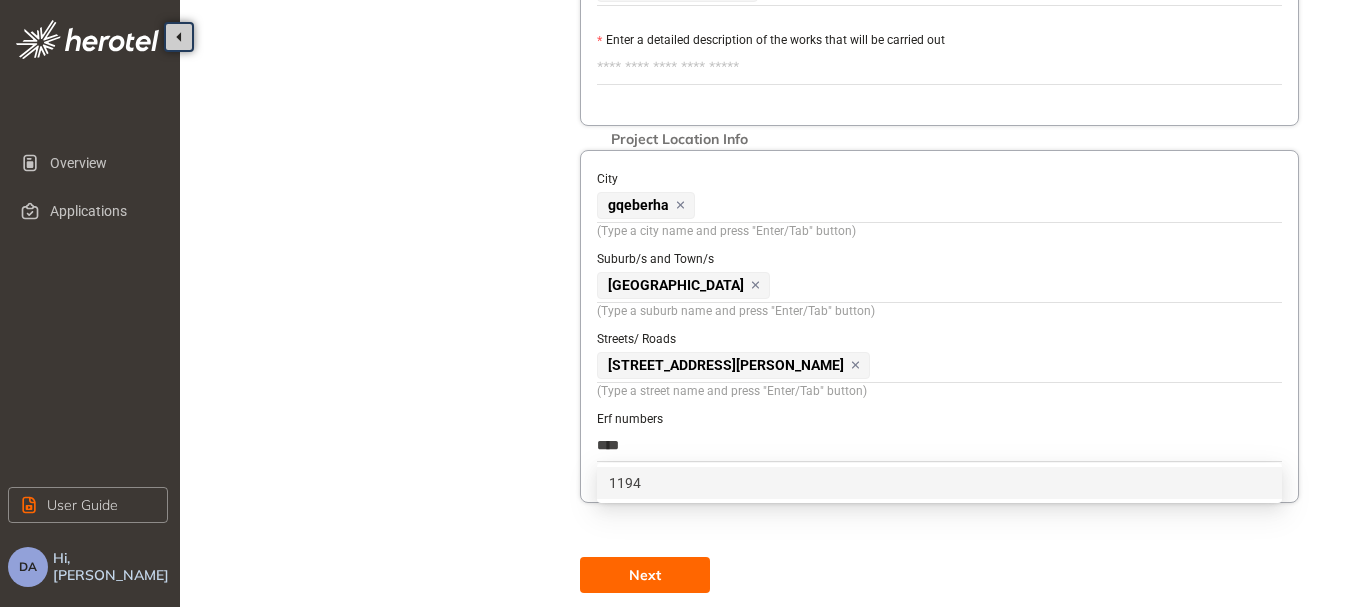 click on "1194" at bounding box center [939, 483] 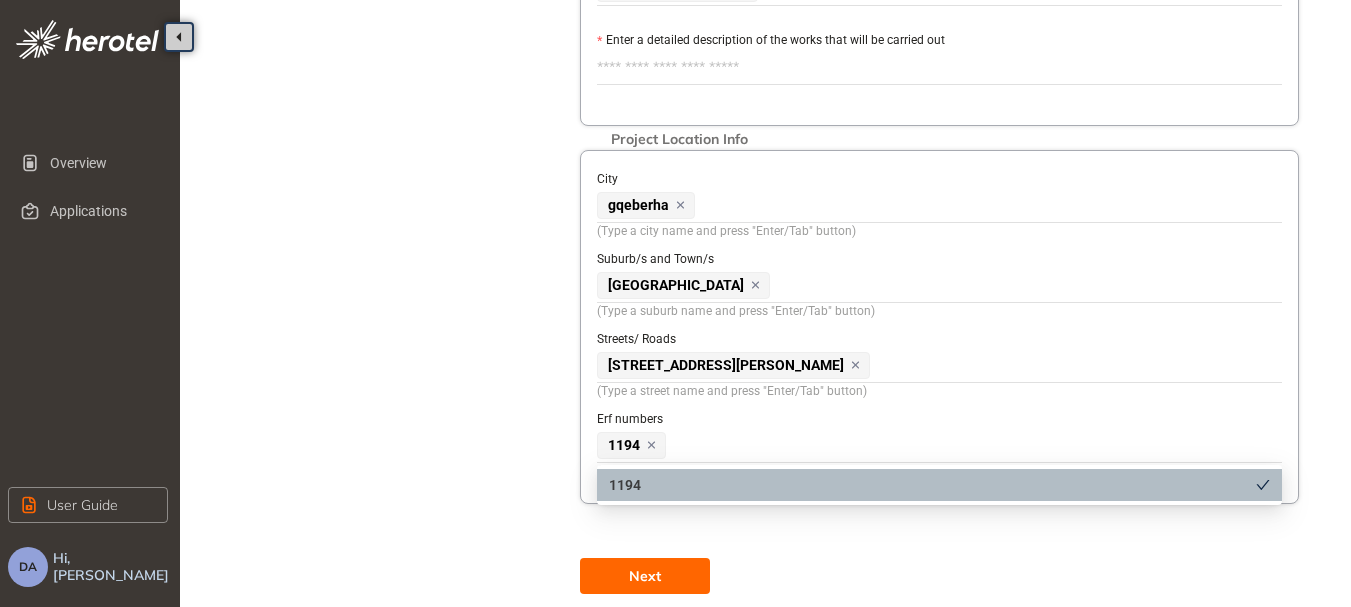 drag, startPoint x: 654, startPoint y: 579, endPoint x: 644, endPoint y: 577, distance: 10.198039 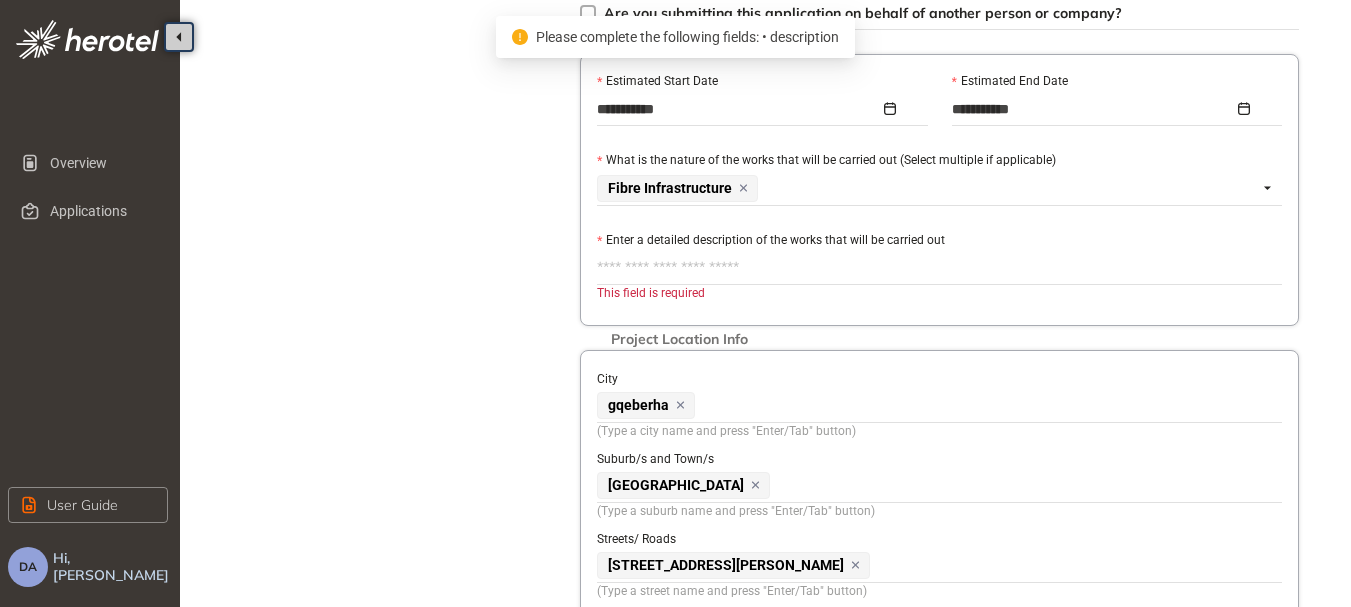scroll, scrollTop: 500, scrollLeft: 0, axis: vertical 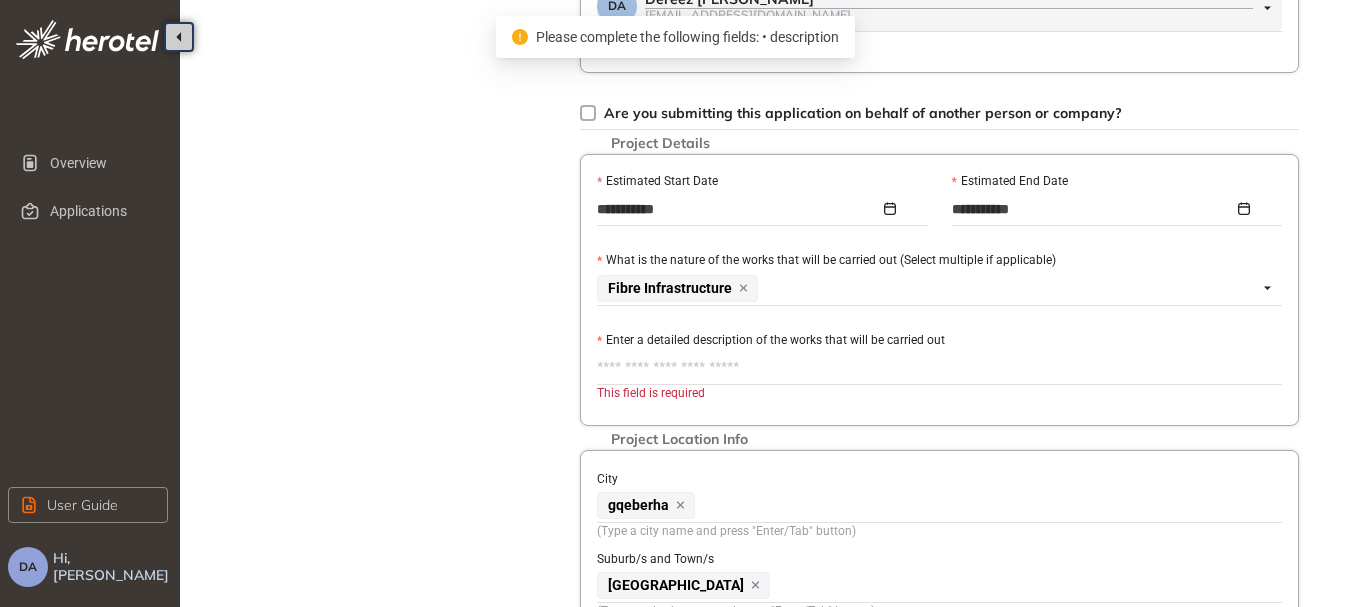 click on "Enter a detailed description of the works that will be carried out" at bounding box center [939, 368] 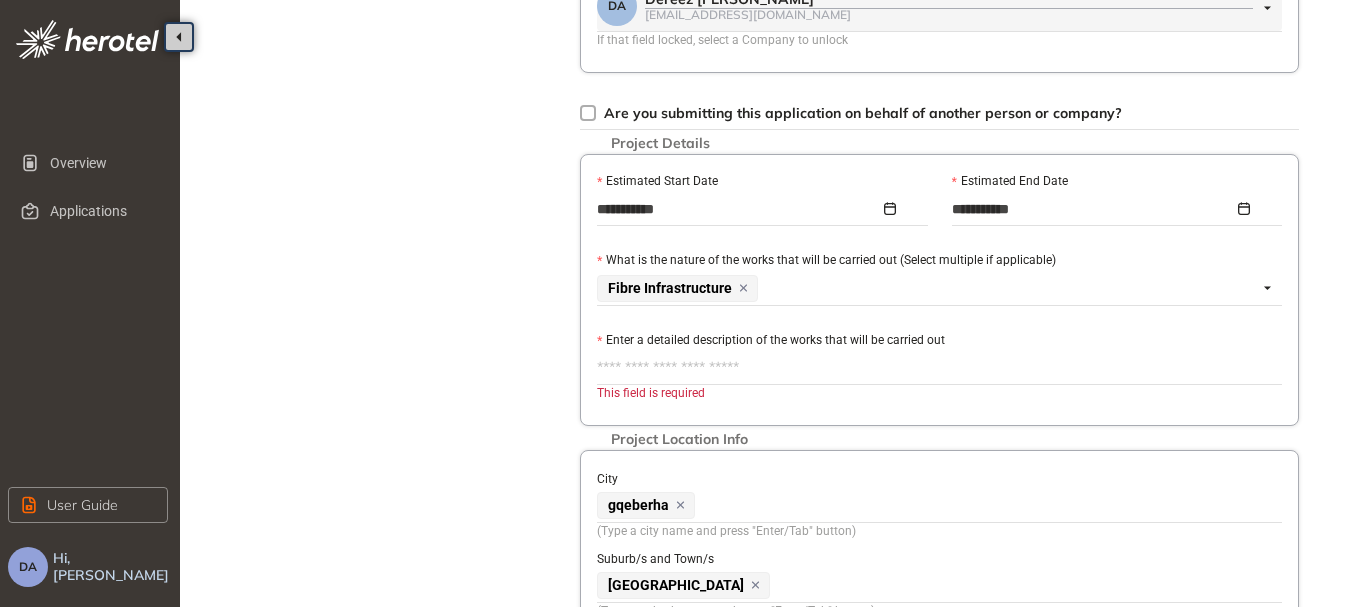 click on "Enter a detailed description of the works that will be carried out" at bounding box center [939, 368] 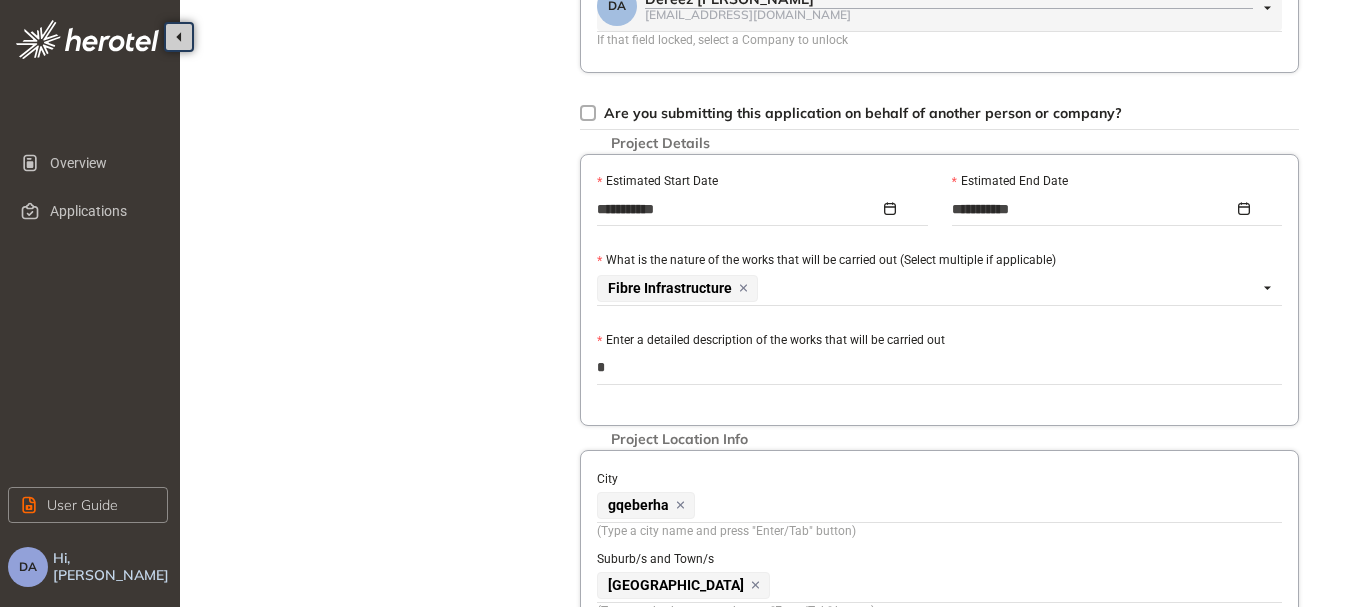 type on "**" 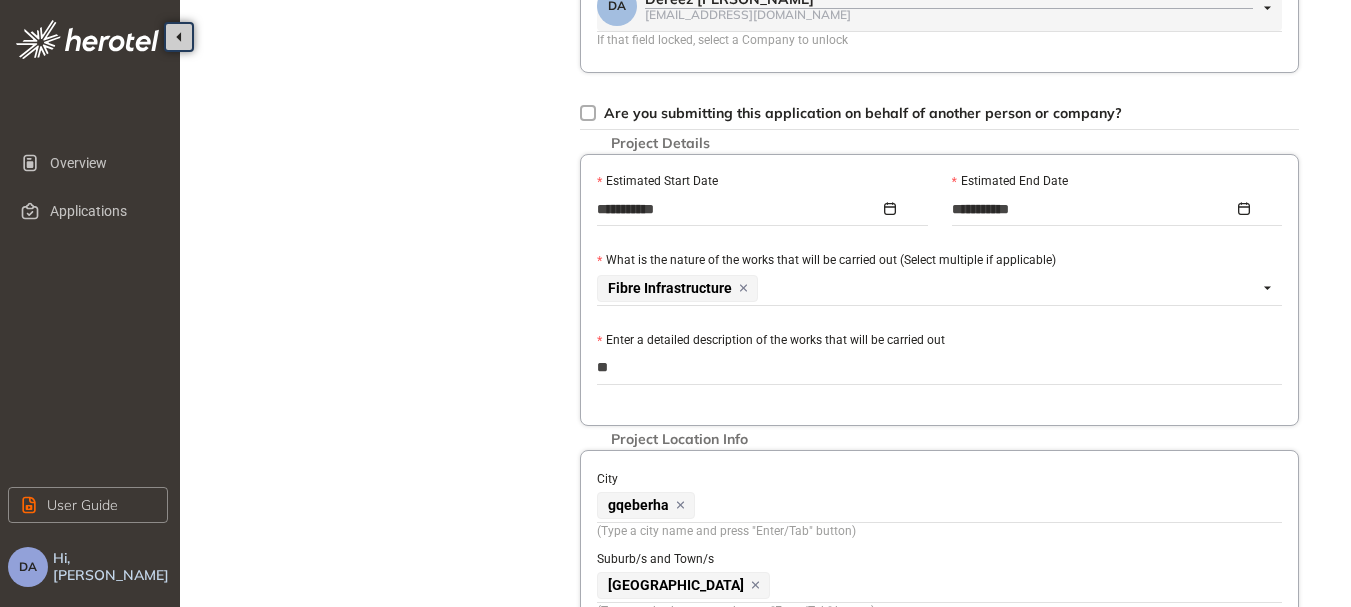 type on "***" 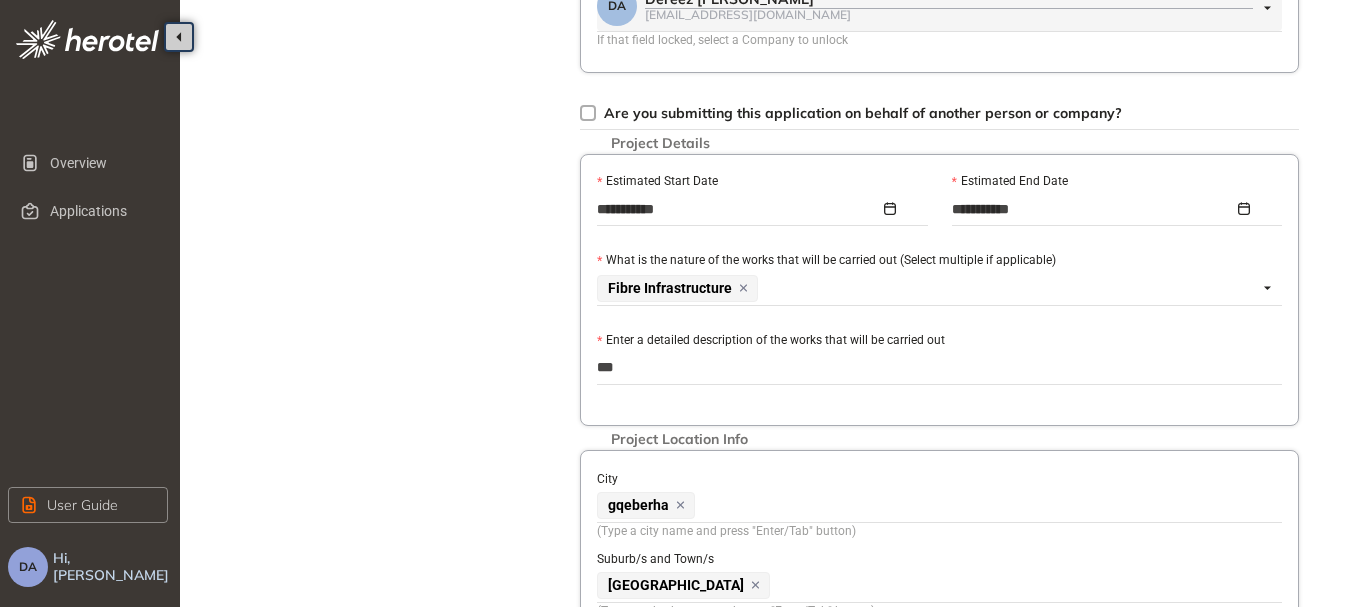 type on "**" 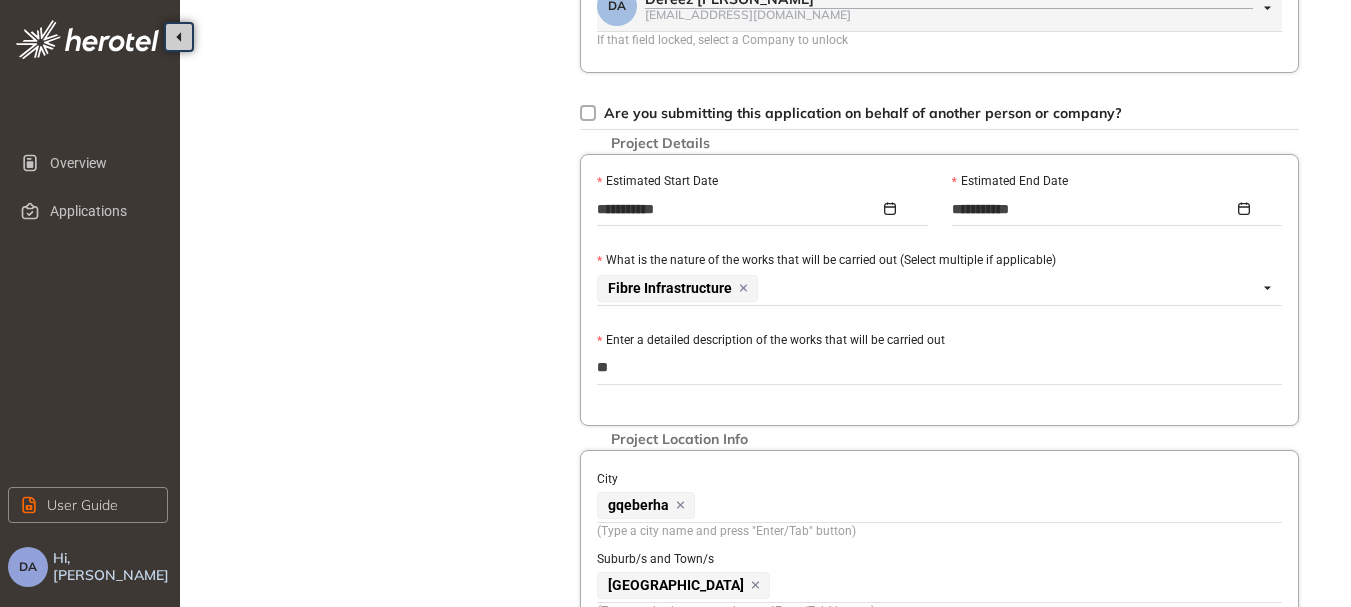 type on "***" 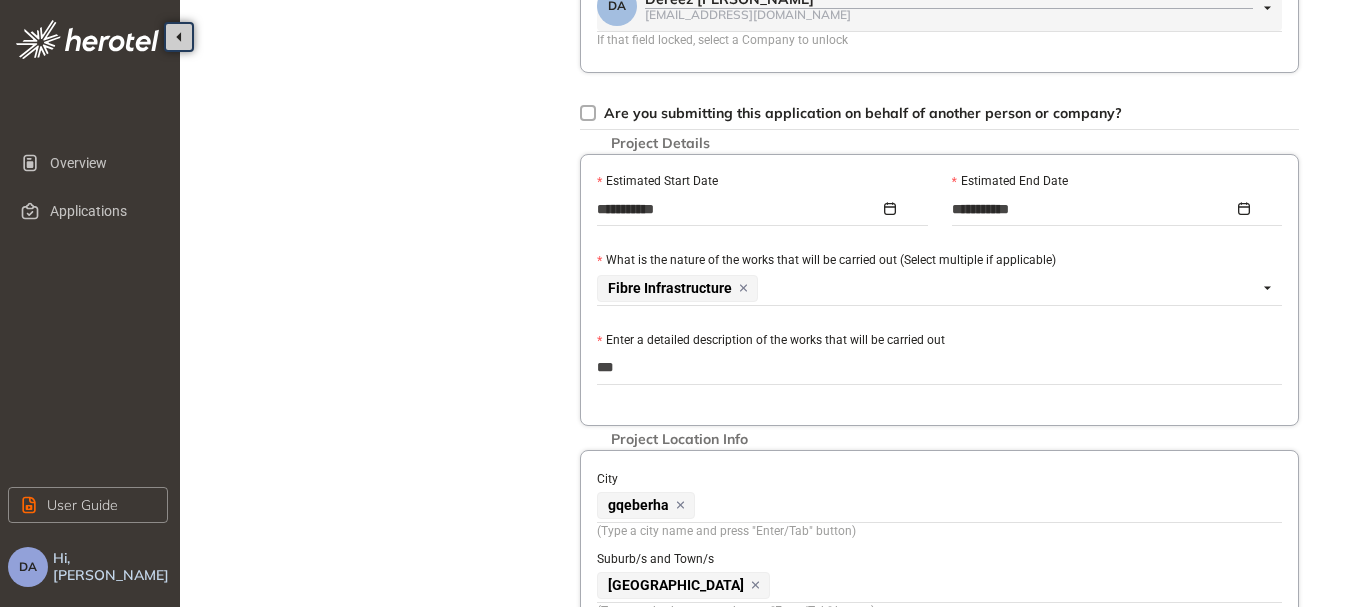 type on "****" 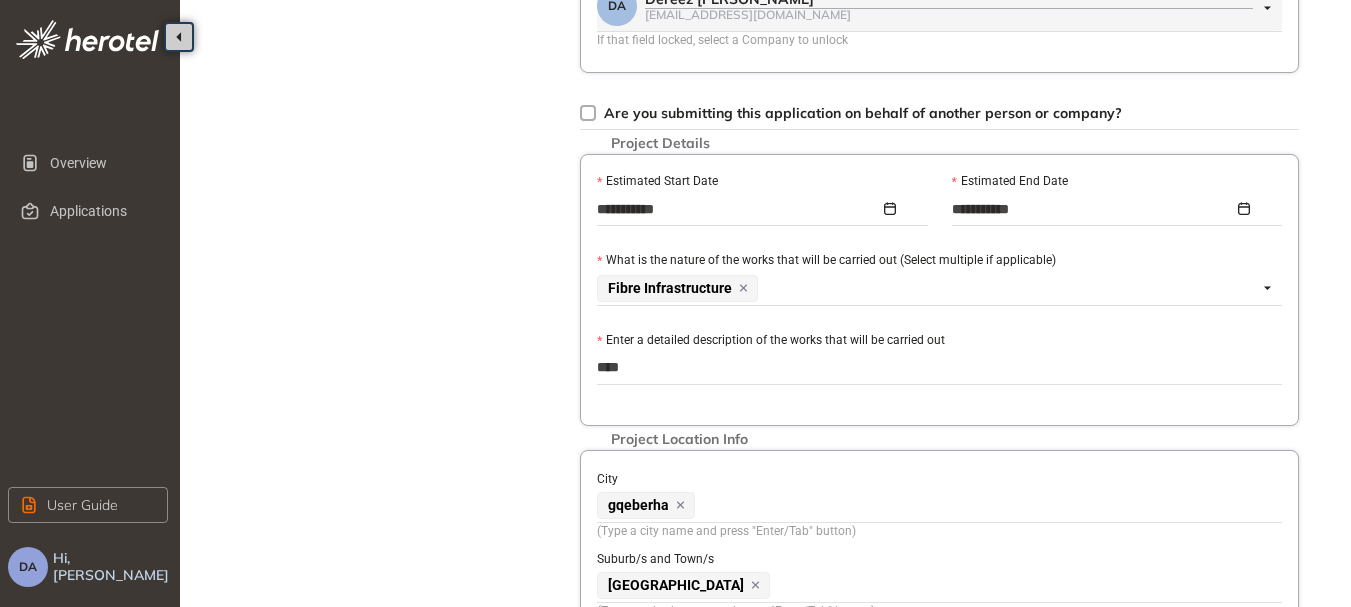 type on "*****" 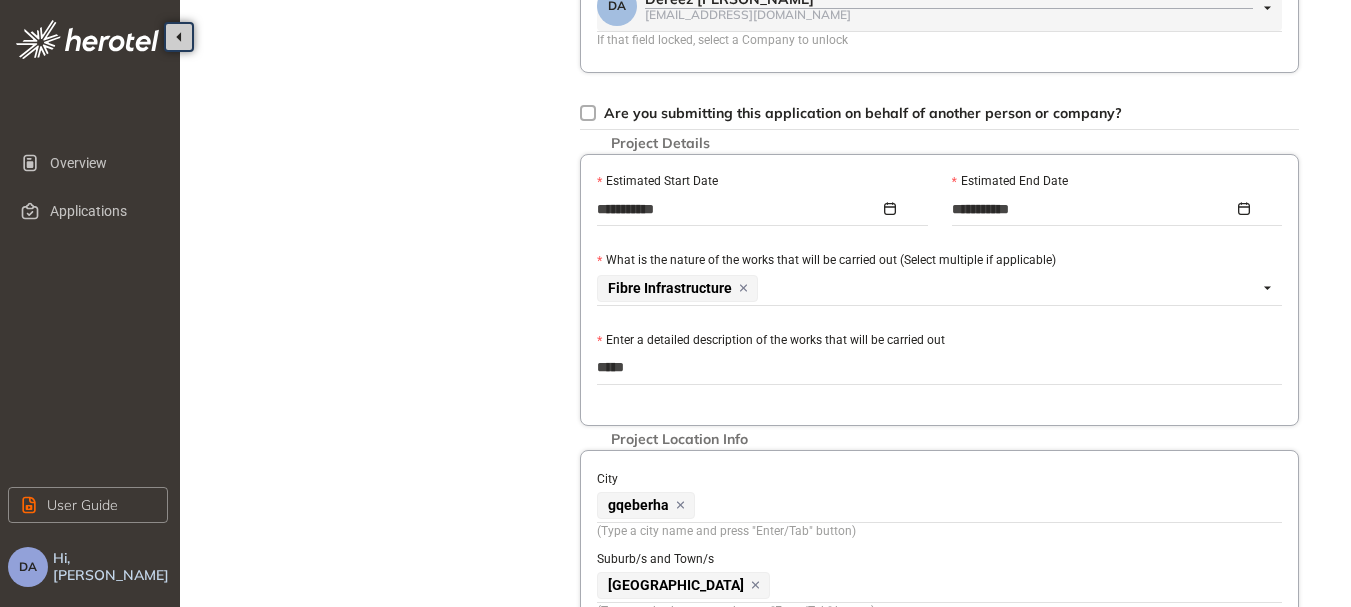 type on "******" 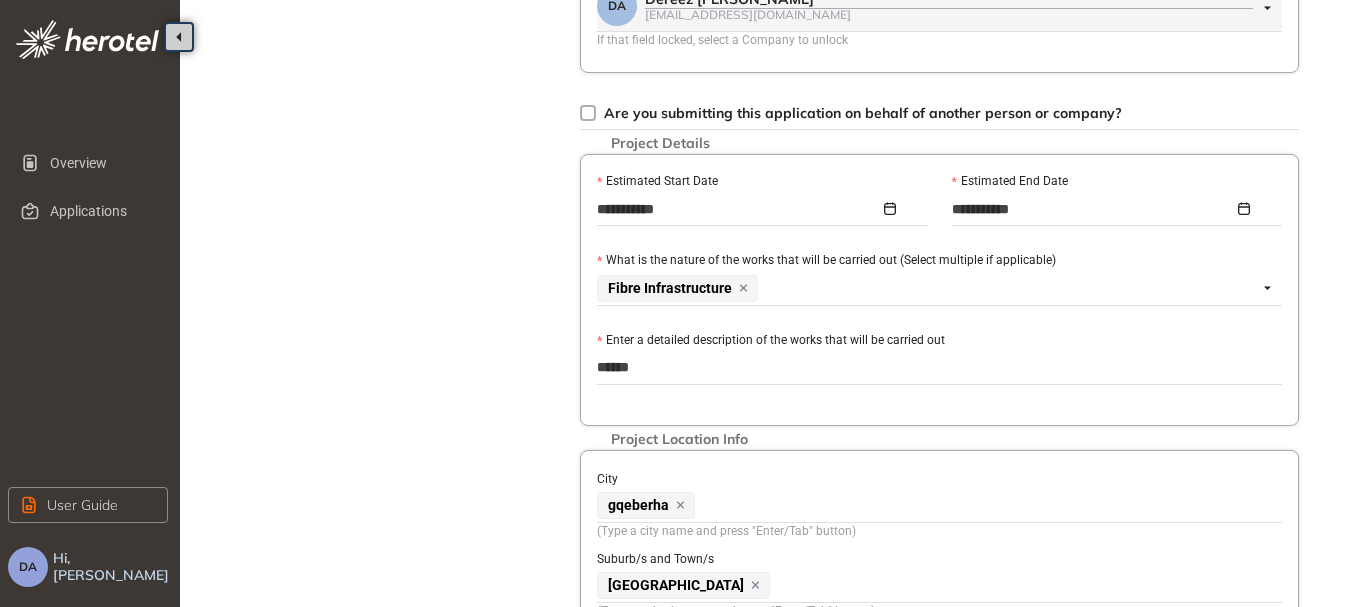 type on "*******" 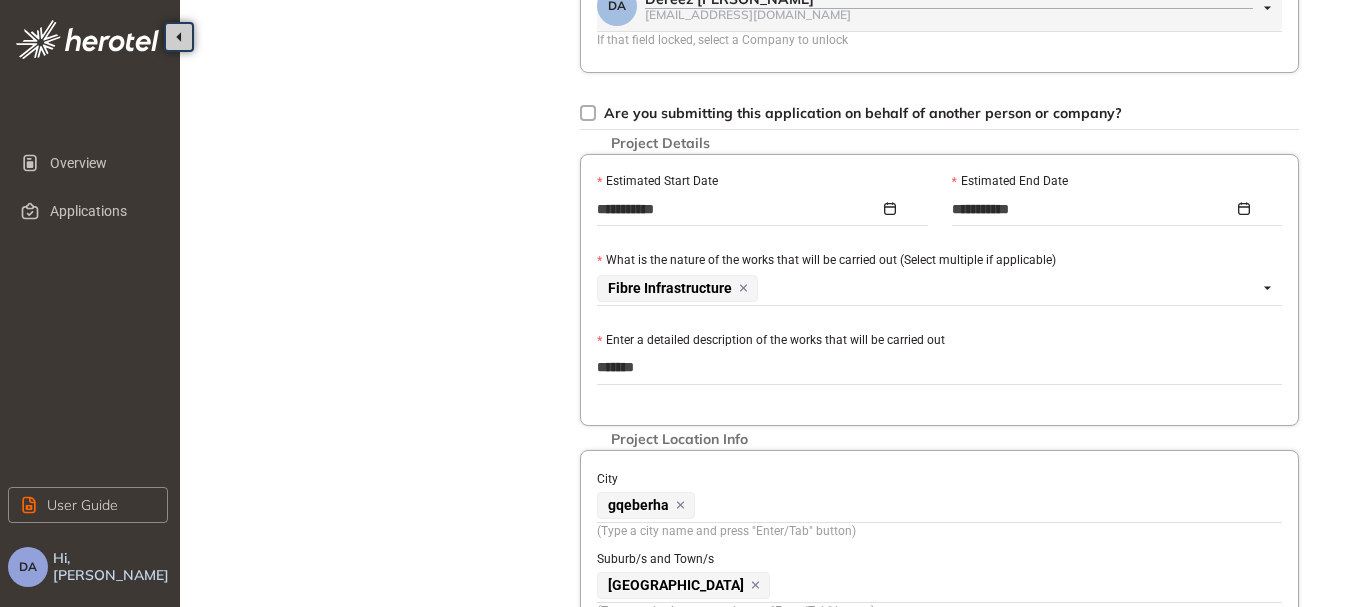 type on "********" 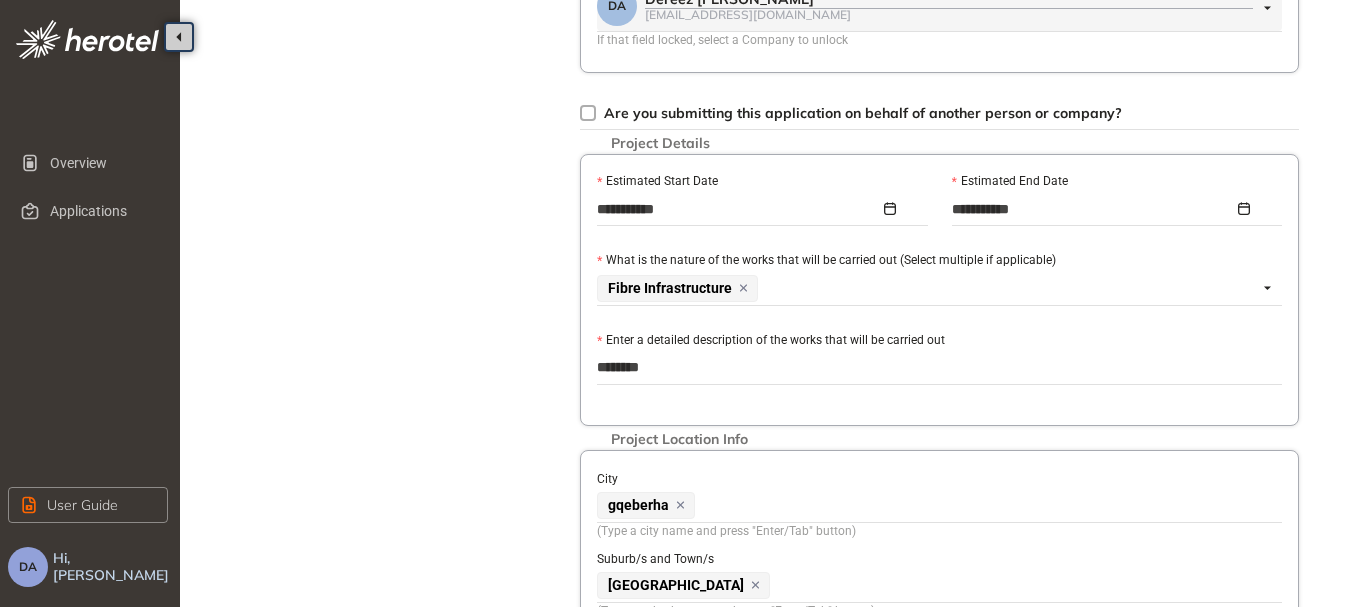 type on "********" 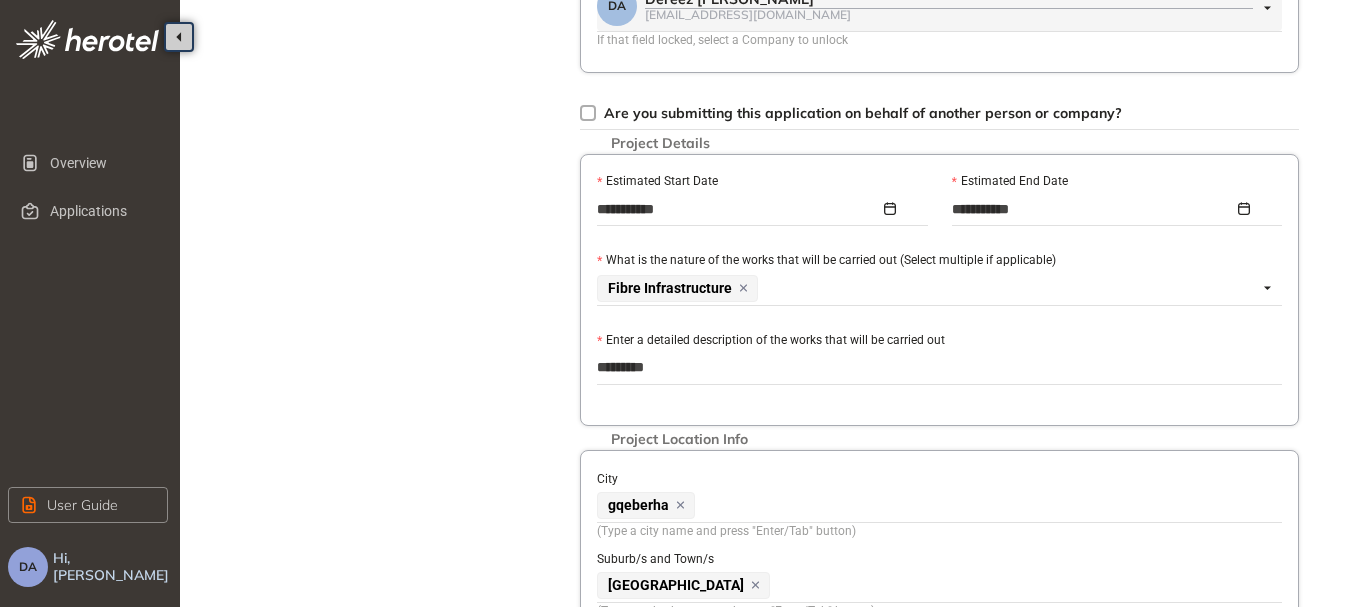 type on "**********" 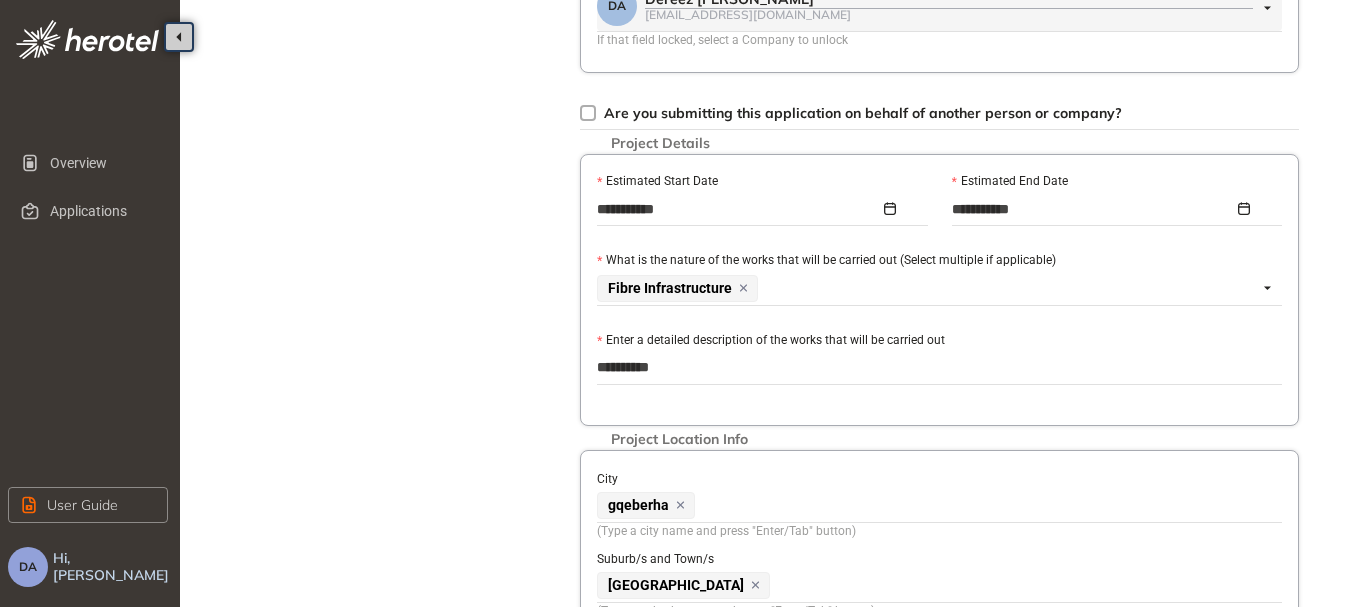 type on "**********" 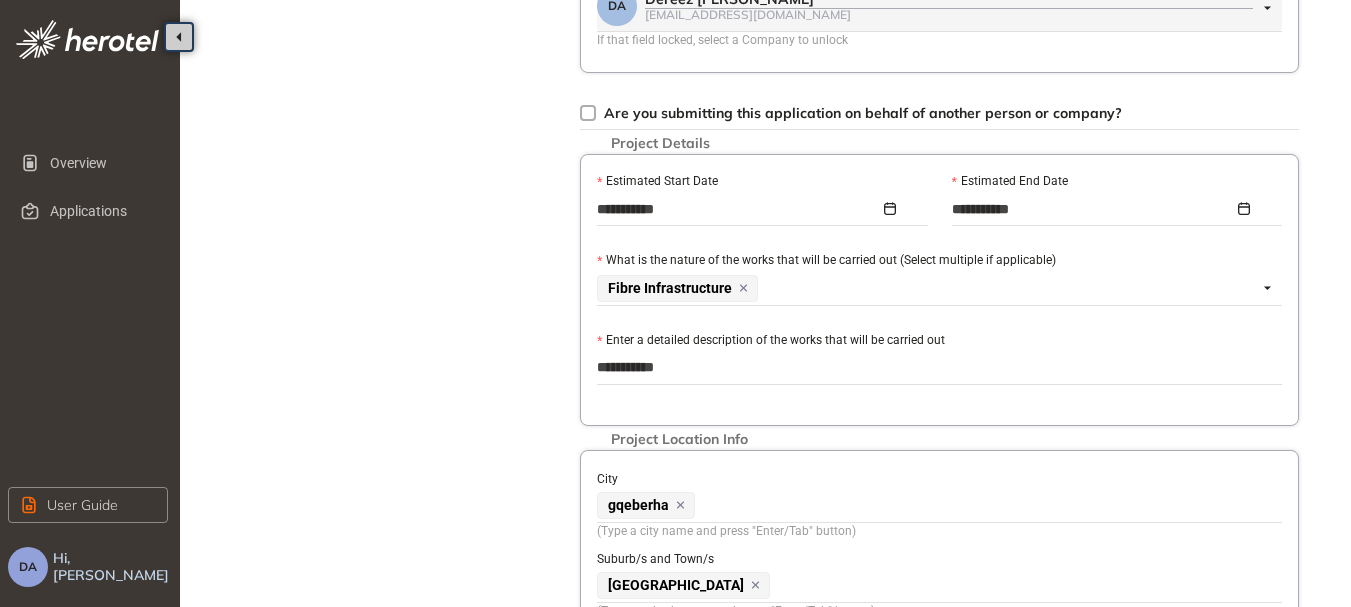 type on "**********" 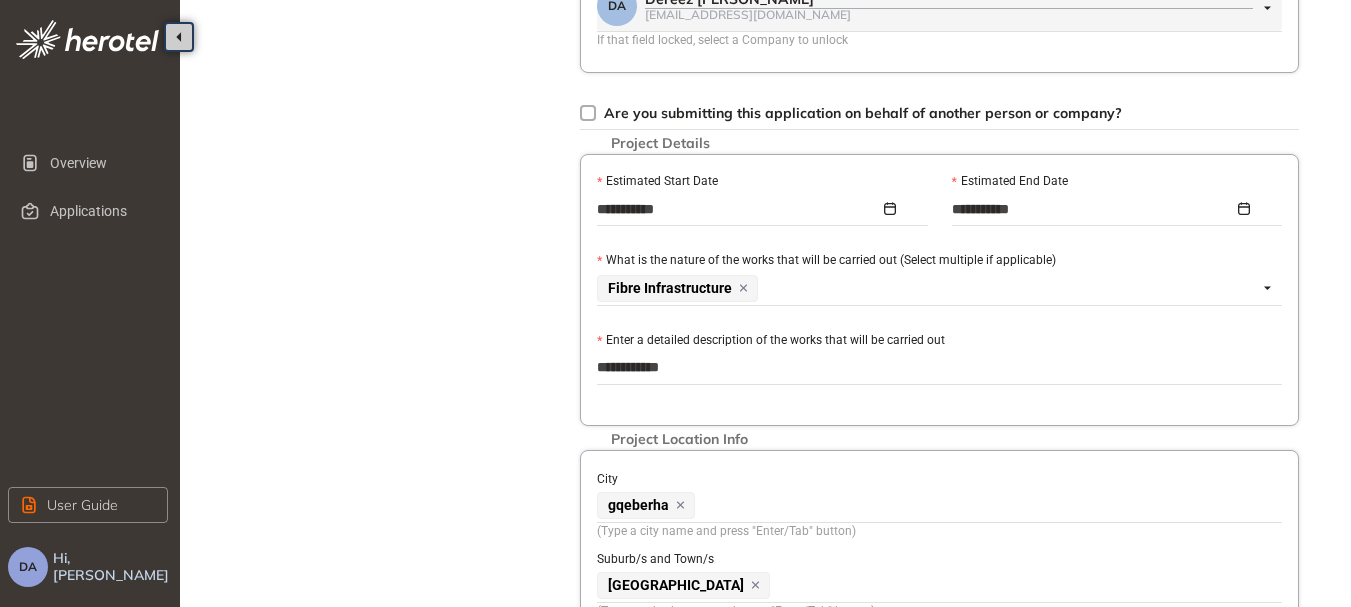 type on "**********" 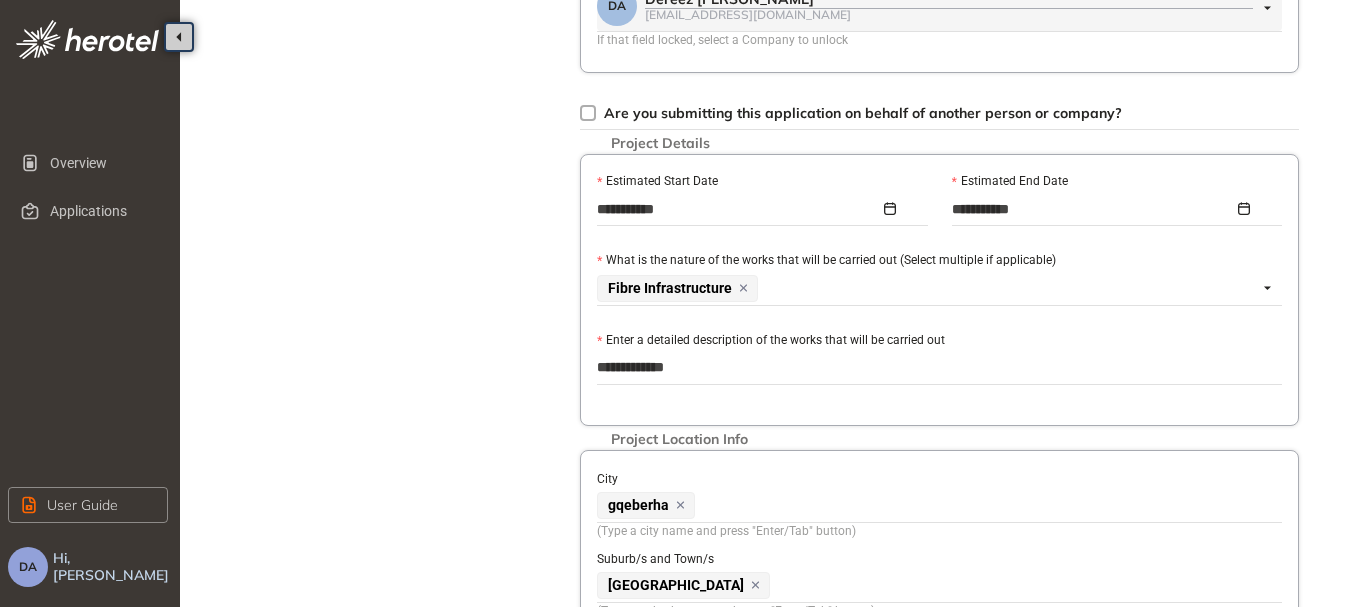 type on "**********" 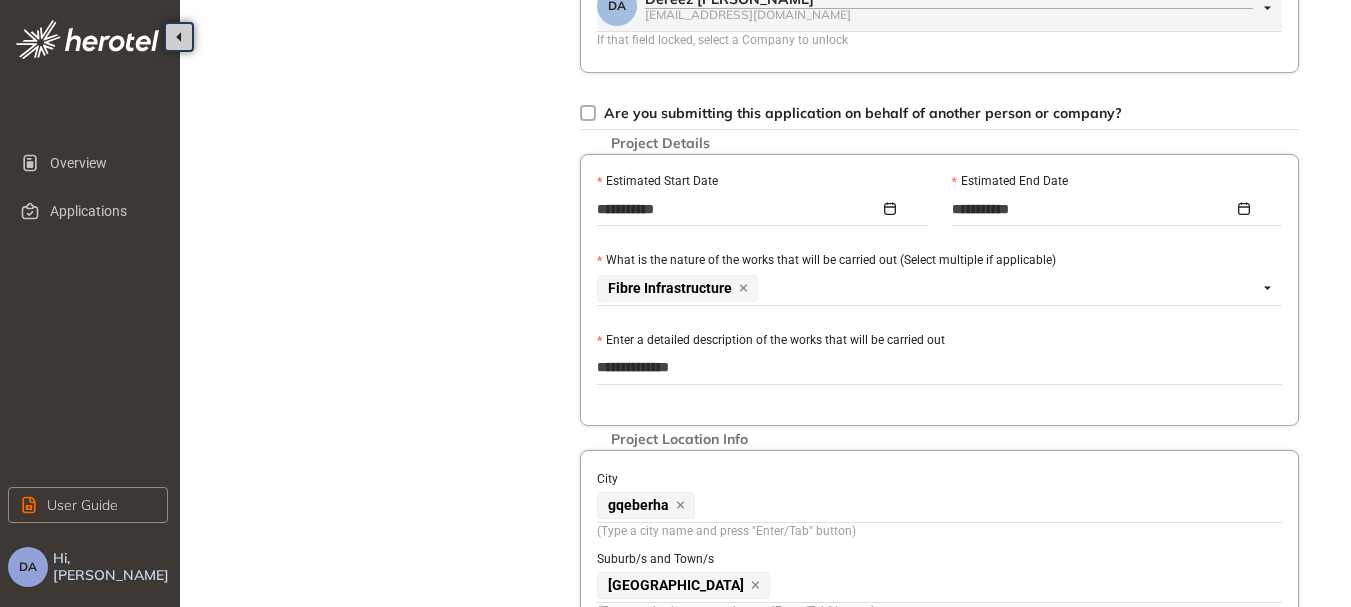 type on "**********" 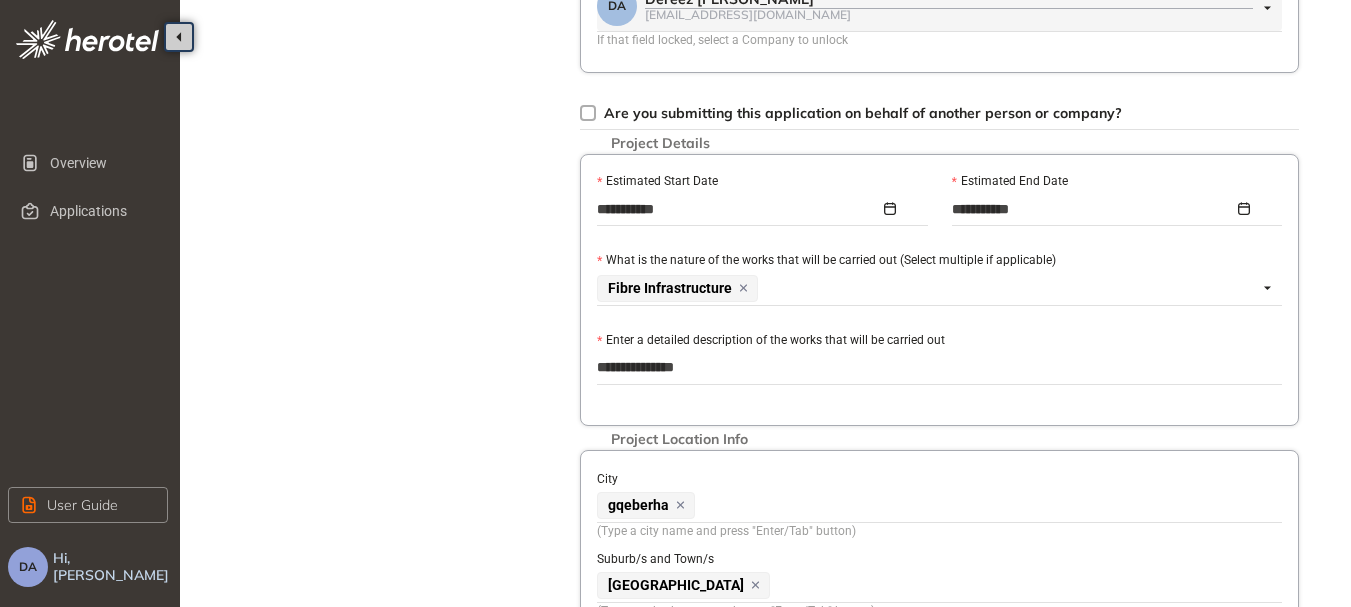type on "**********" 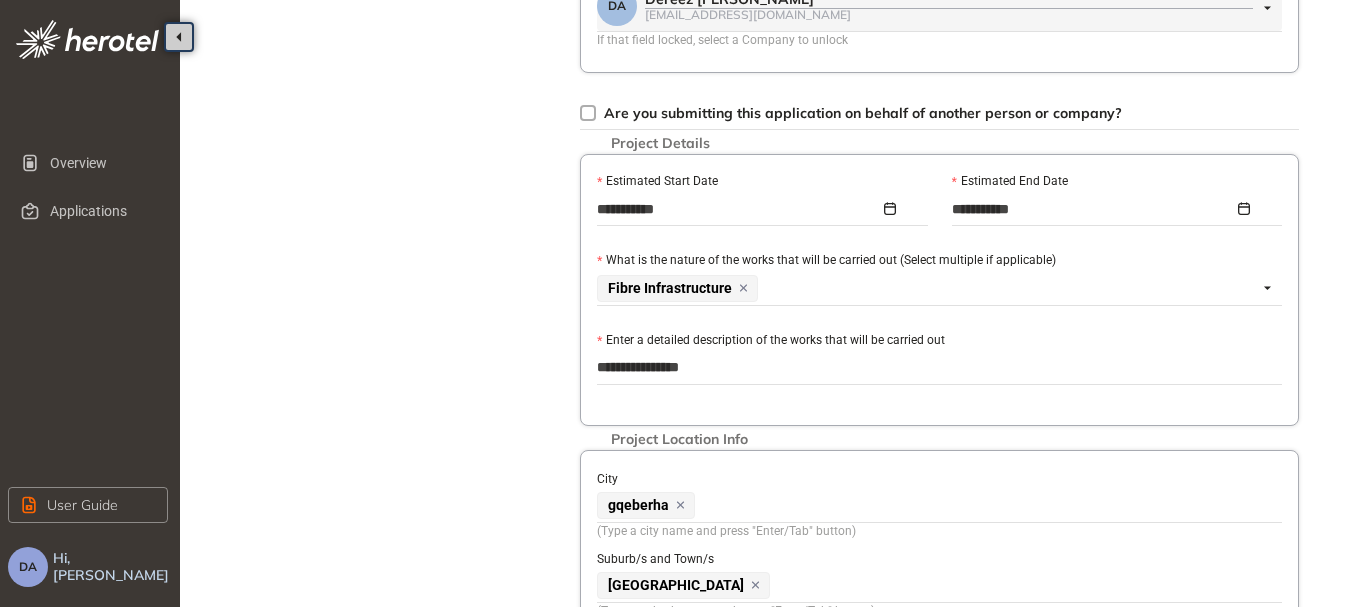type on "**********" 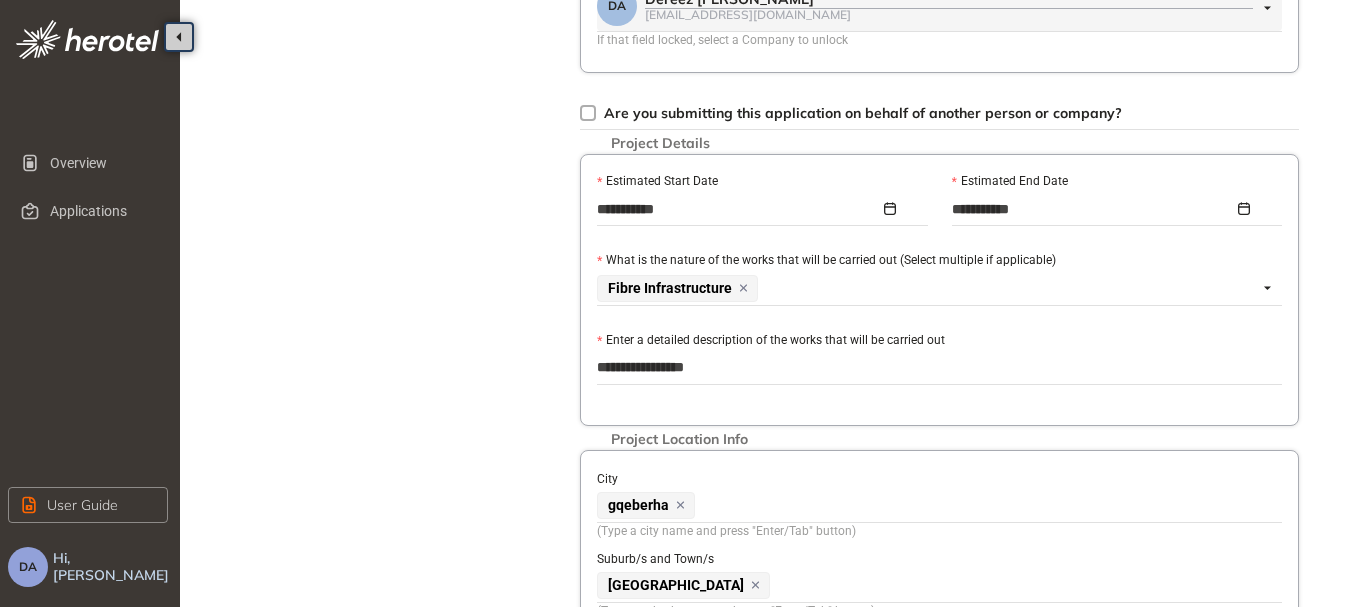 type on "**********" 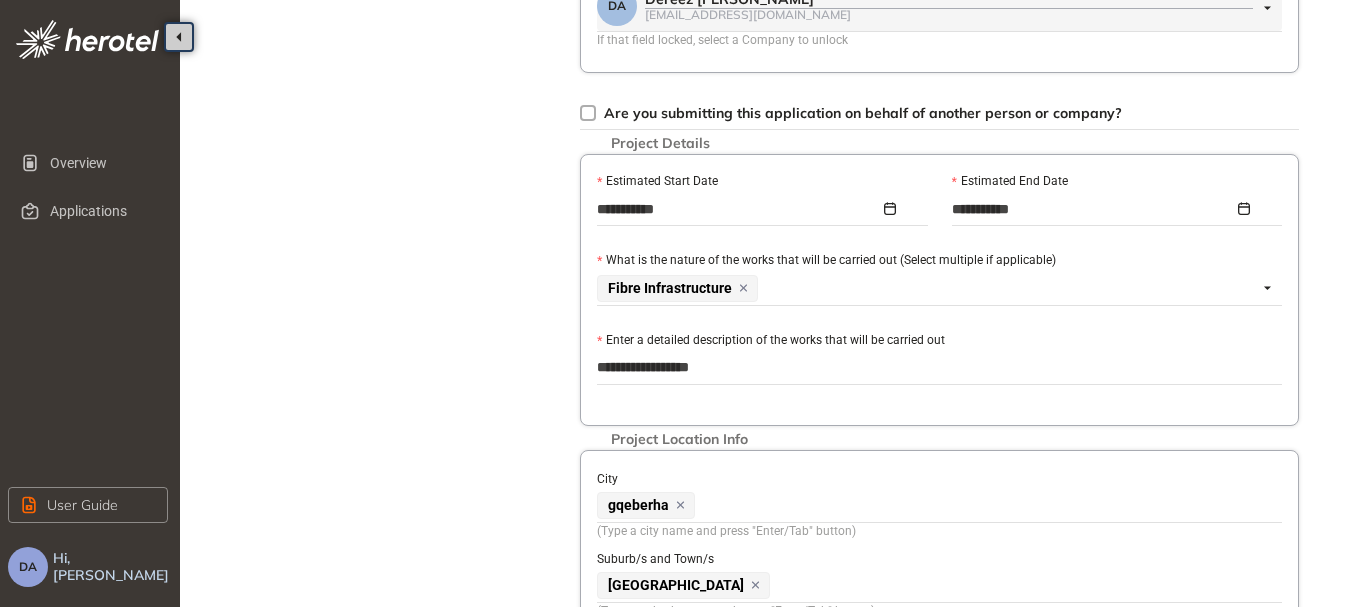 type on "**********" 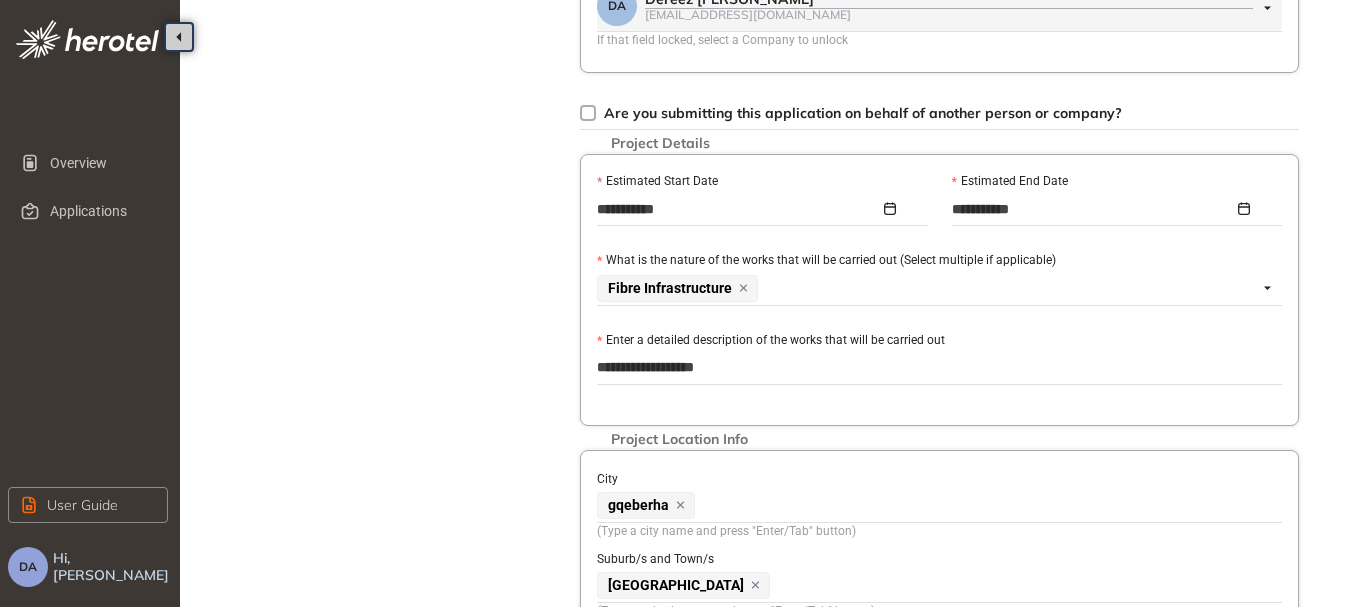 type on "**********" 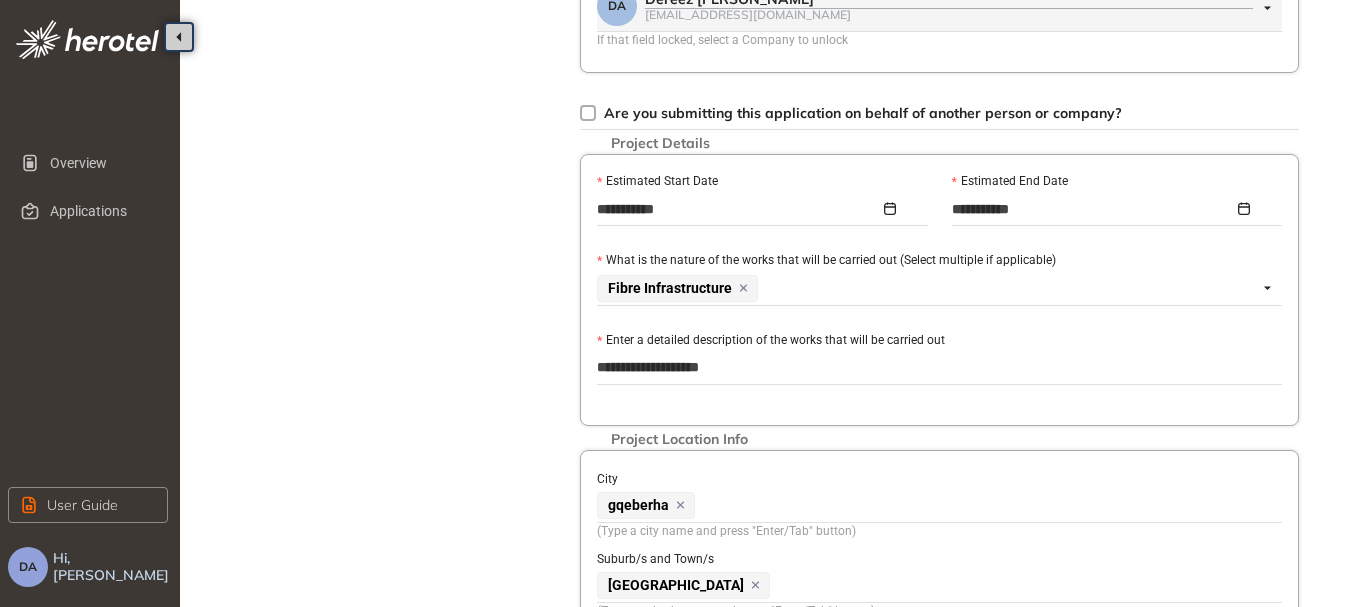 type on "**********" 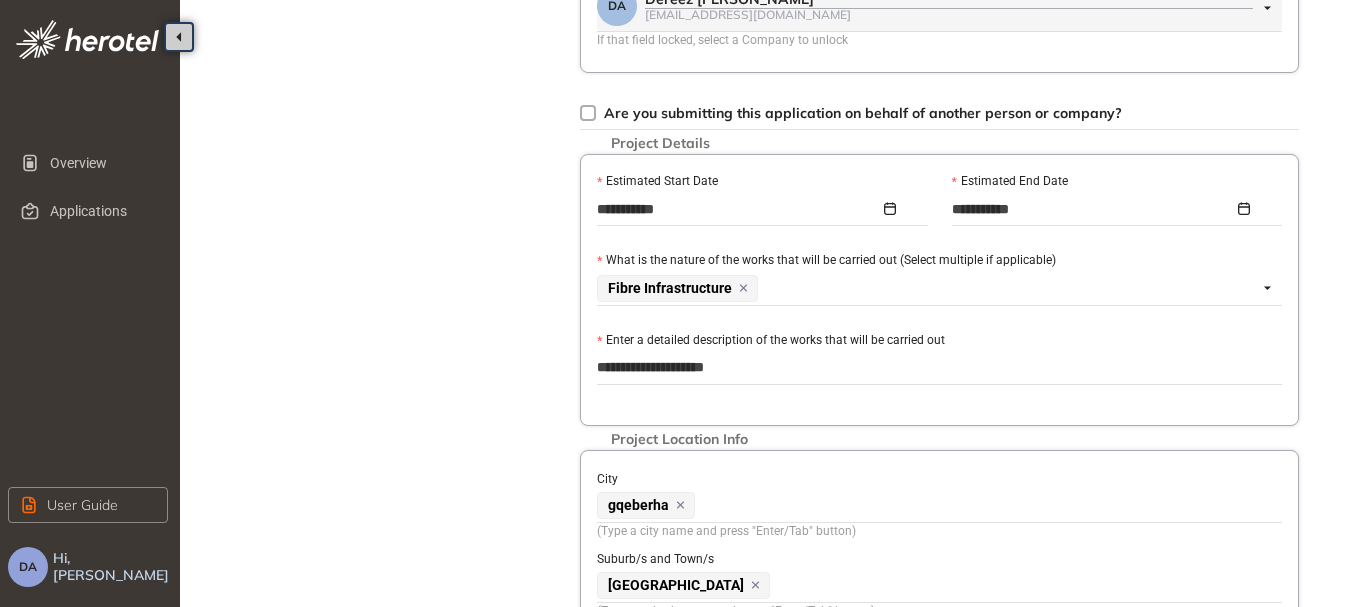 type on "**********" 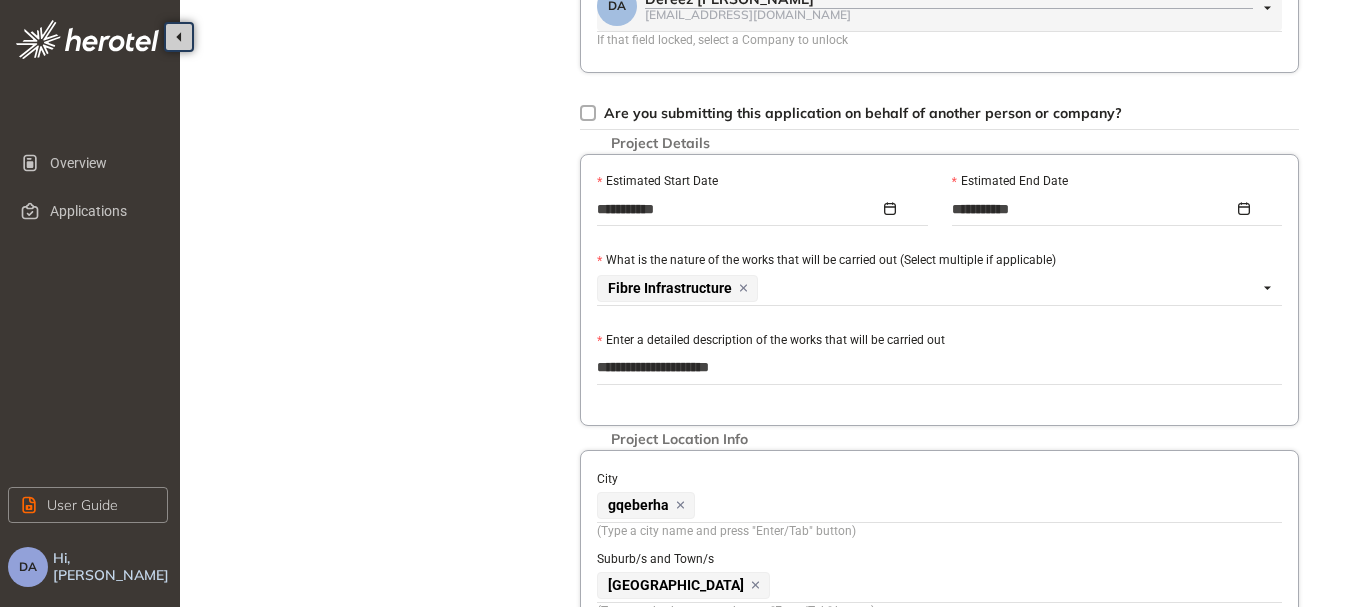 type on "**********" 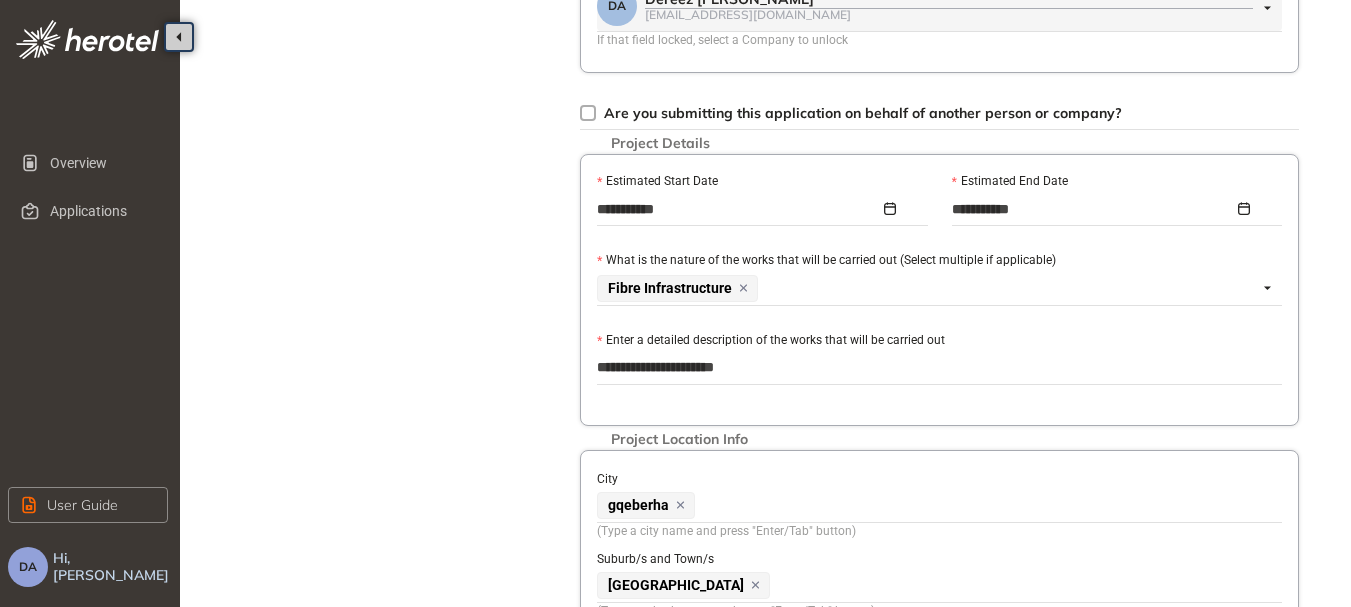 type on "**********" 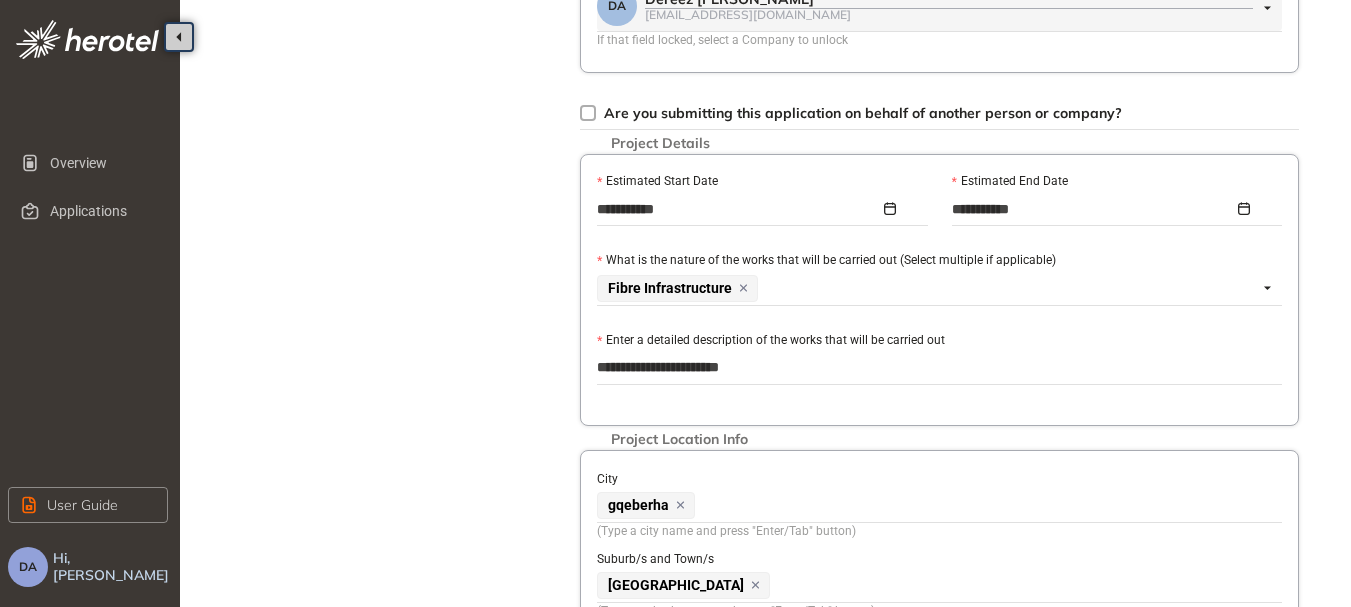 type on "**********" 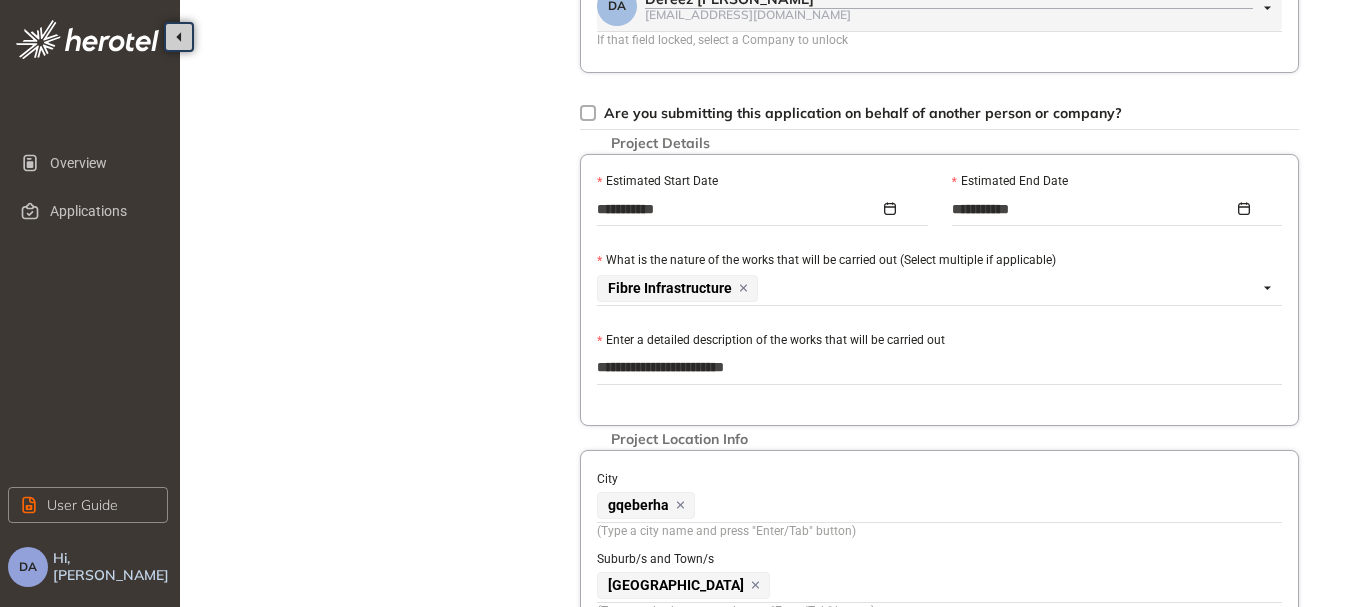 type on "**********" 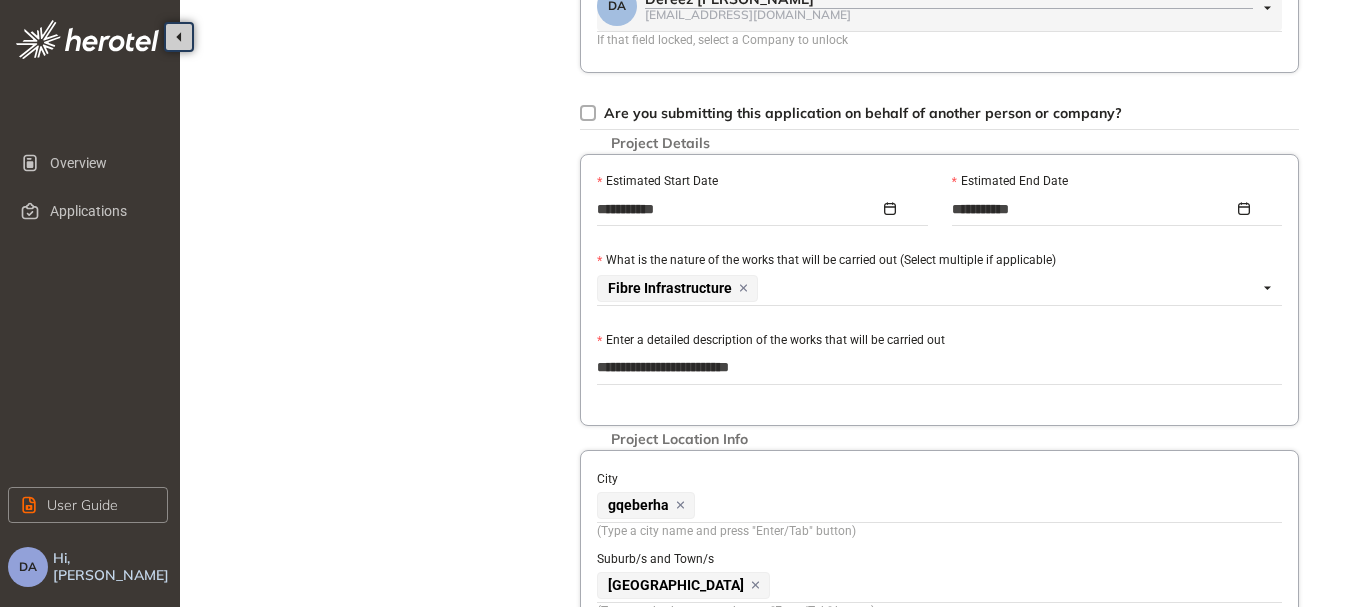 type on "**********" 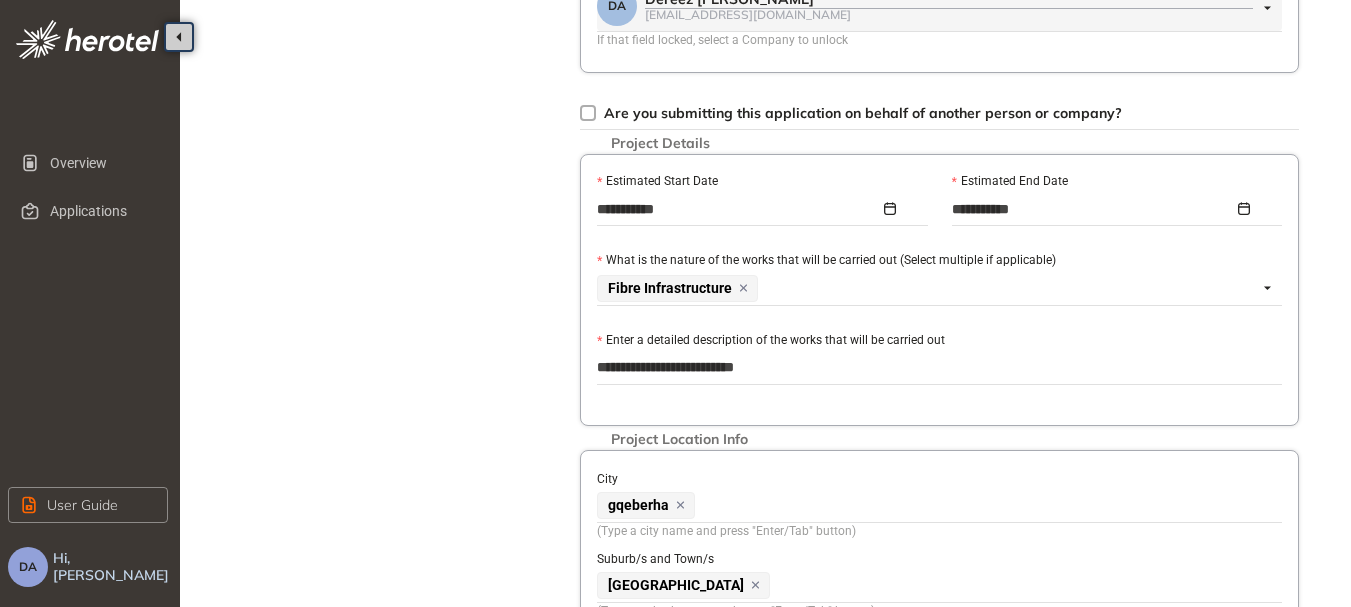 type on "**********" 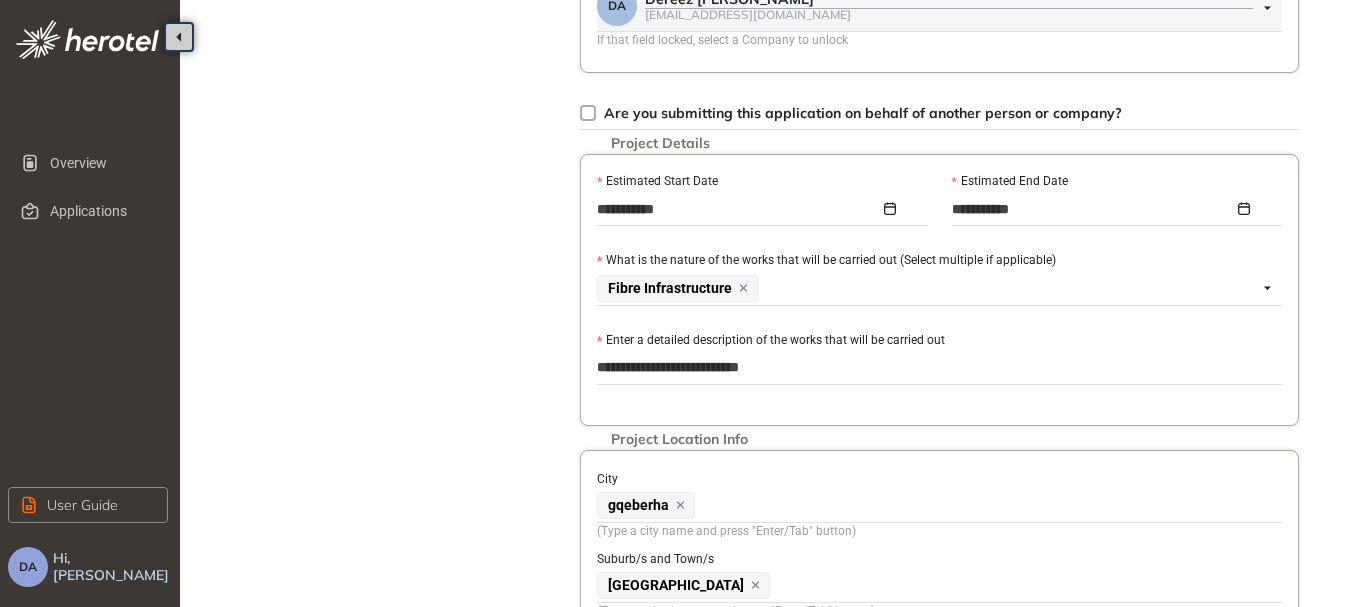 type on "**********" 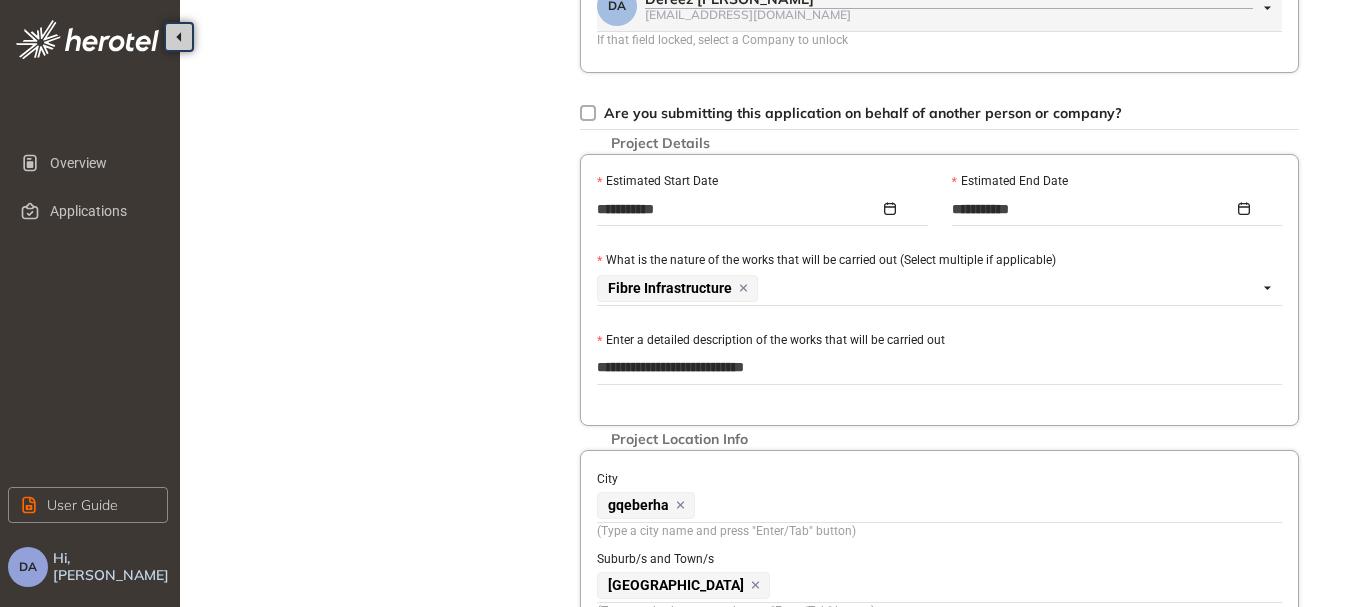 type on "**********" 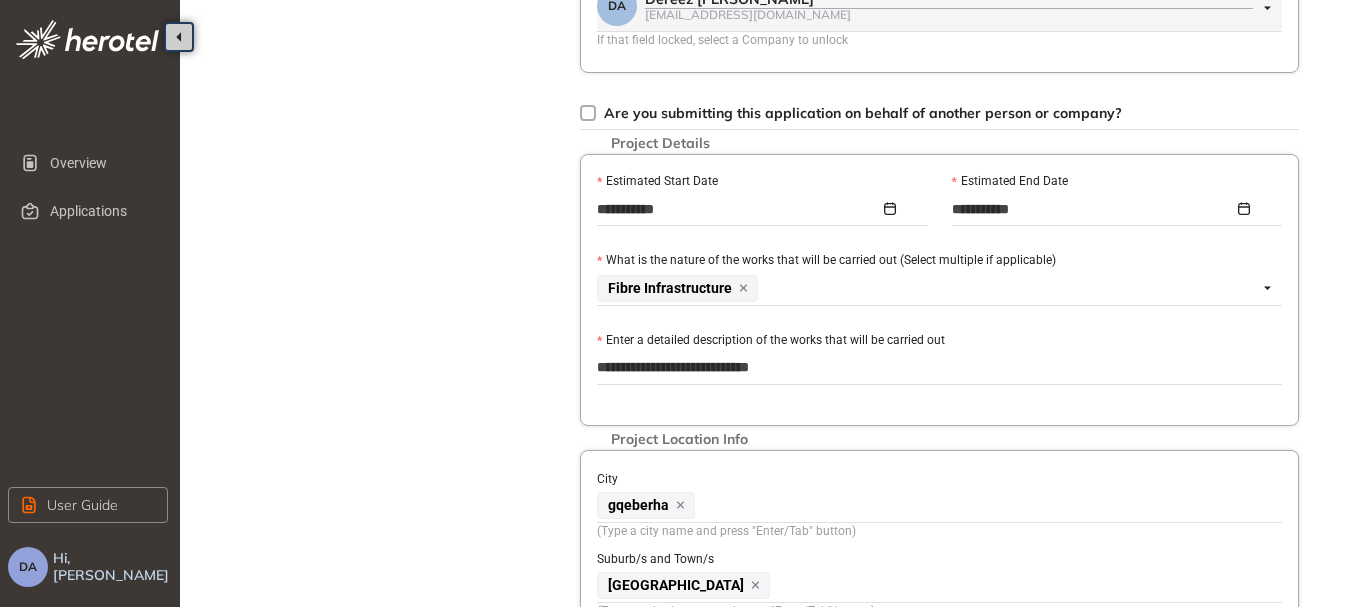 type on "**********" 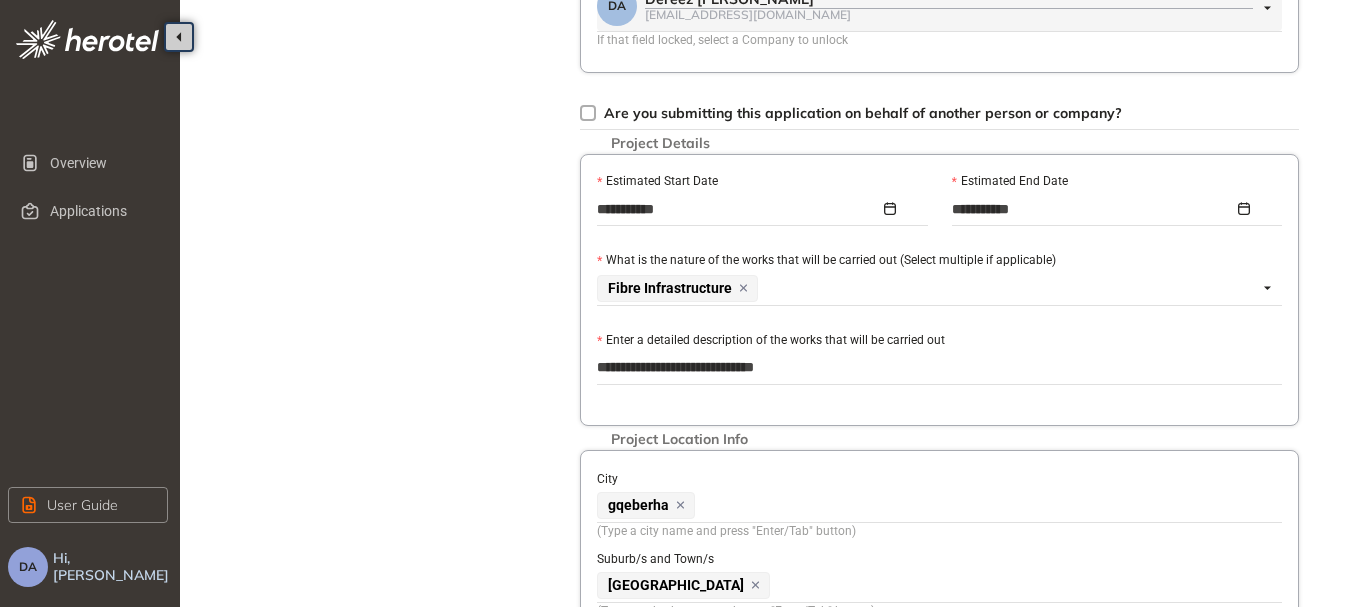 type on "**********" 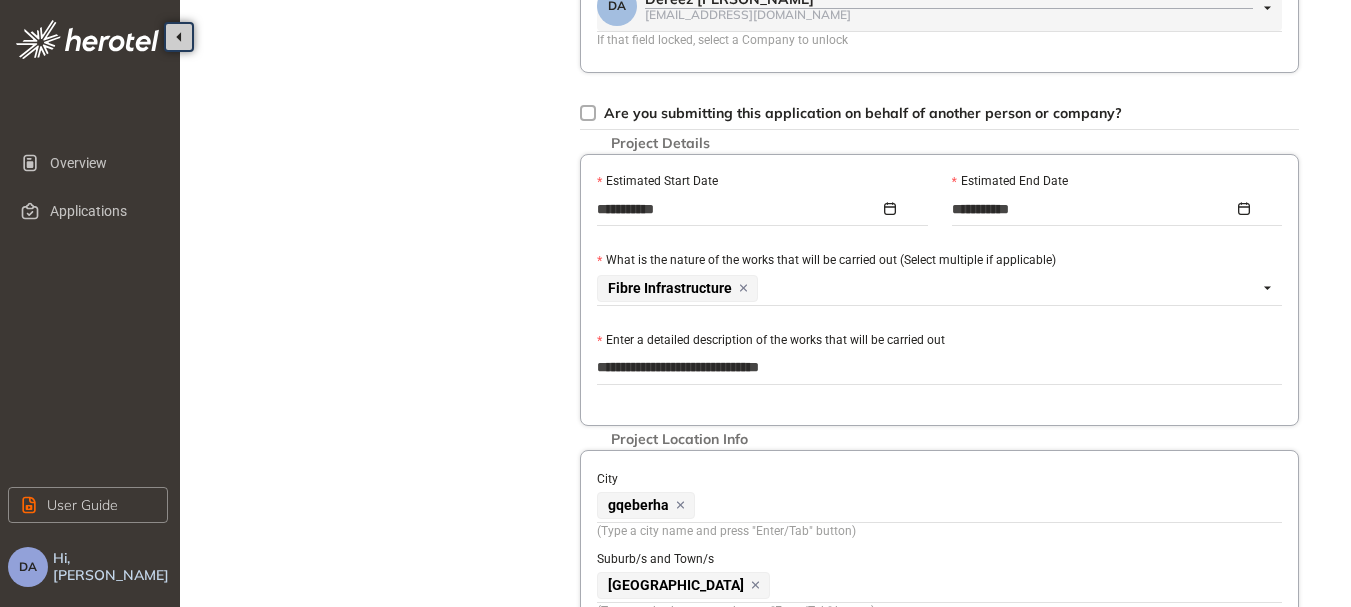 type on "**********" 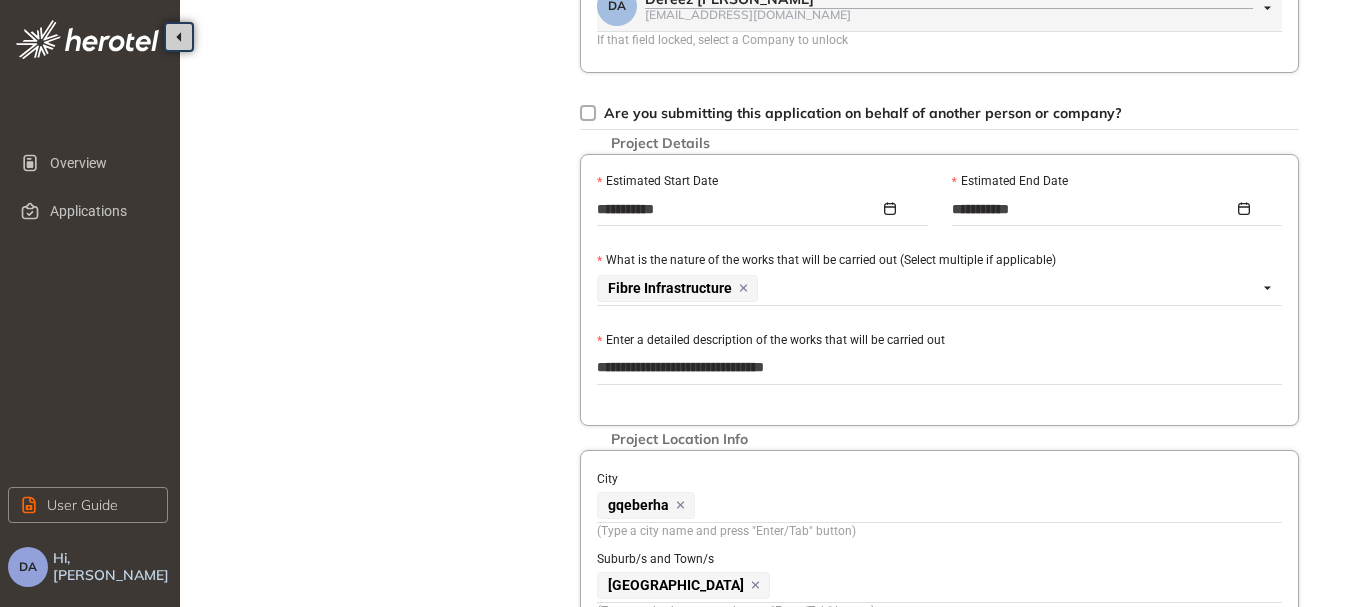 type on "**********" 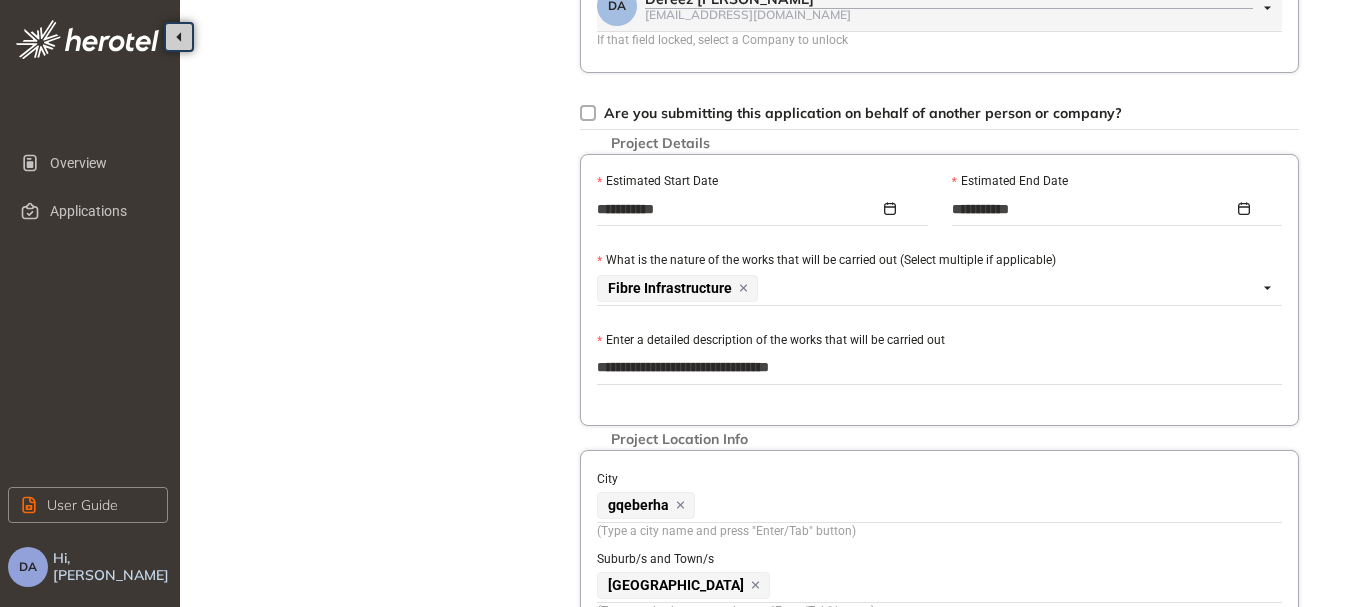 type on "**********" 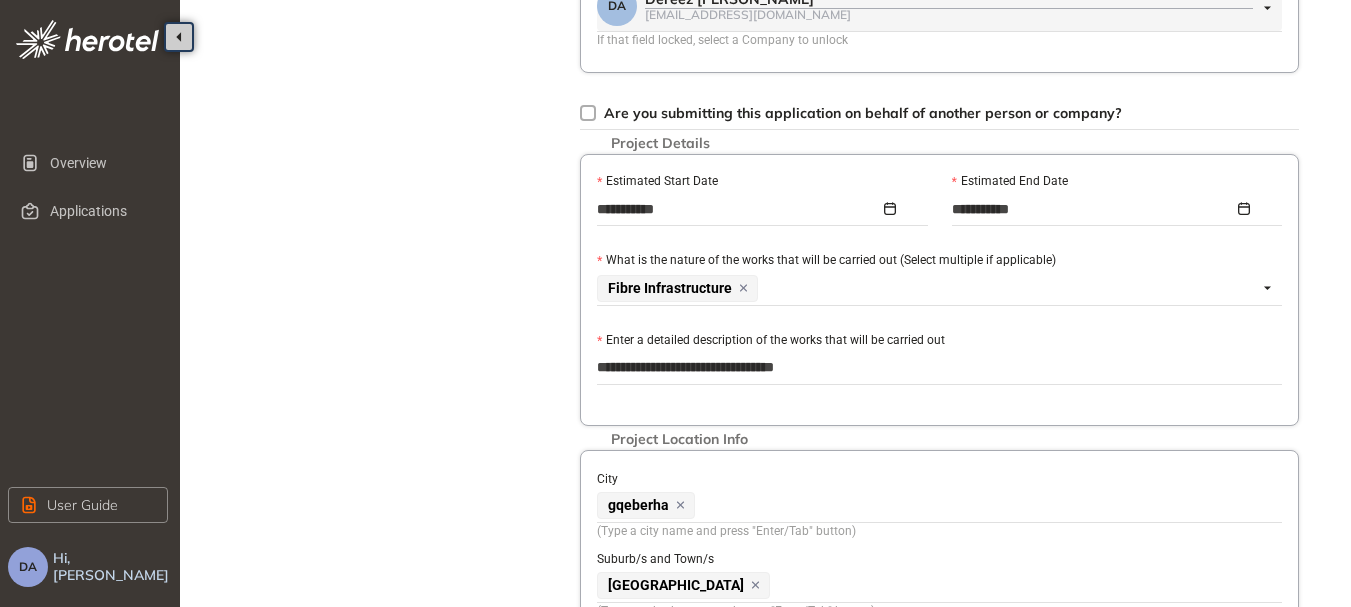 type on "**********" 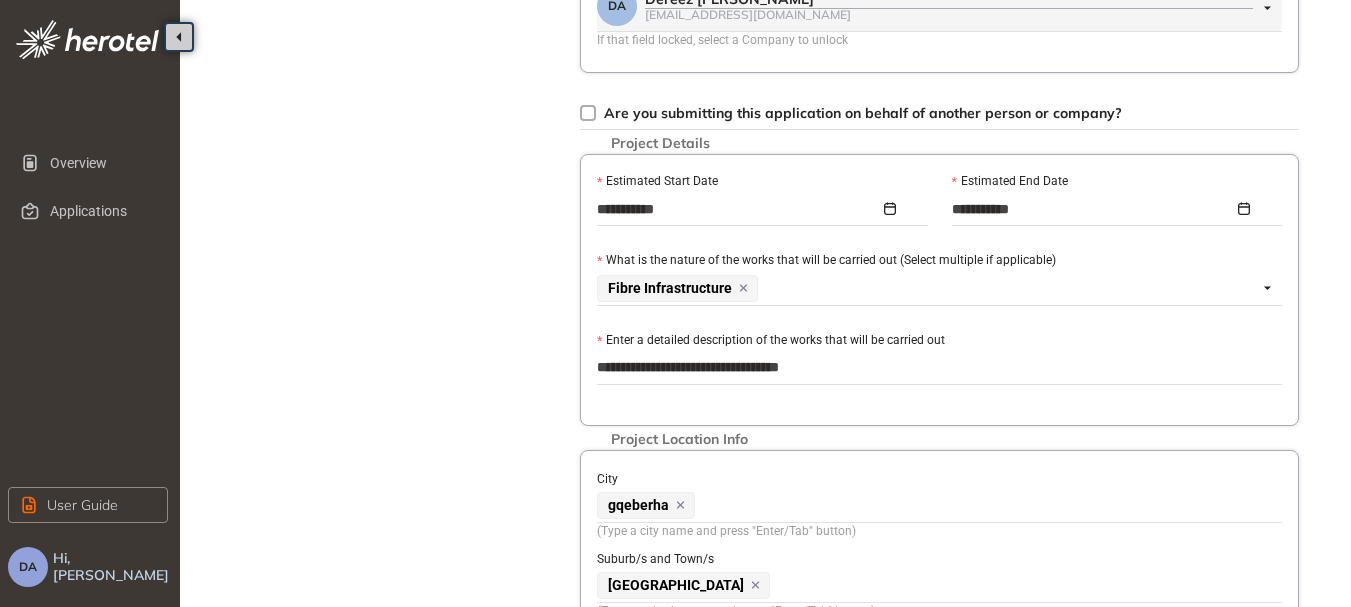 type on "**********" 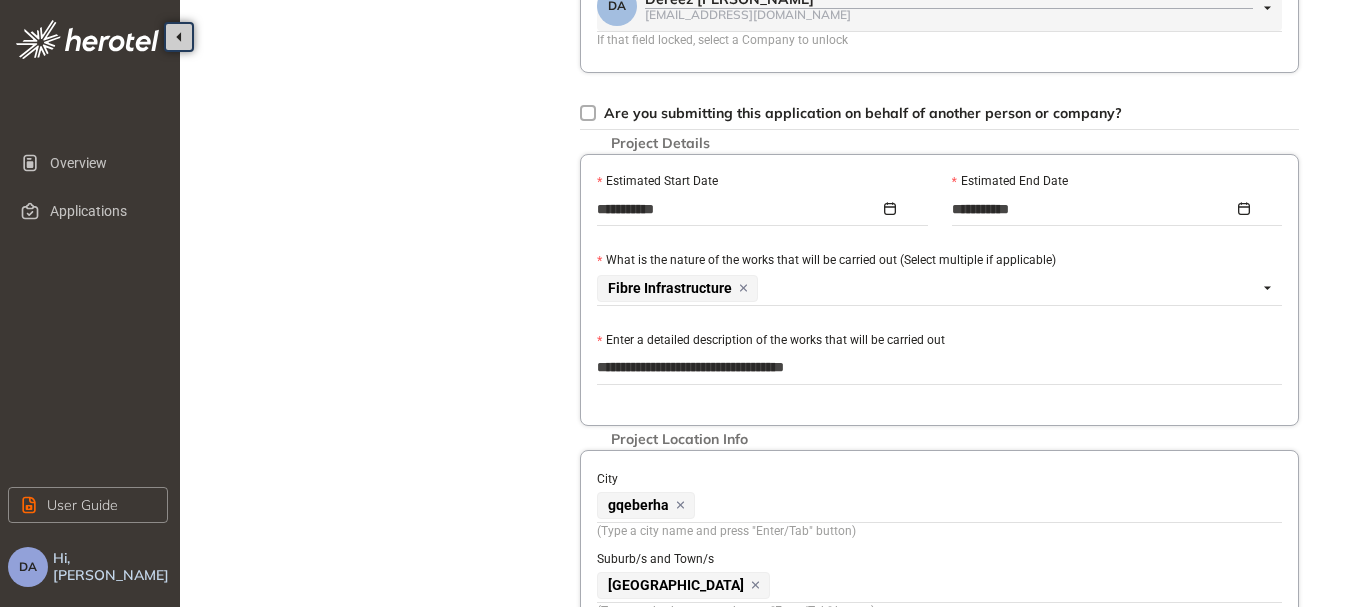 type on "**********" 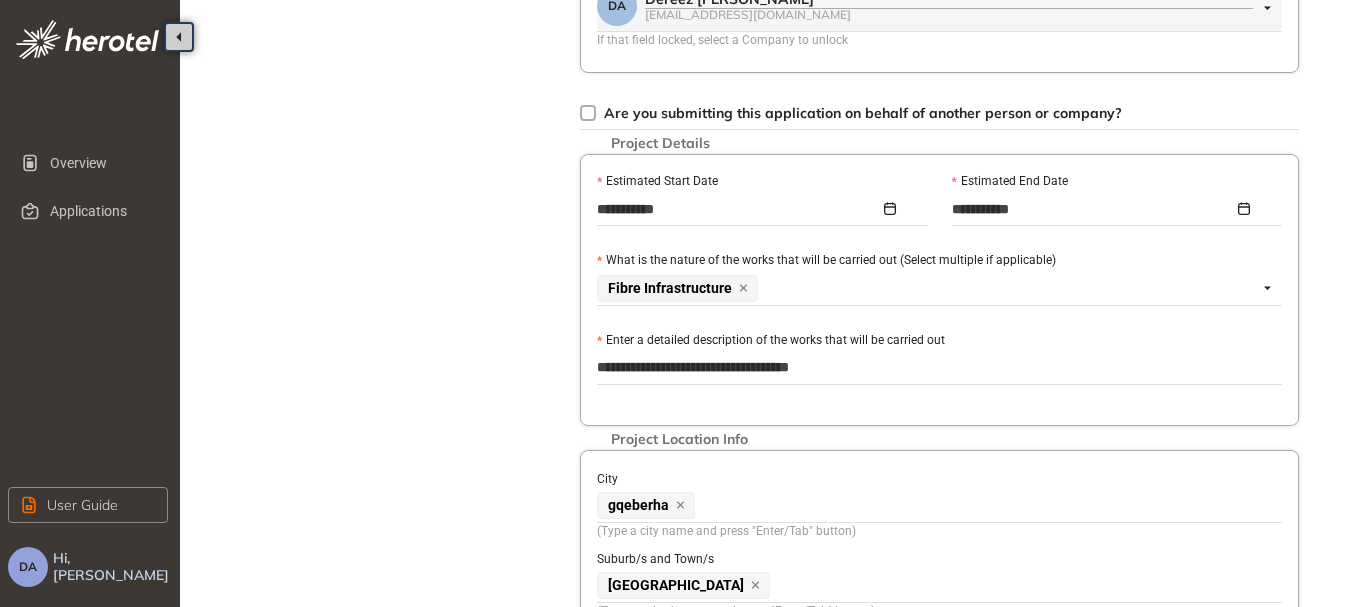 type on "**********" 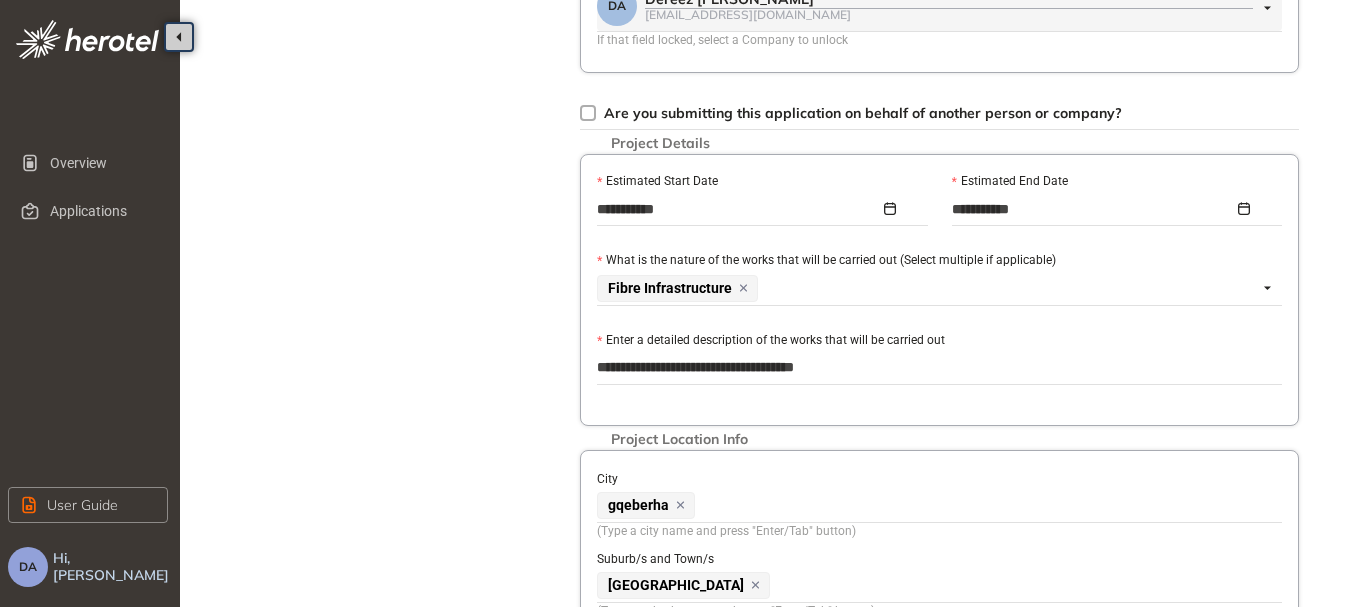 type on "**********" 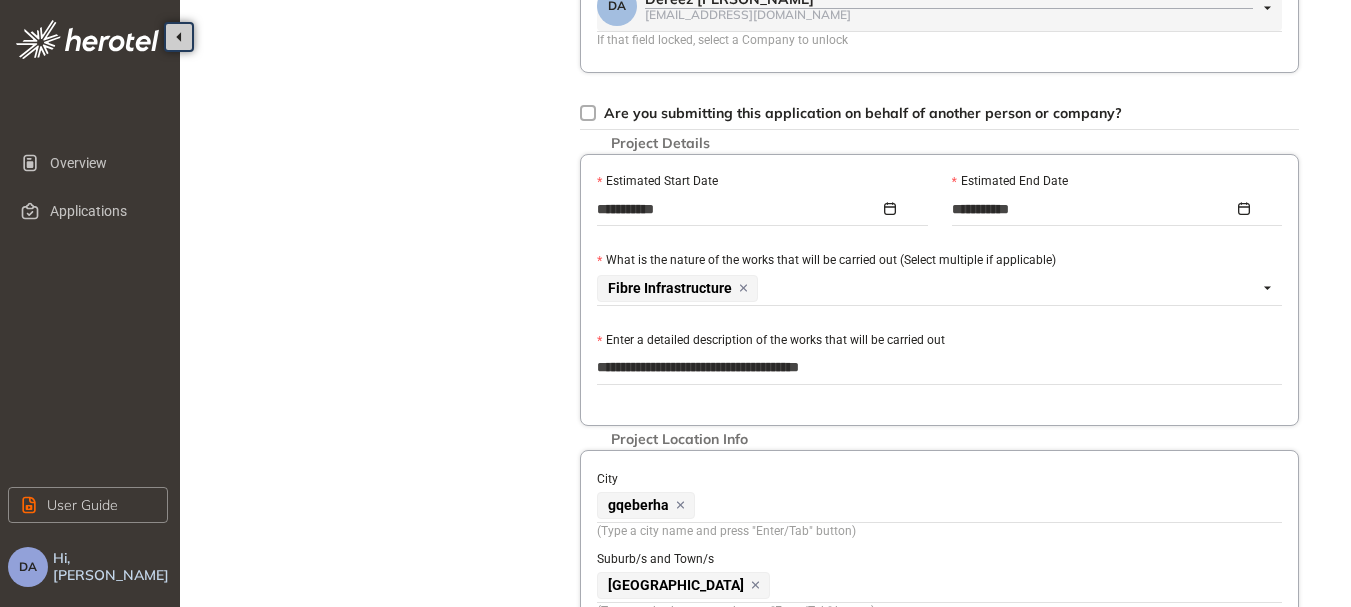 type on "**********" 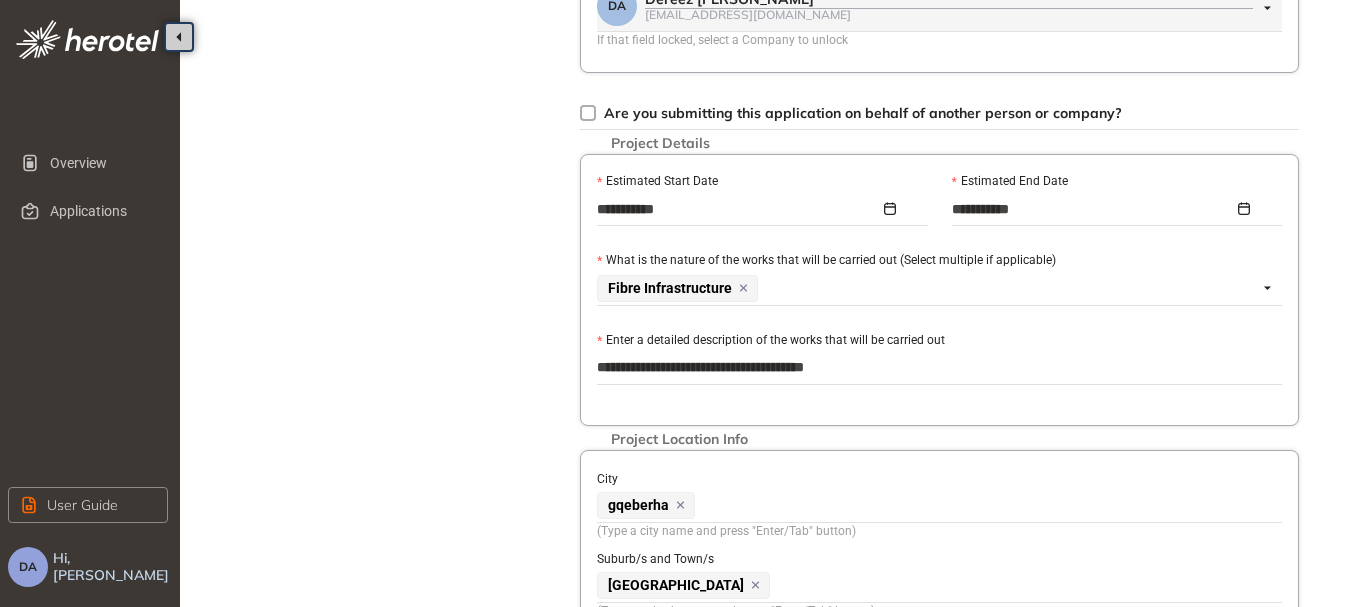 type on "**********" 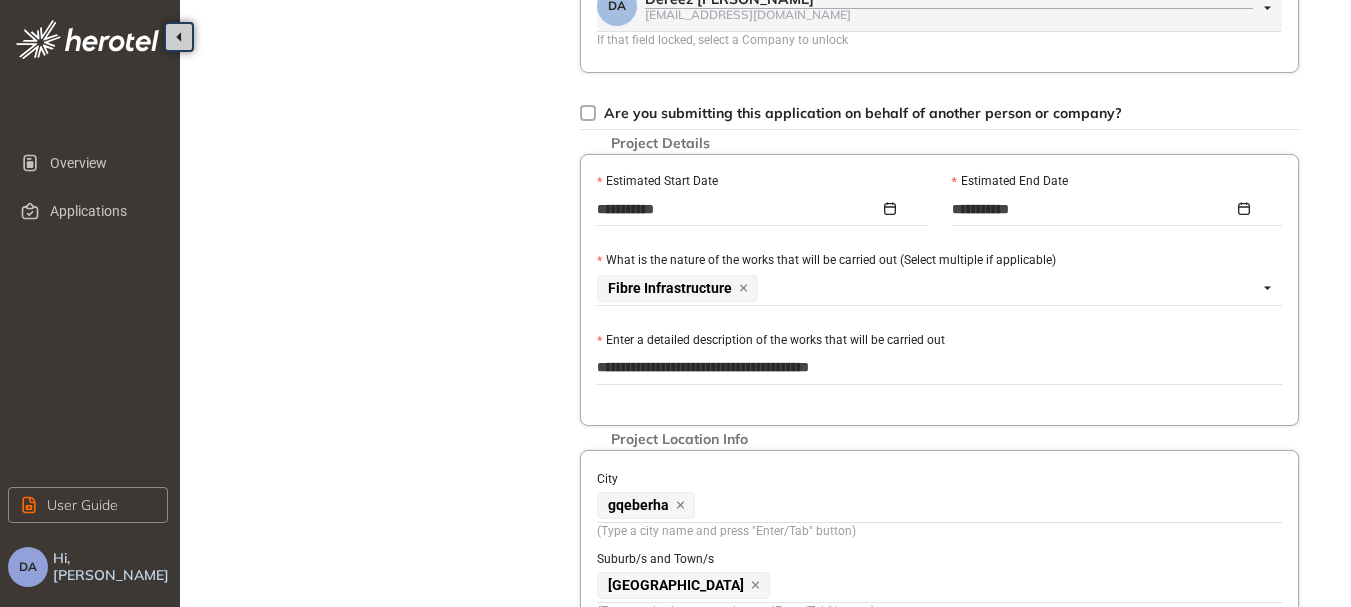 type on "**********" 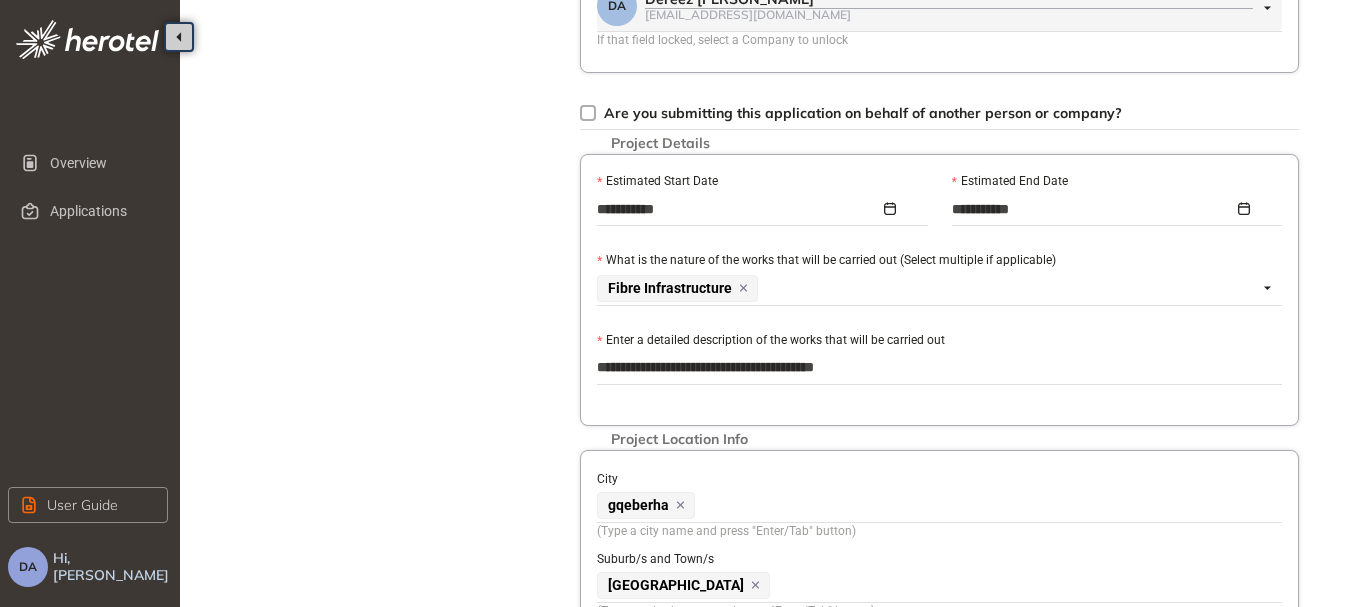 type on "**********" 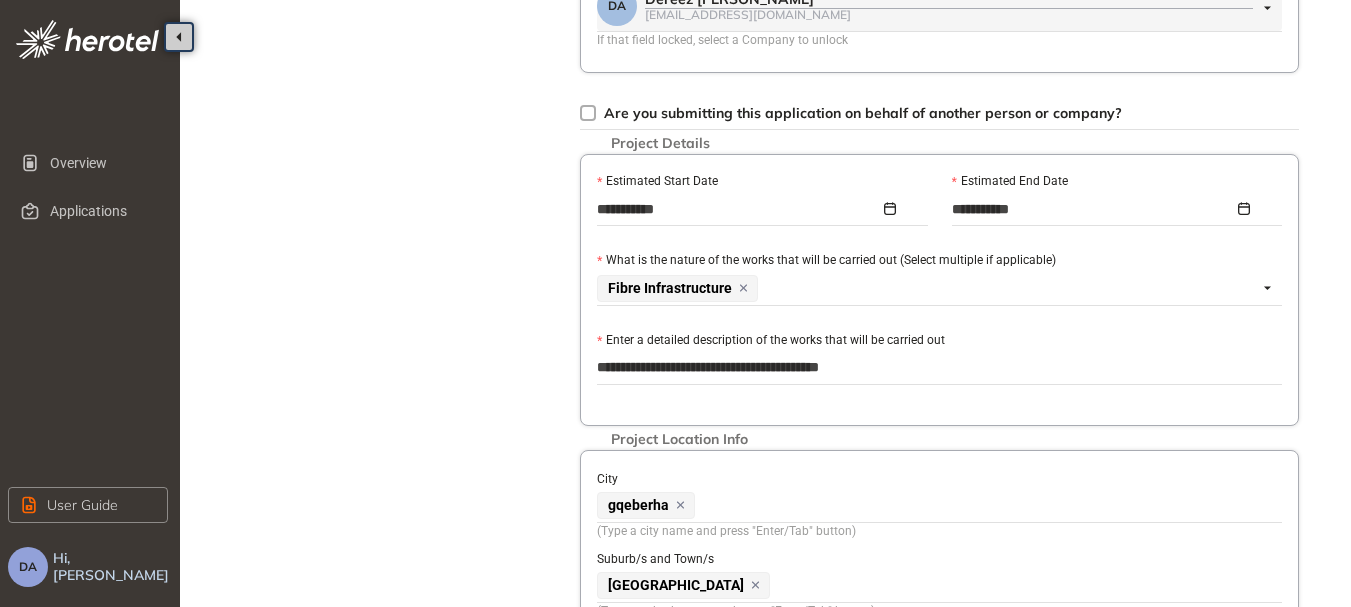type on "**********" 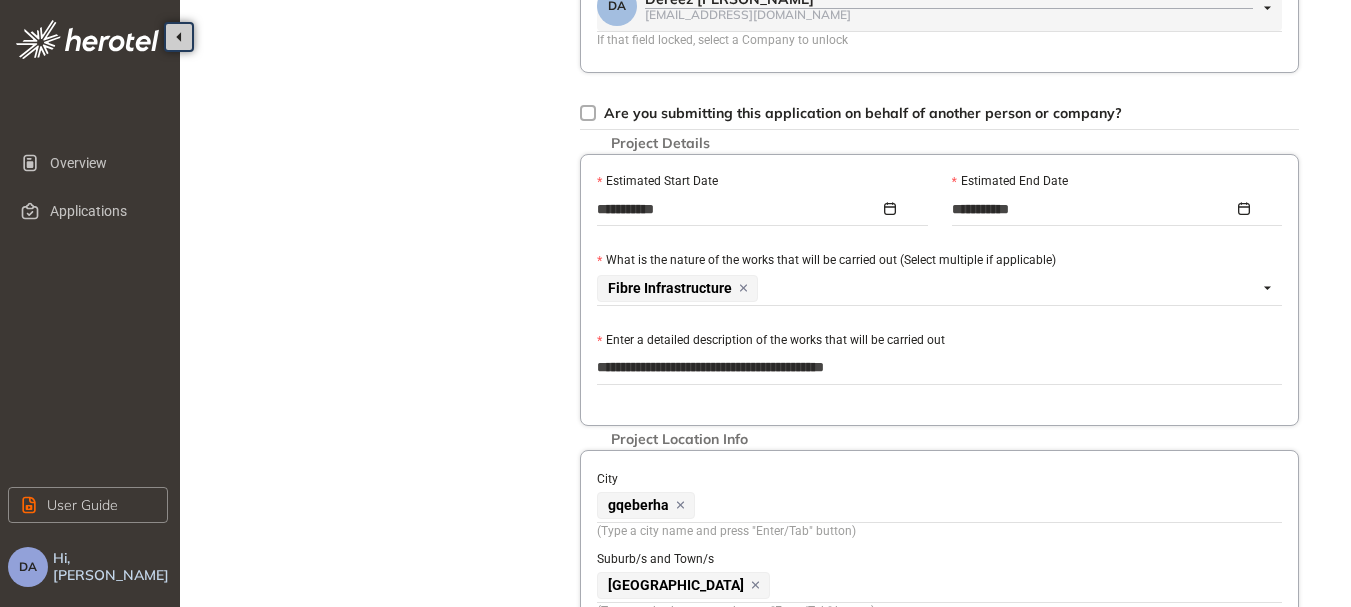 type on "**********" 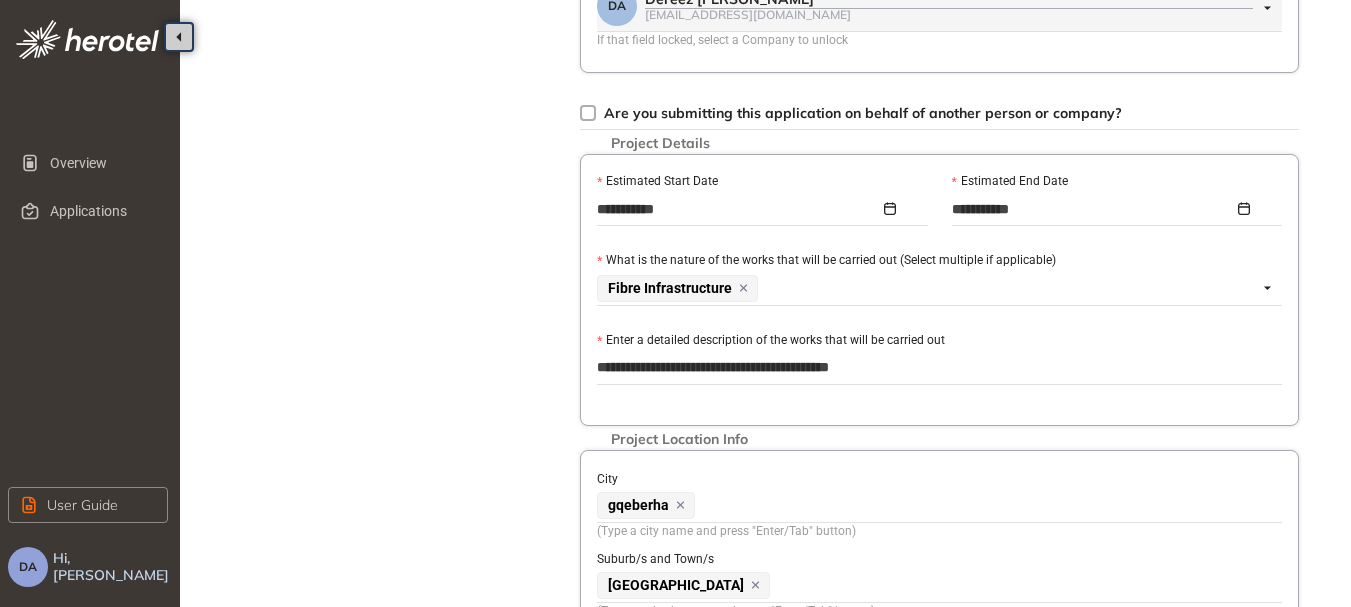 type on "**********" 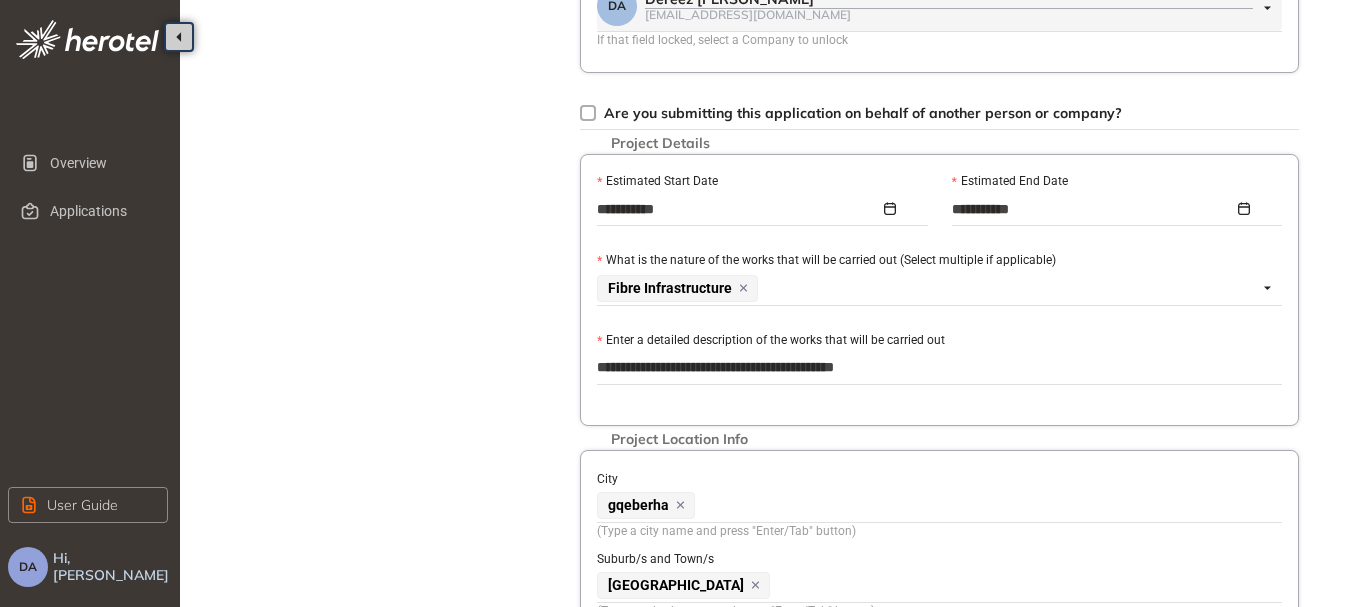 type on "**********" 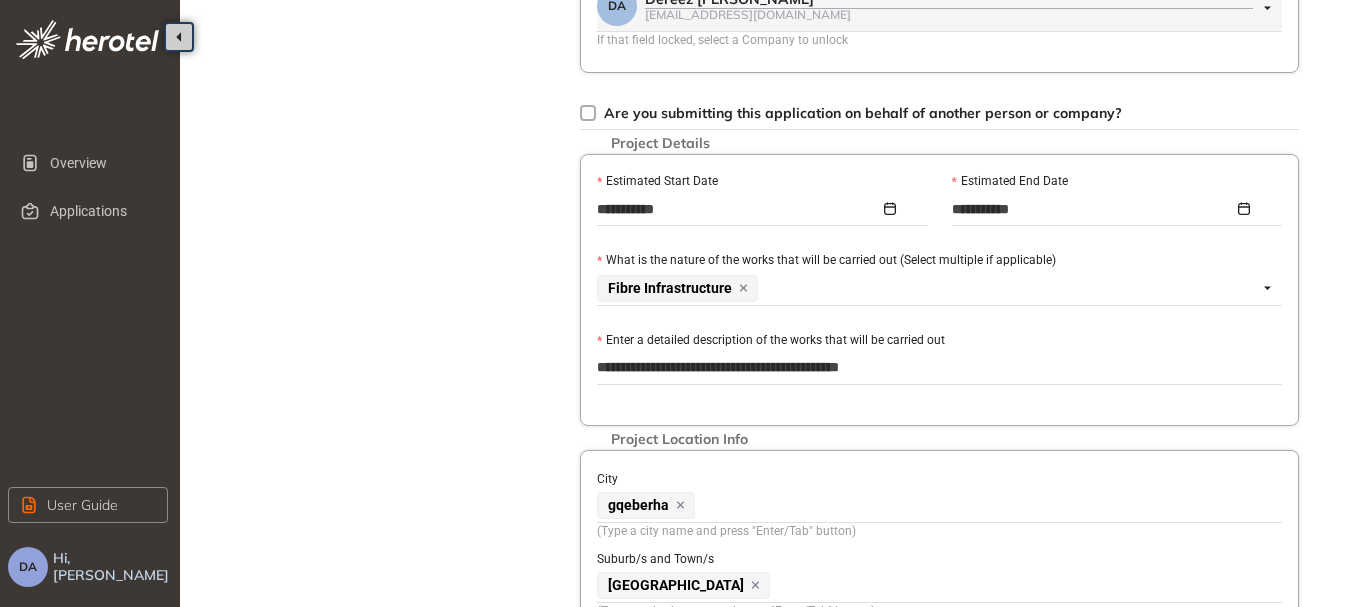 type on "**********" 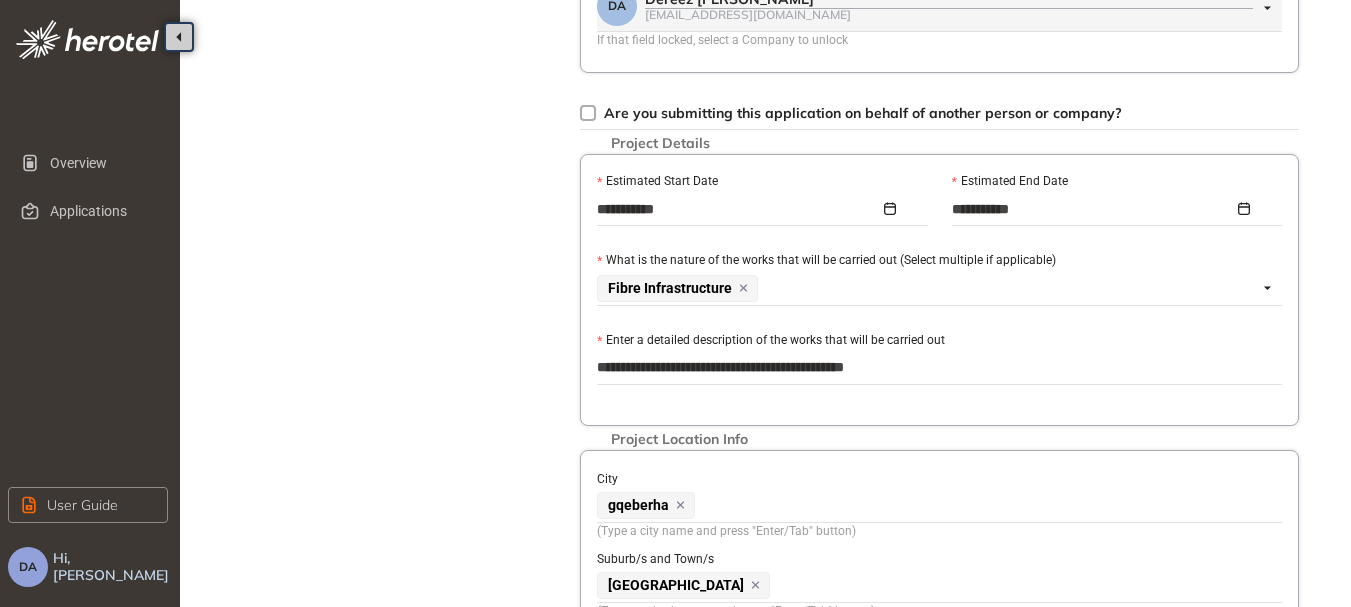 type on "**********" 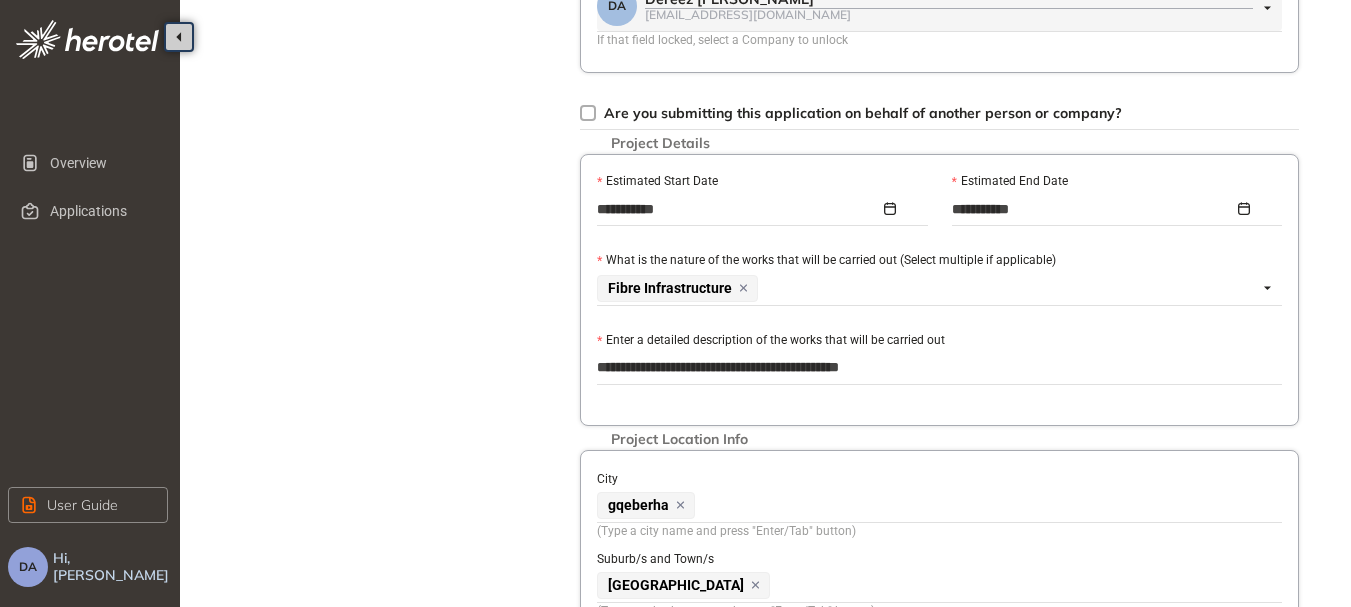 type on "**********" 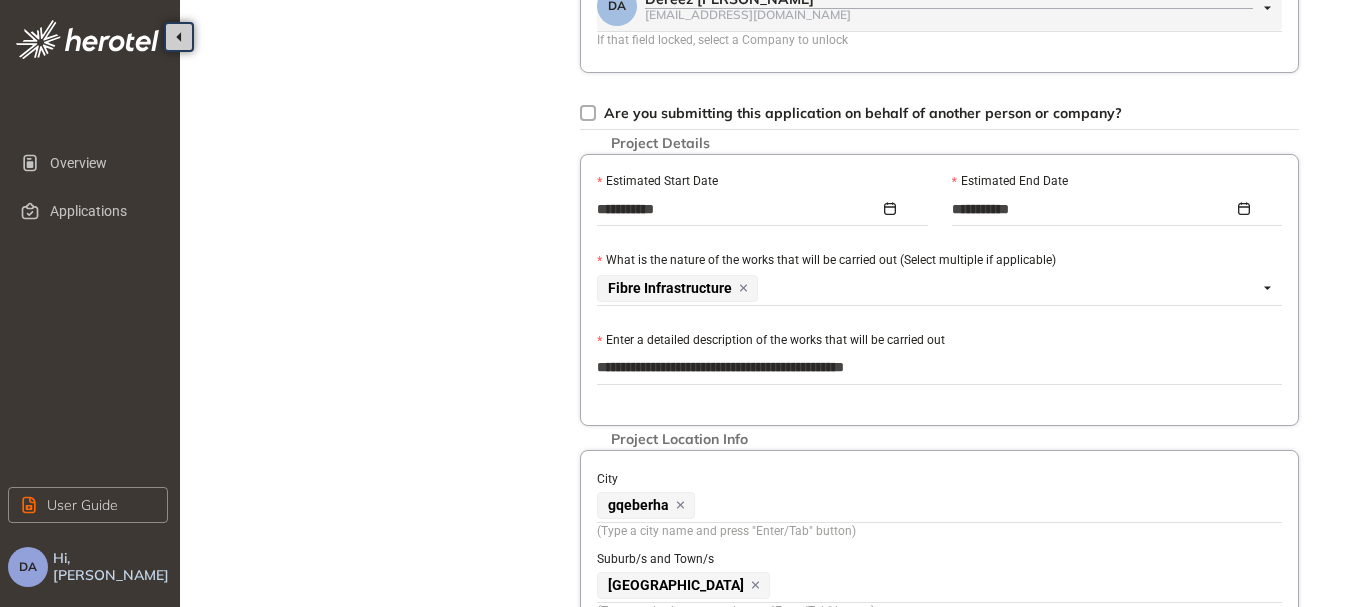 type on "**********" 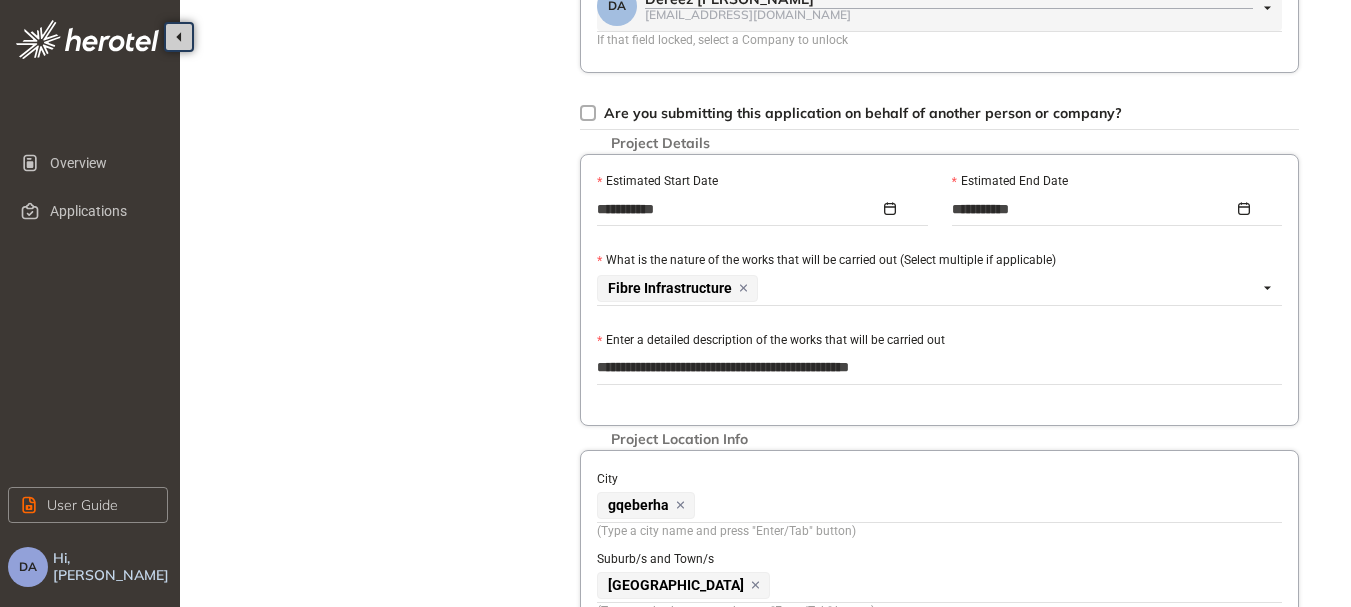 type on "**********" 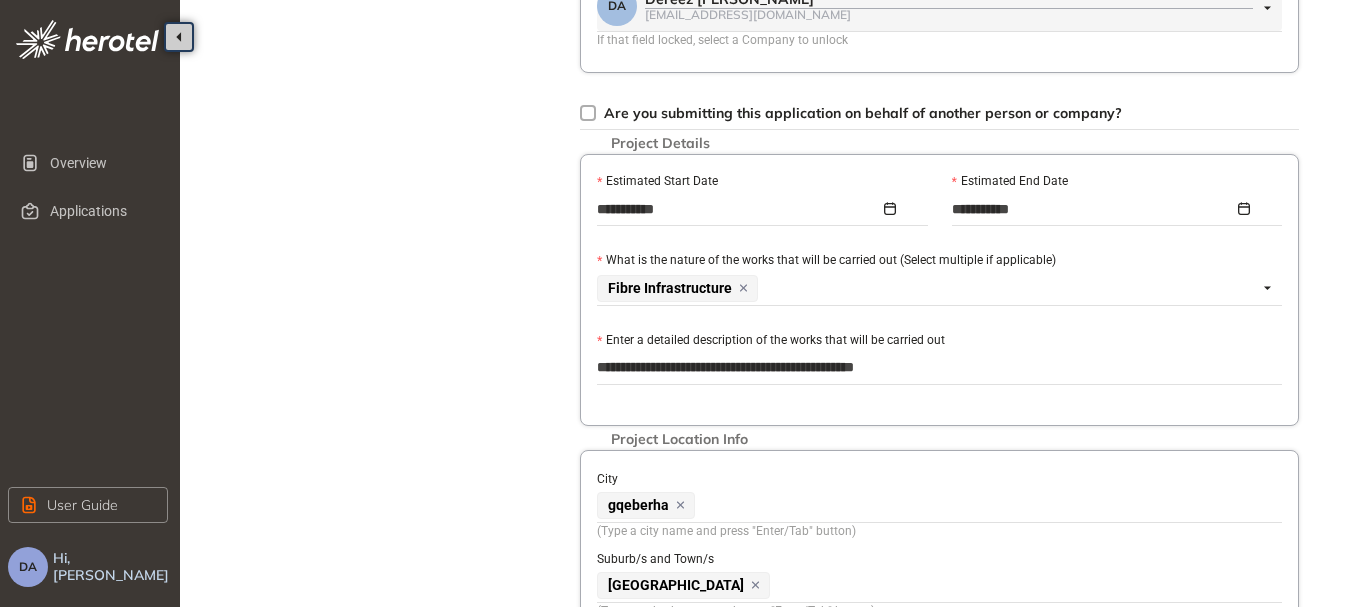 type on "**********" 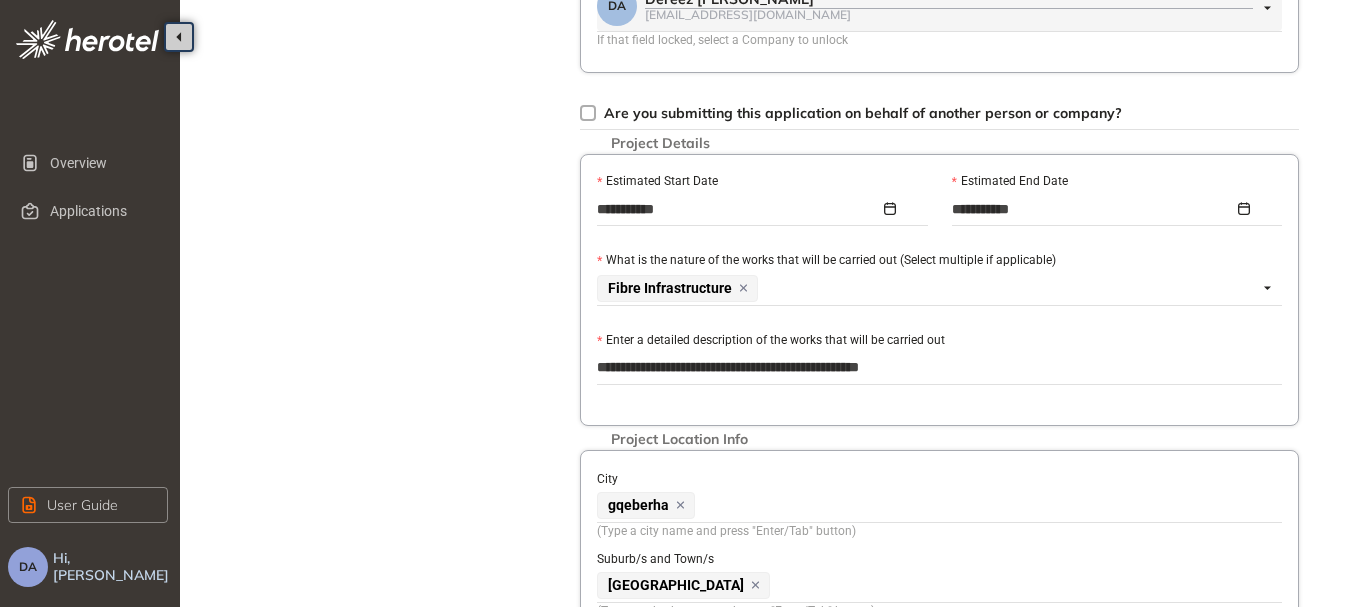 type on "**********" 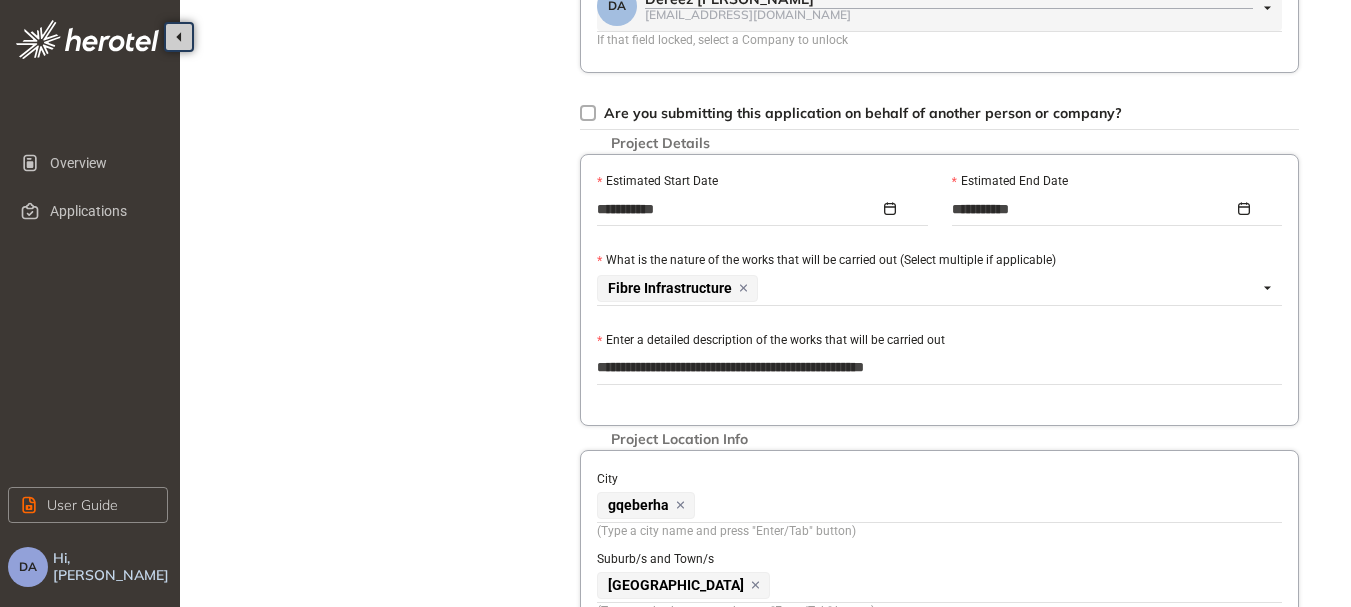 type on "**********" 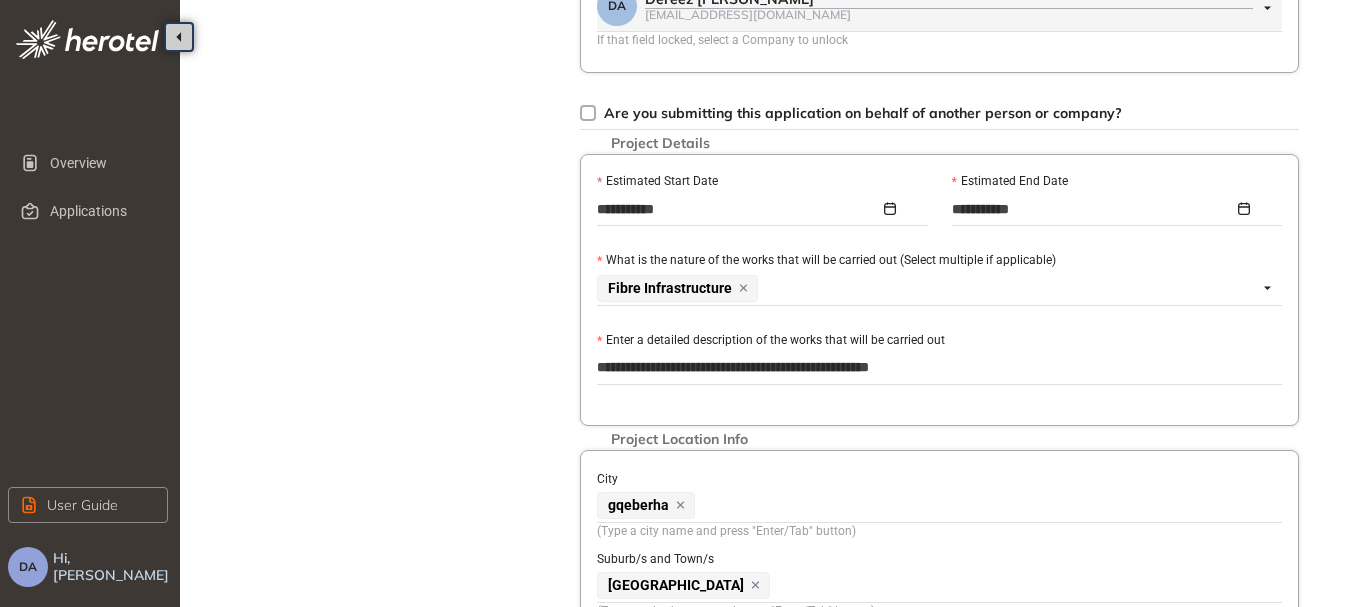 type on "**********" 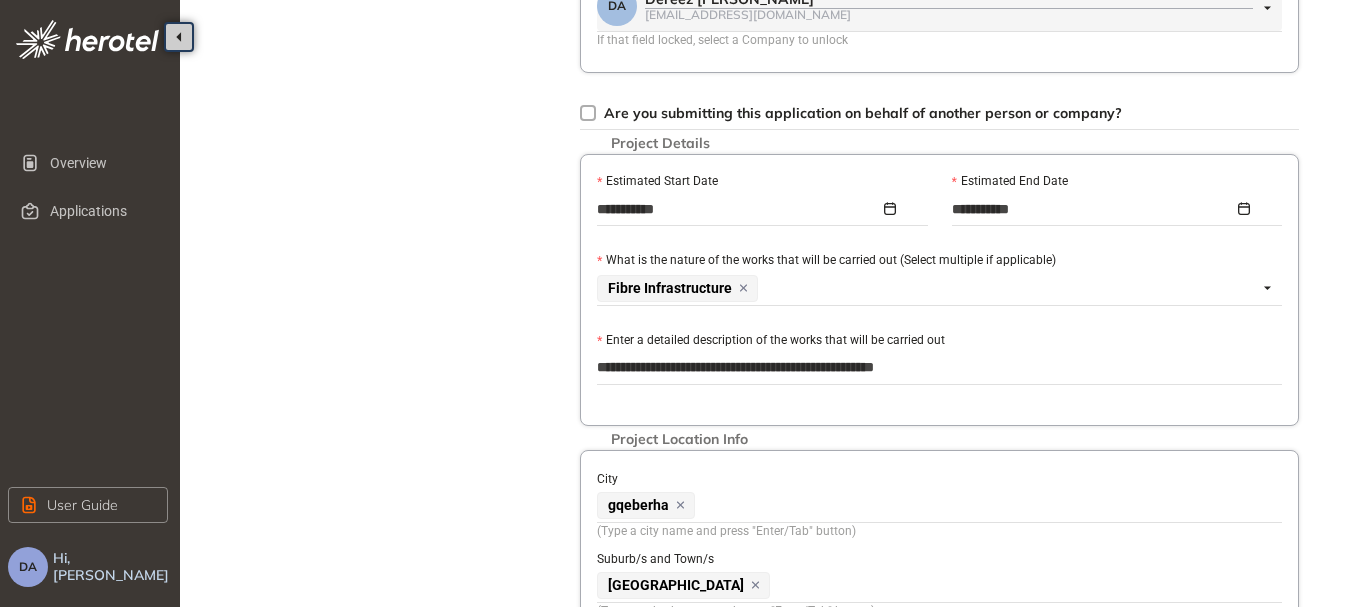 type on "**********" 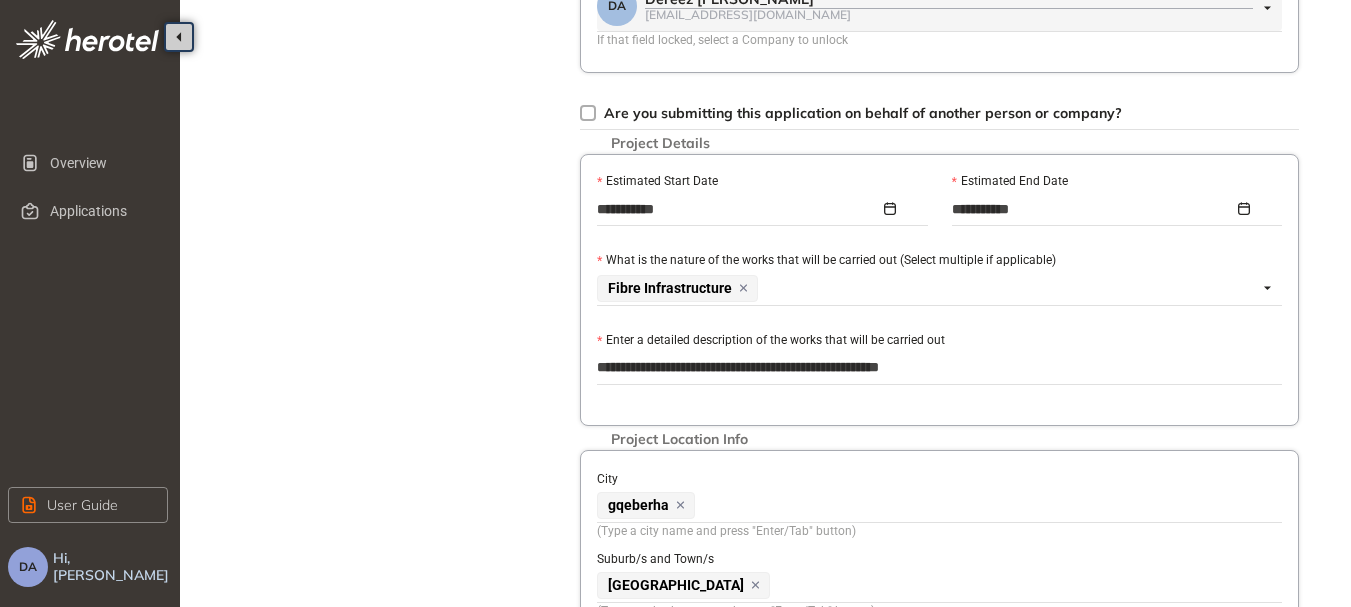 type on "**********" 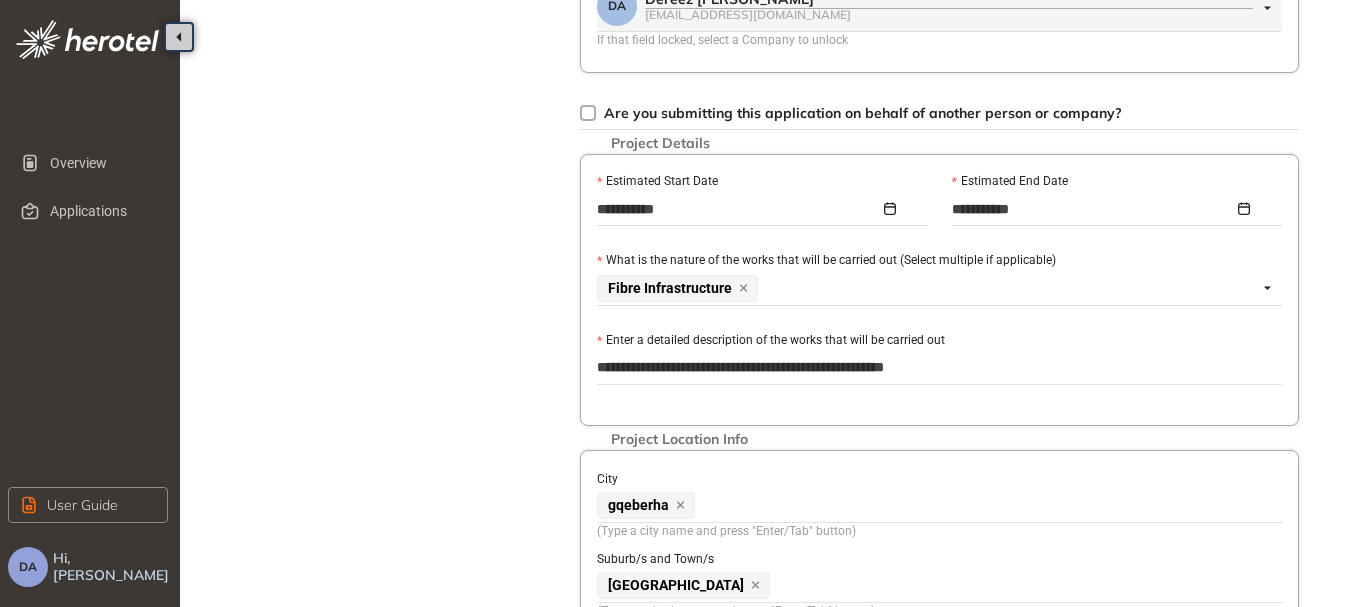 type on "**********" 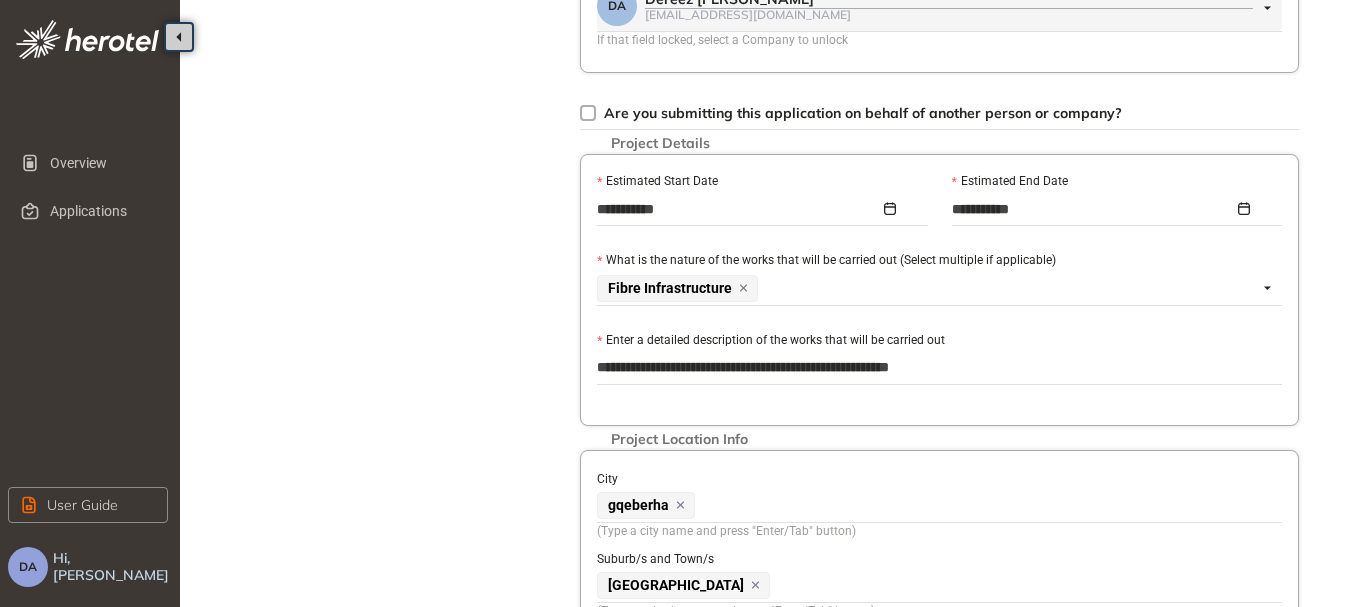 type on "**********" 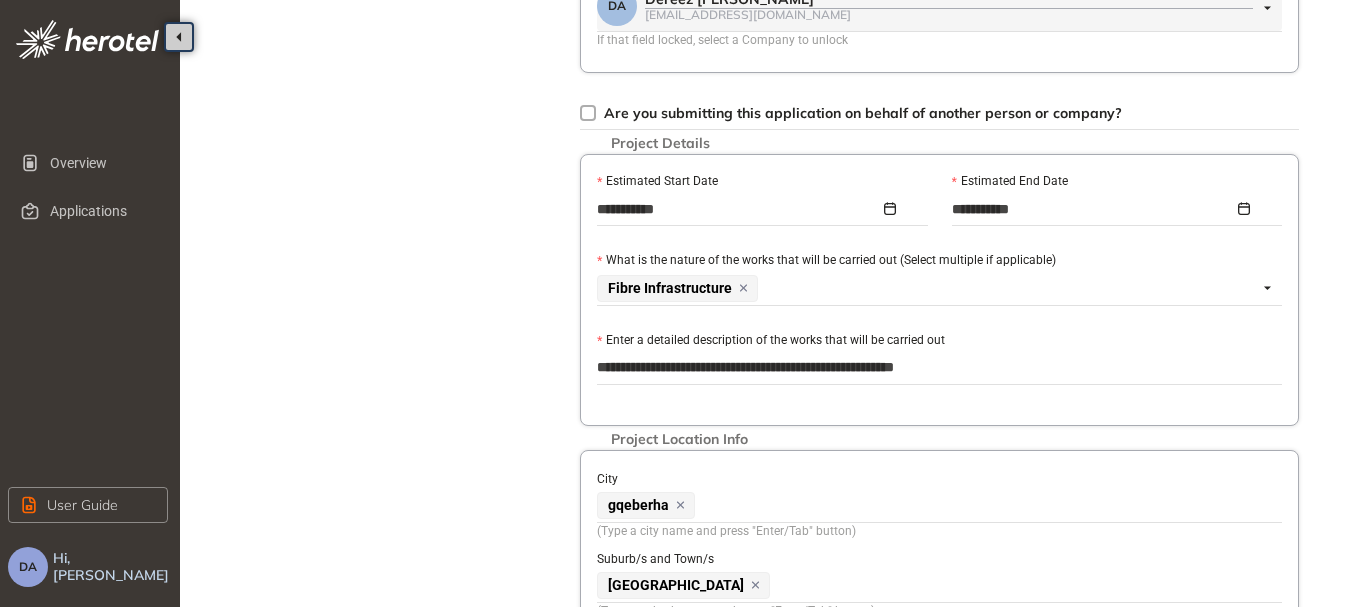 type on "**********" 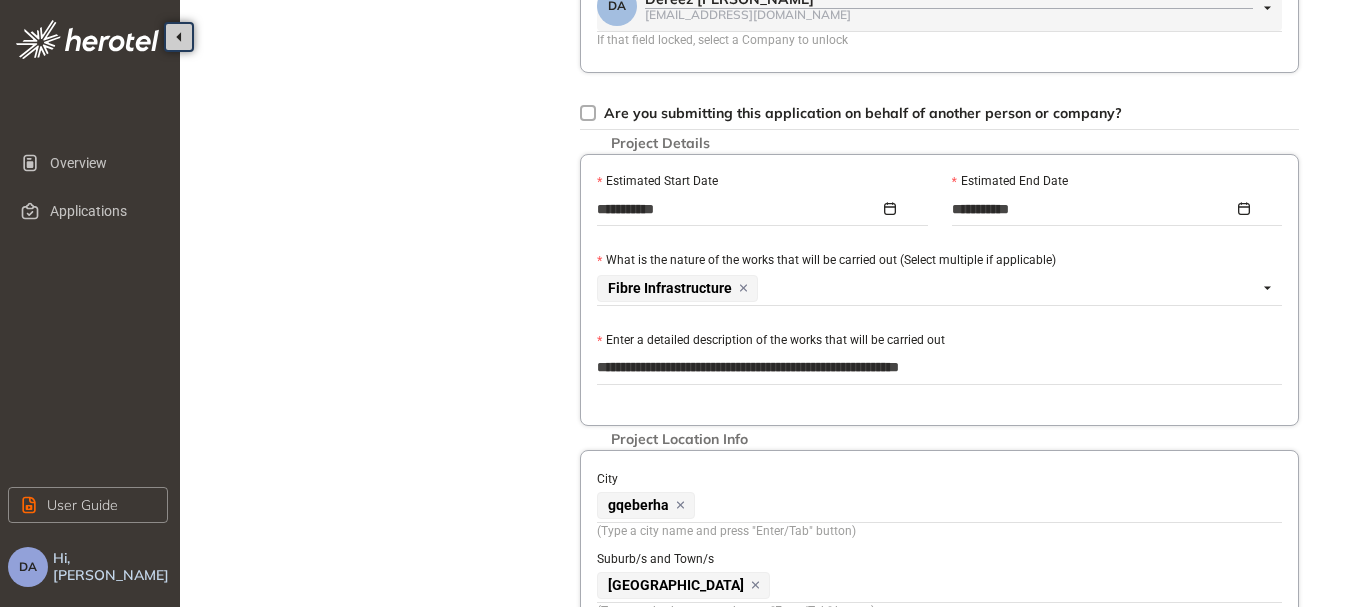 type on "**********" 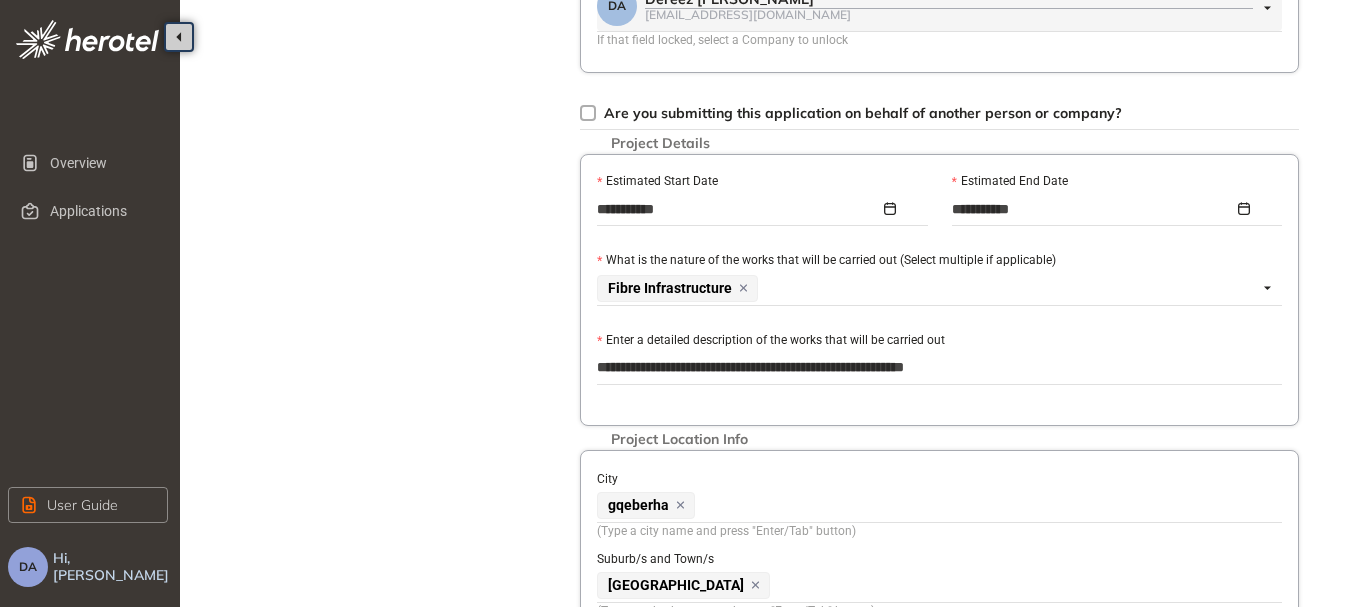 type on "**********" 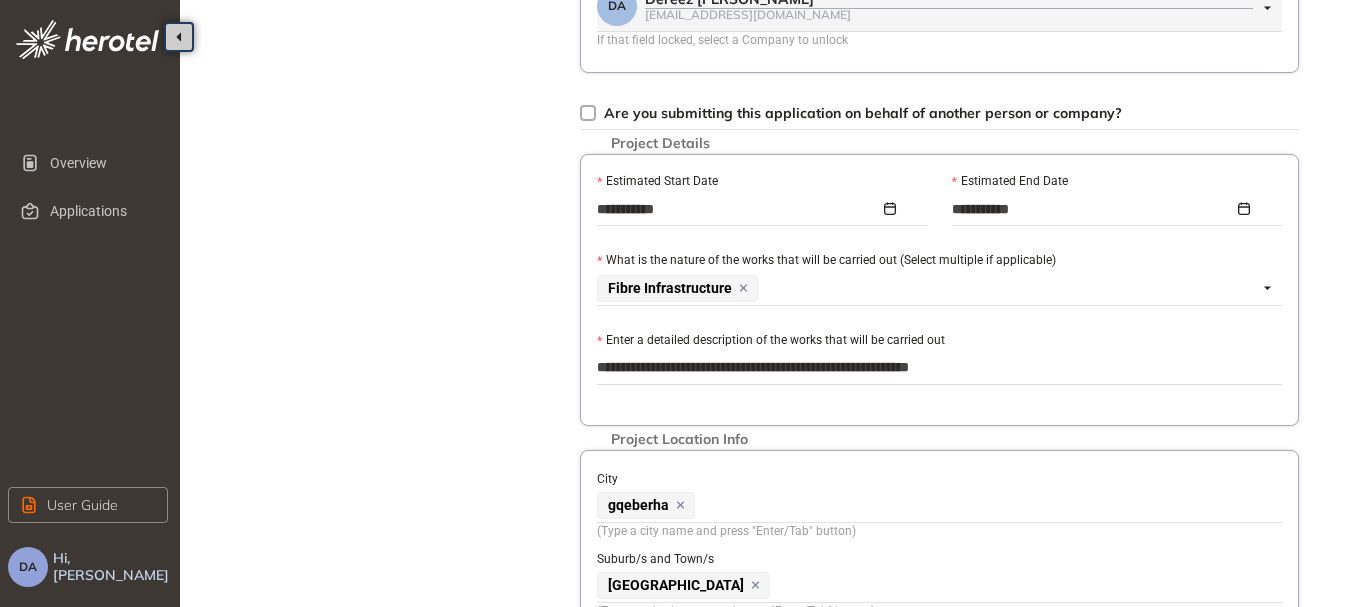 type on "**********" 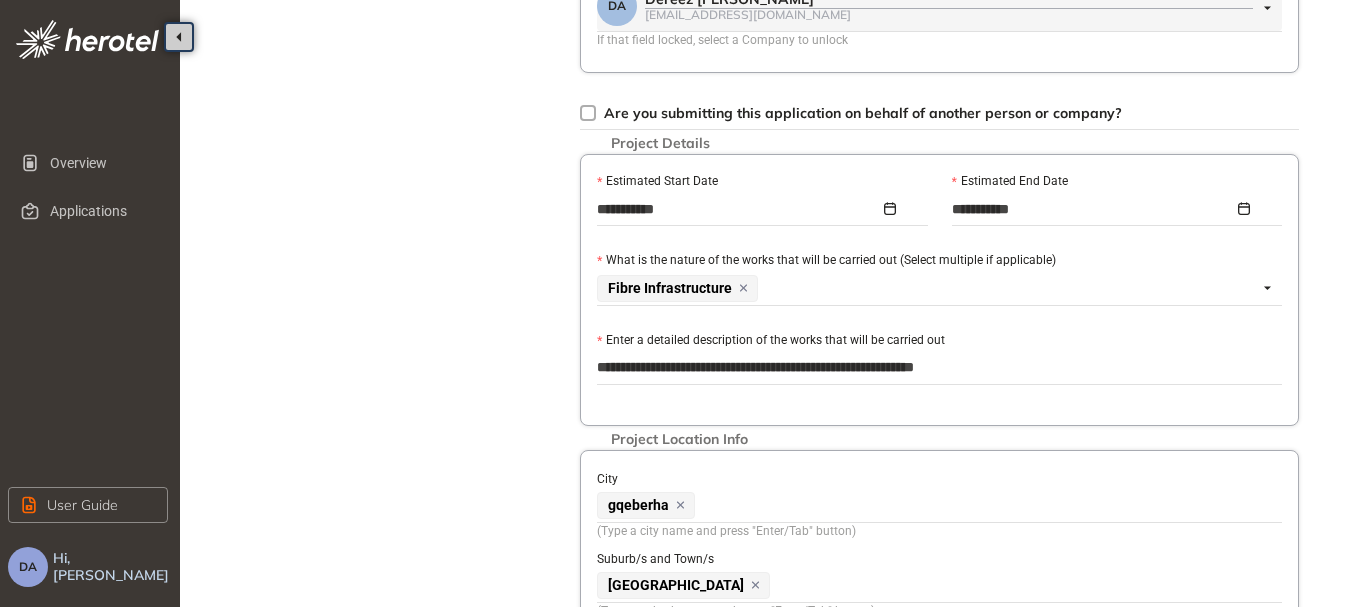 type on "**********" 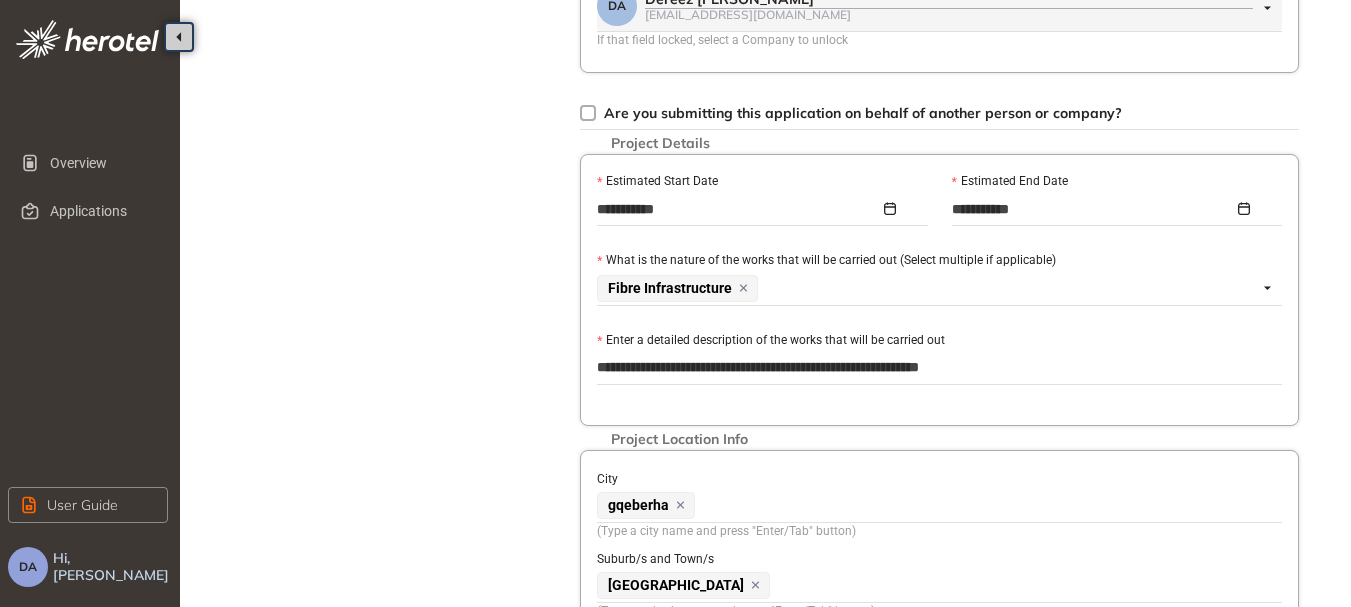 type on "**********" 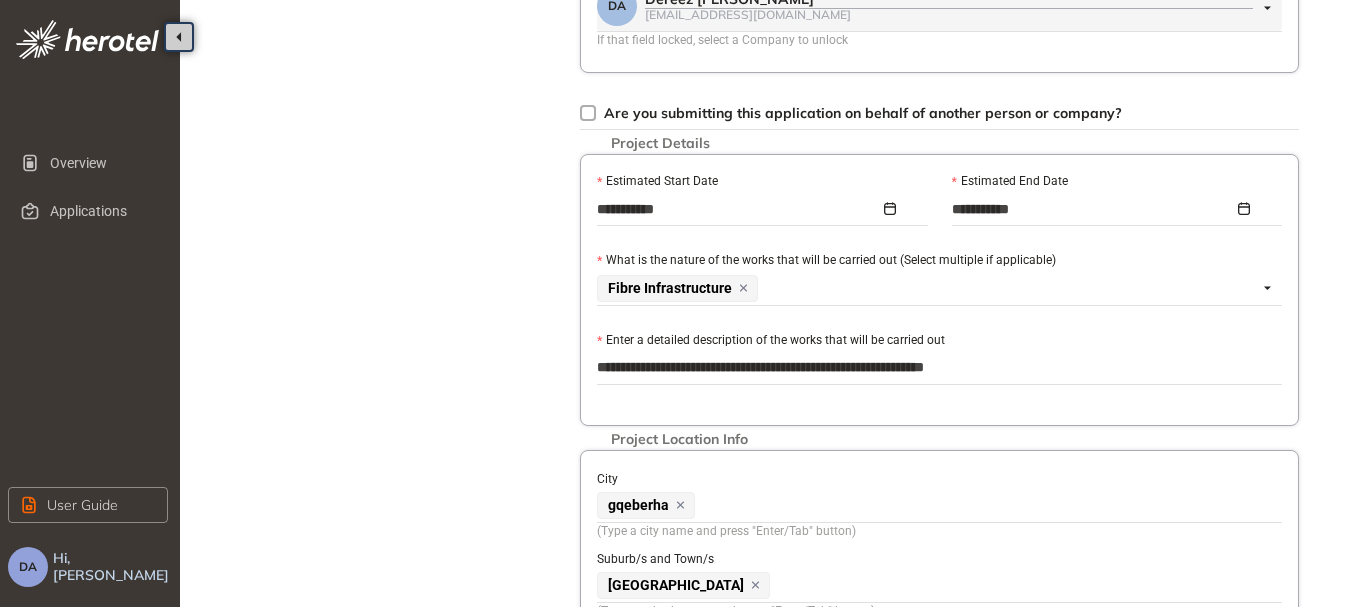 type on "**********" 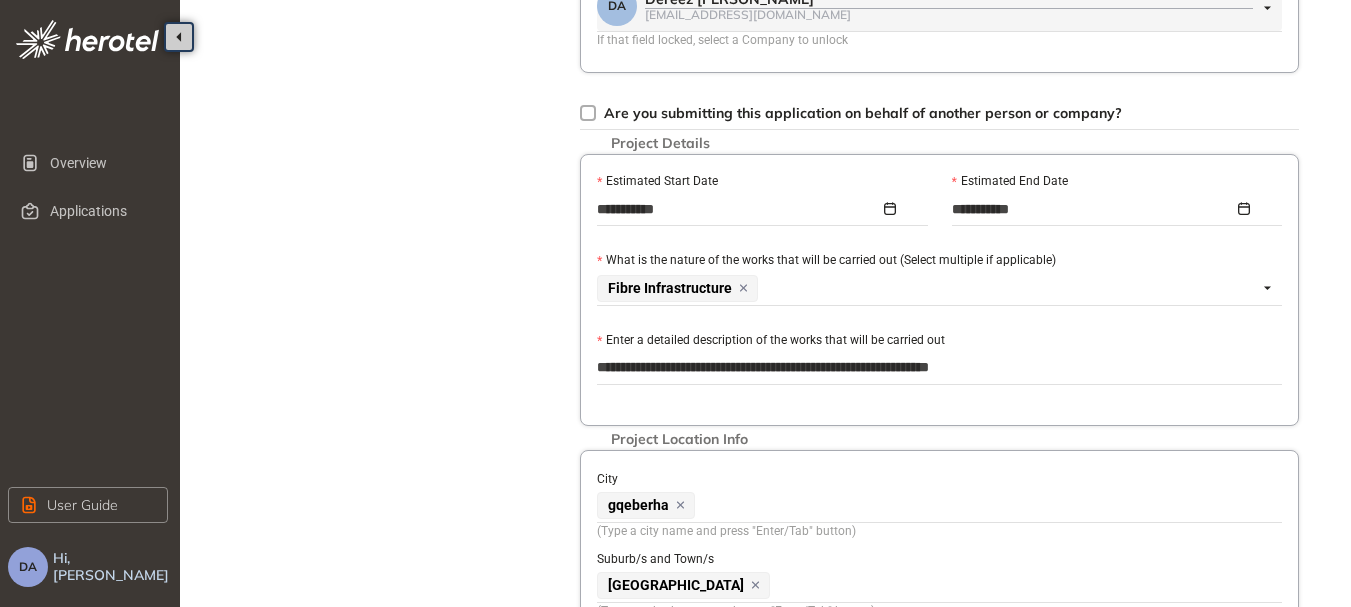 type on "**********" 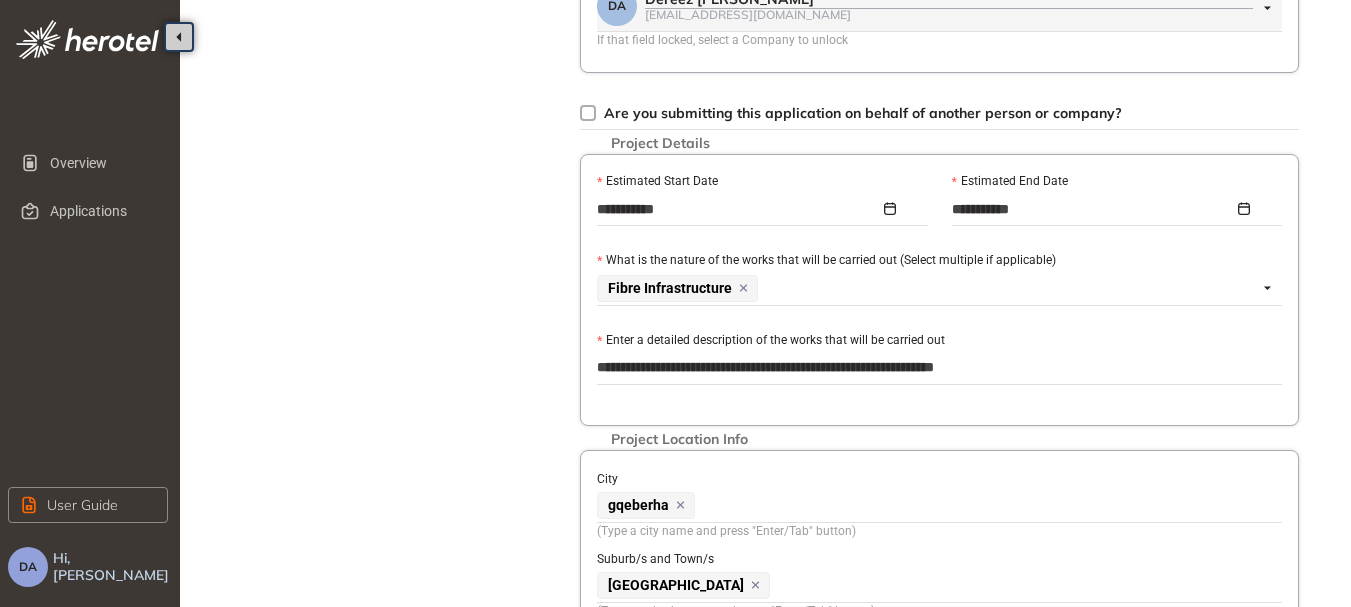 type on "**********" 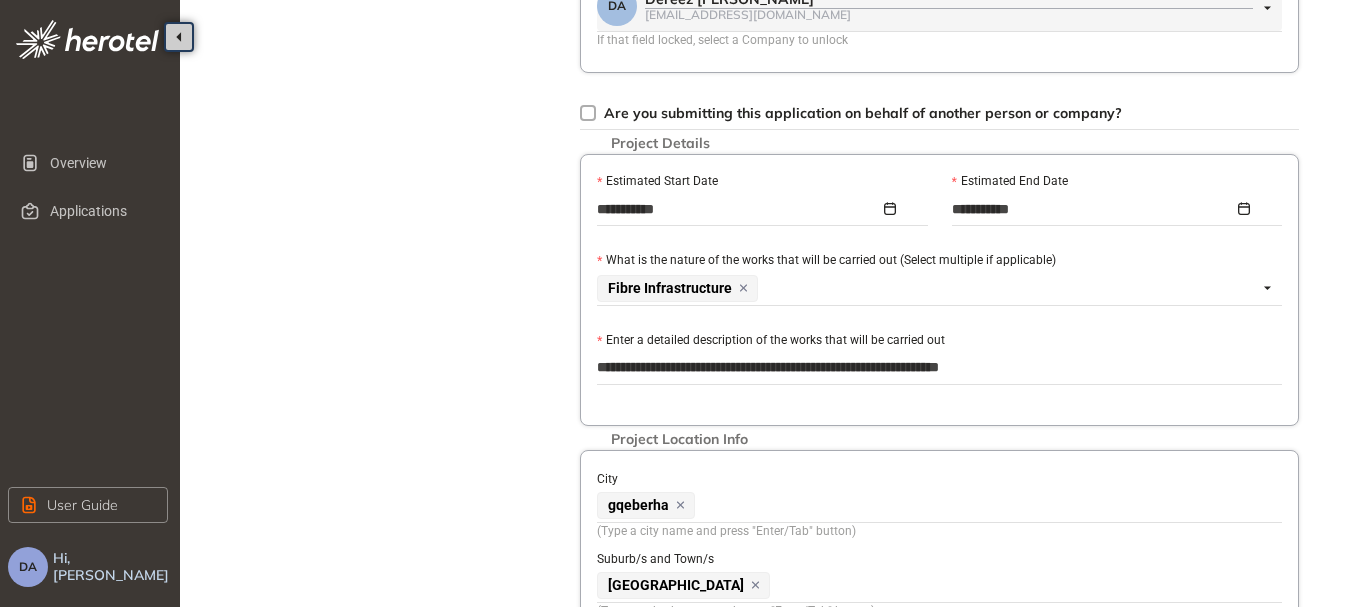 type on "**********" 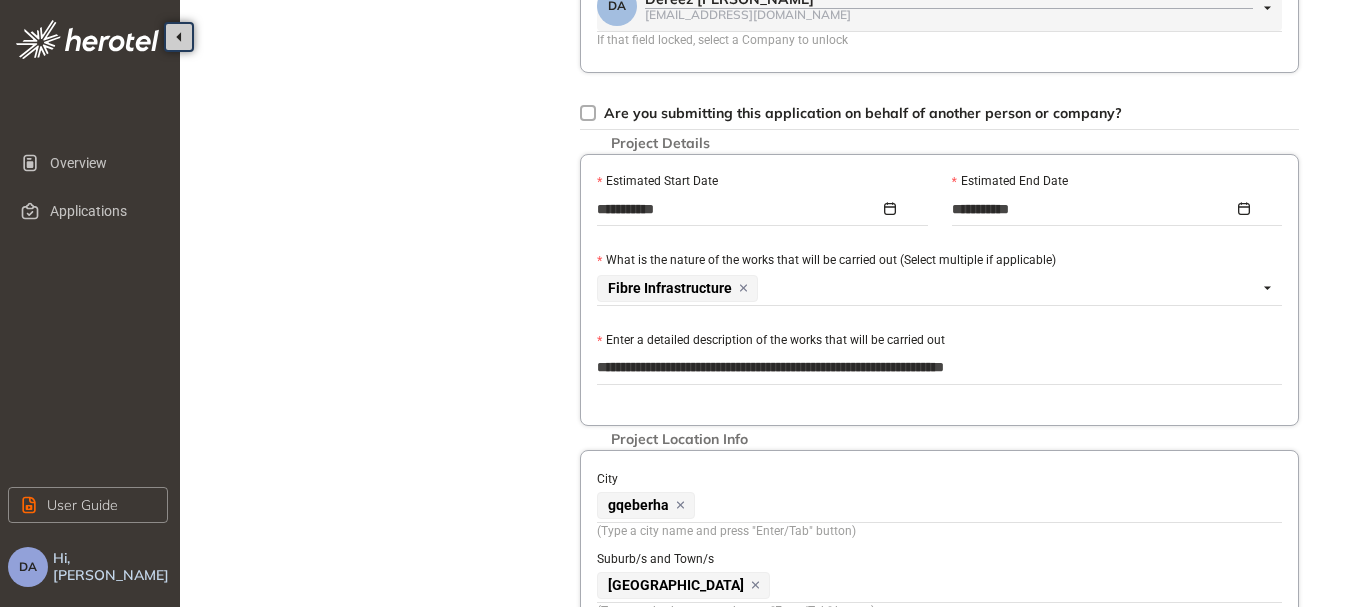 type on "**********" 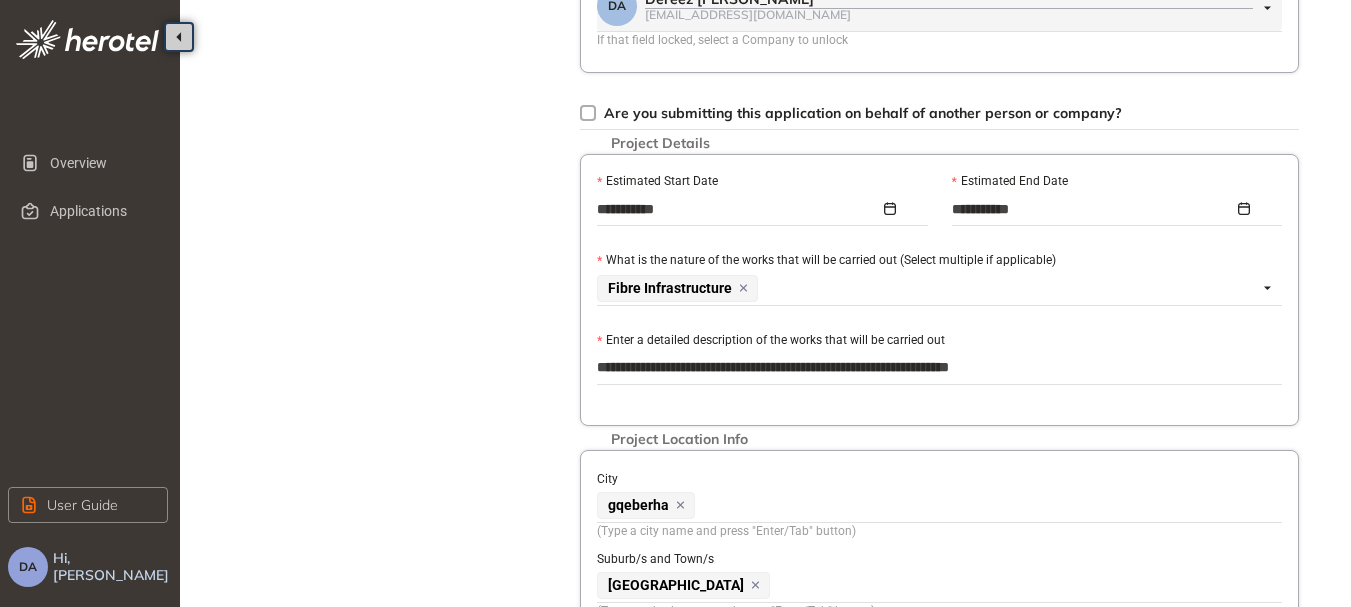 type on "**********" 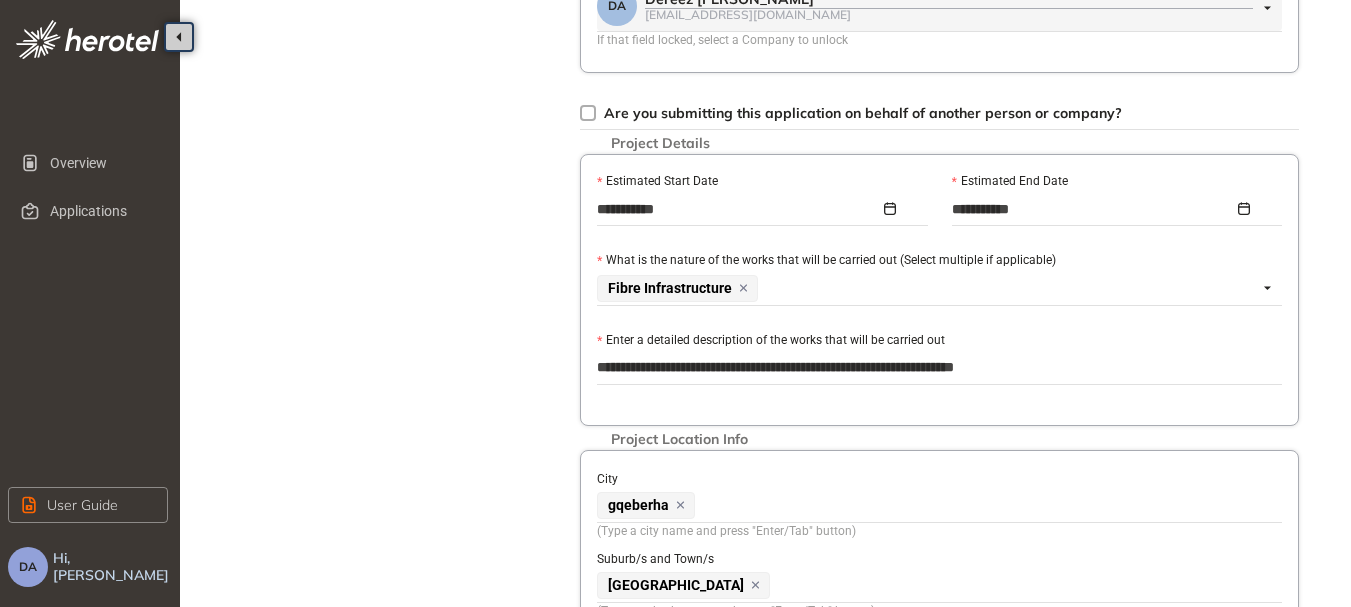 type on "**********" 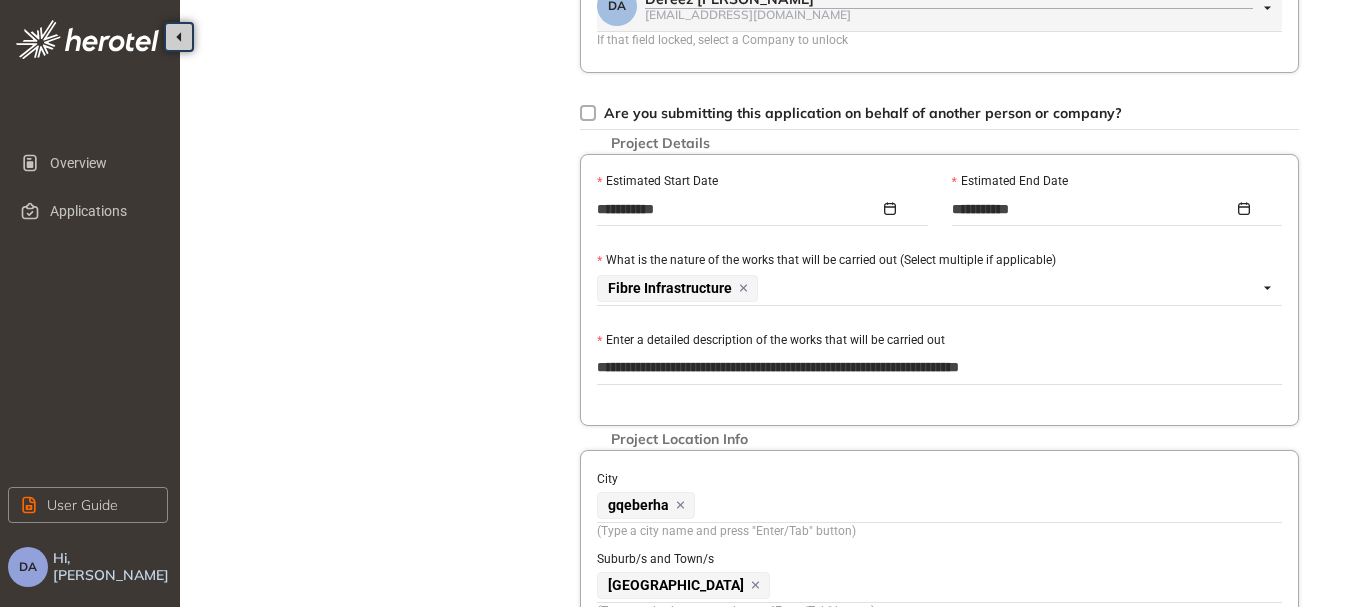type on "**********" 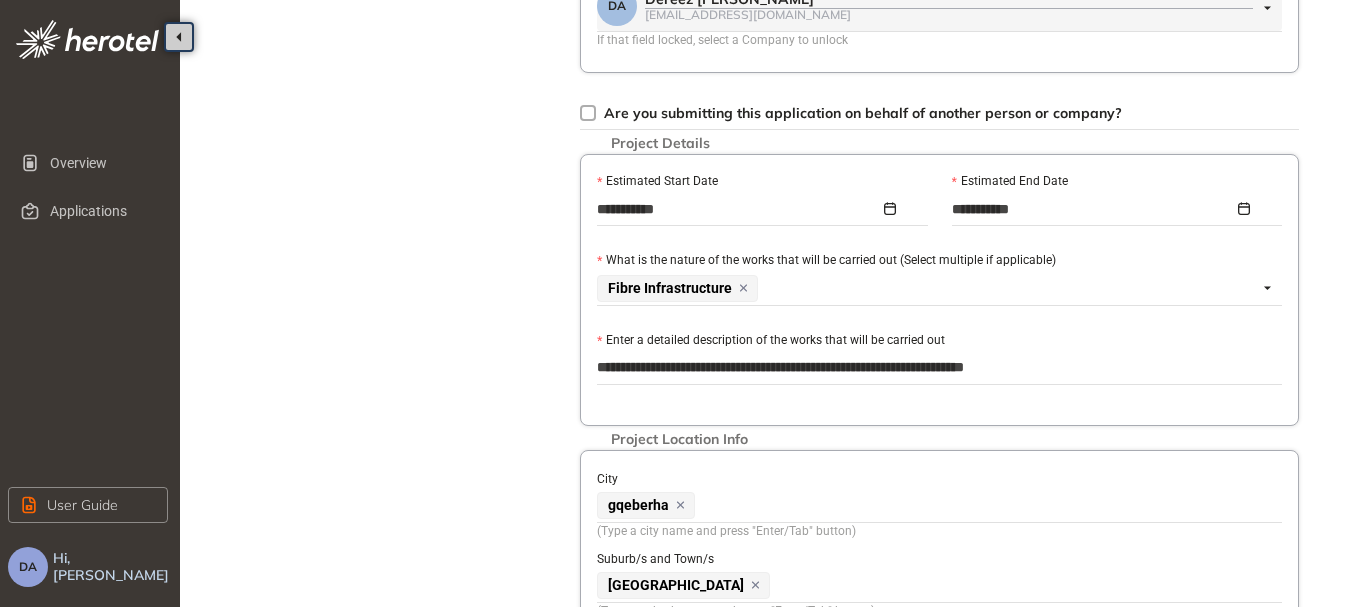 type on "**********" 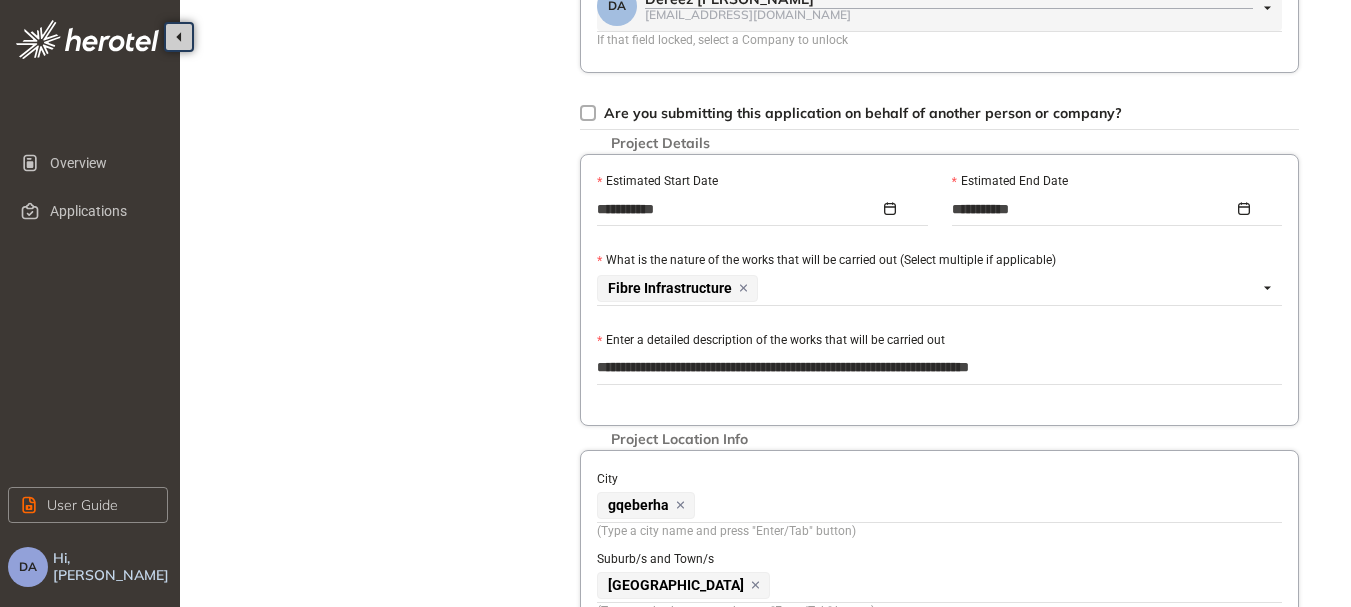 type on "**********" 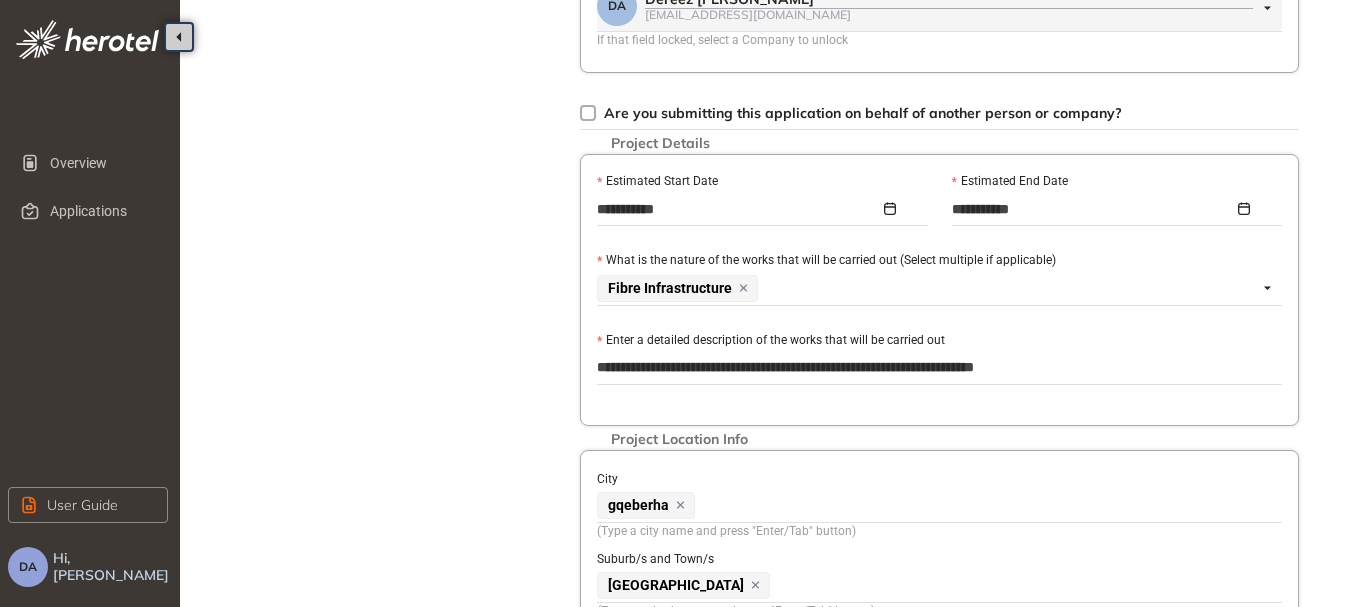 type on "**********" 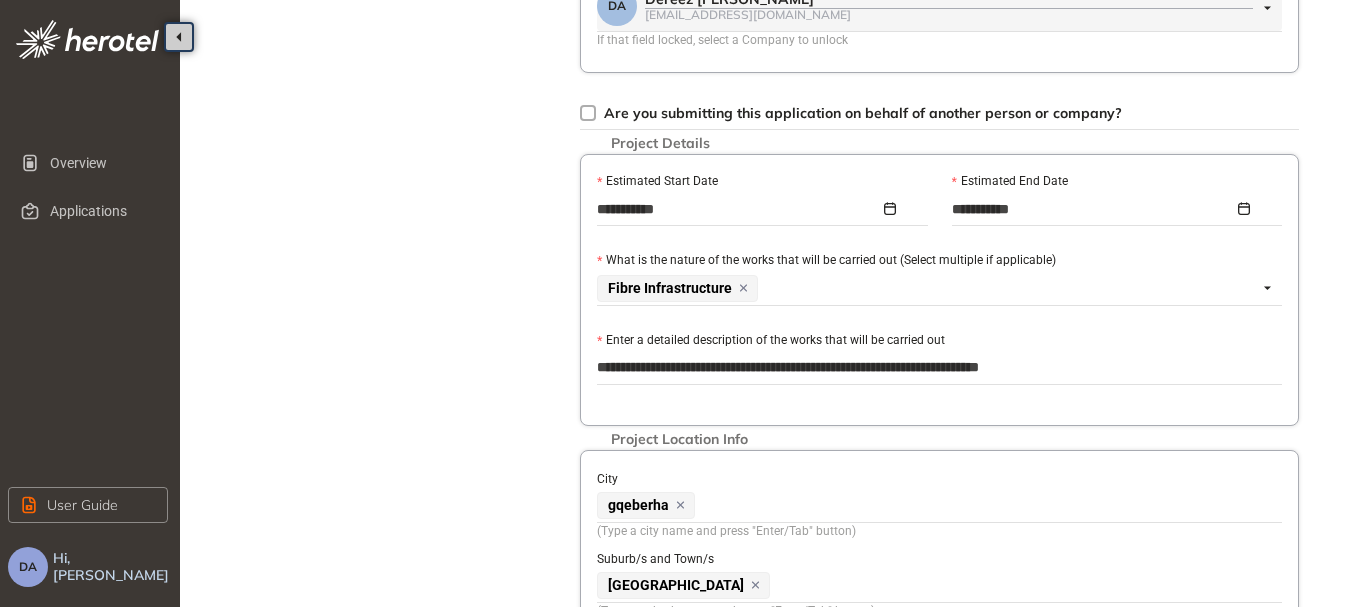 type on "**********" 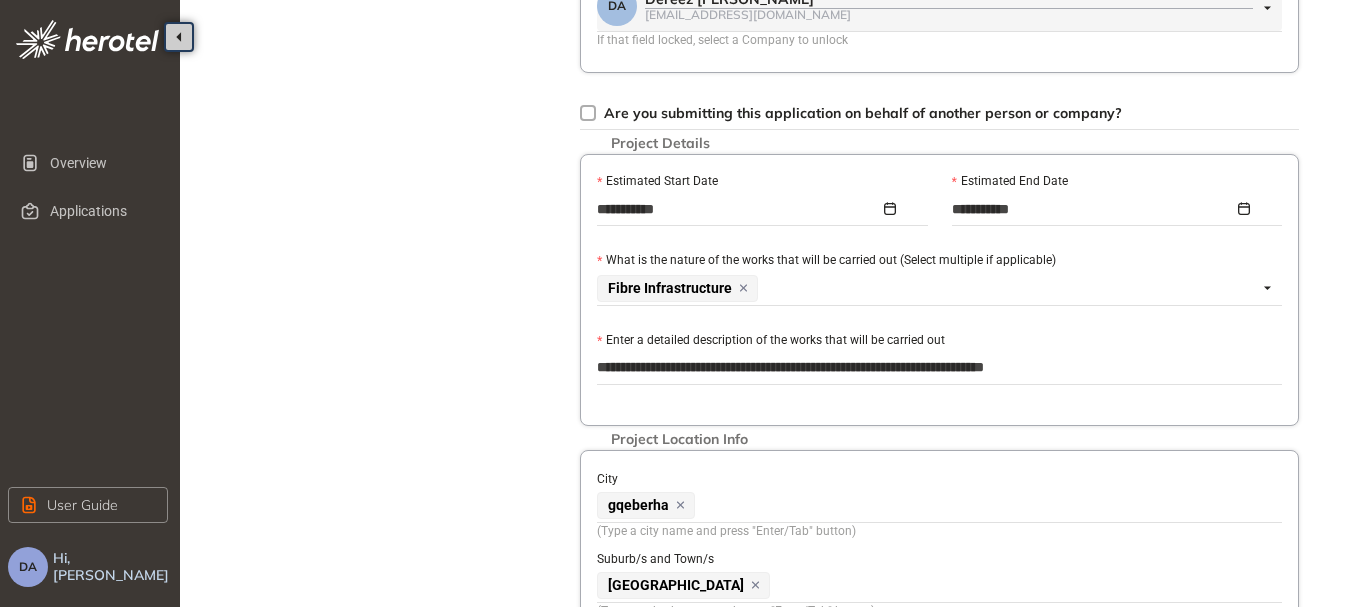 type on "**********" 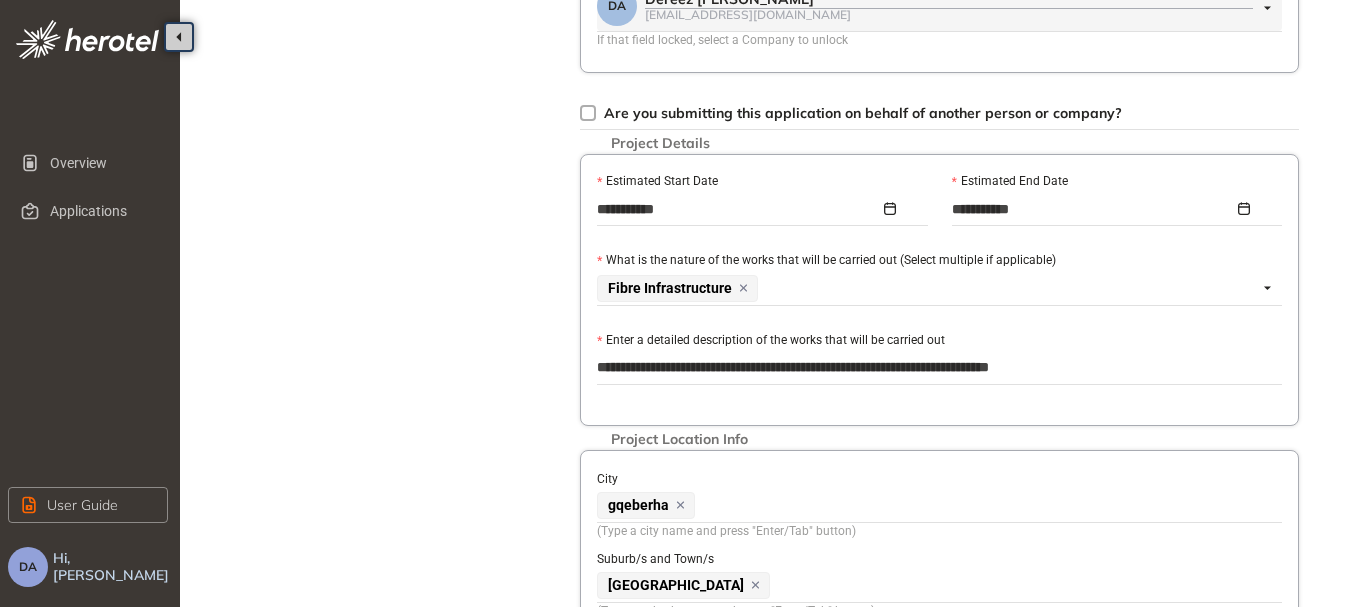 type on "**********" 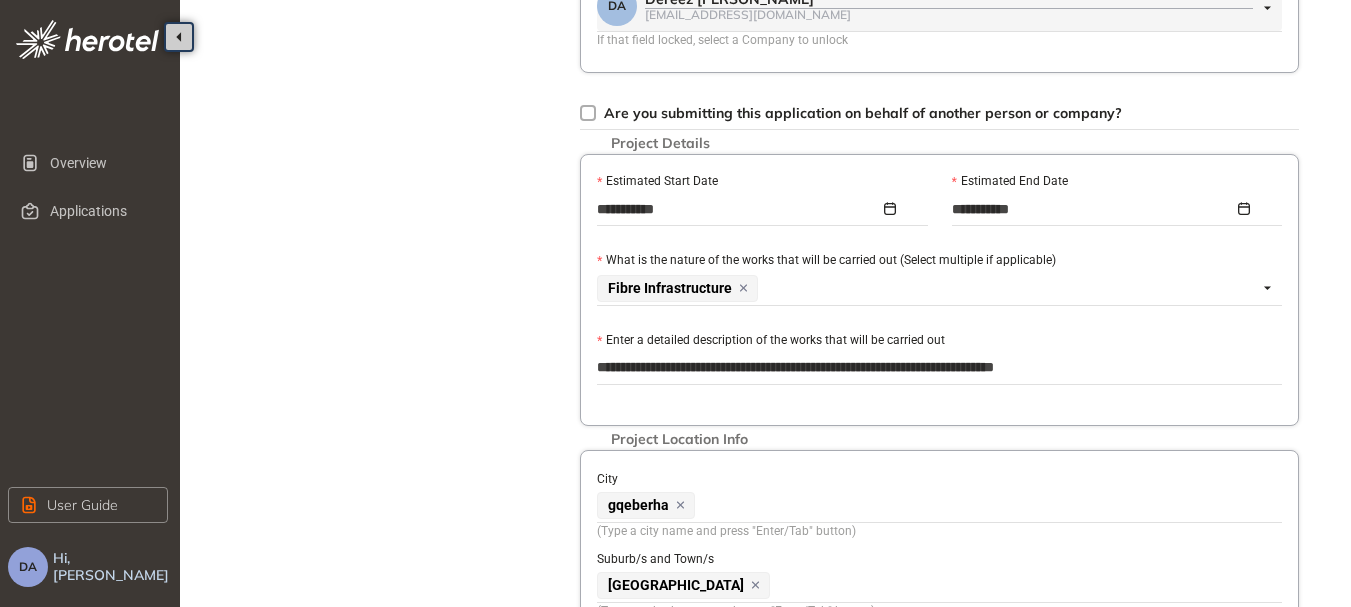 type on "**********" 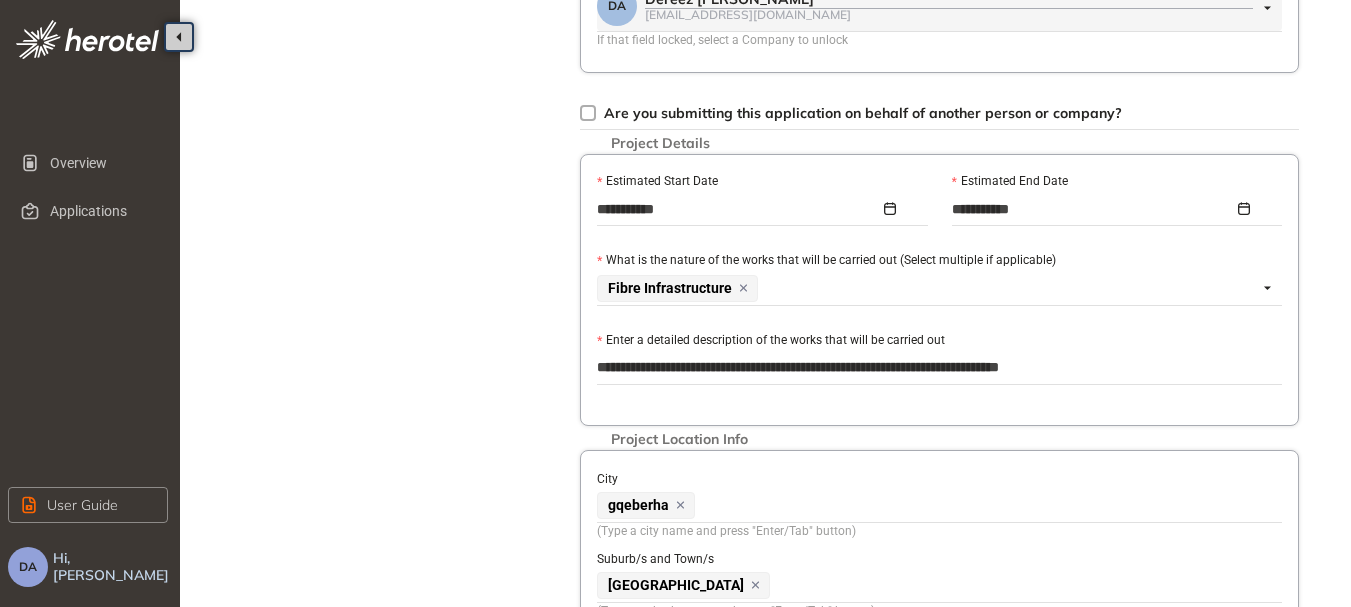 type on "**********" 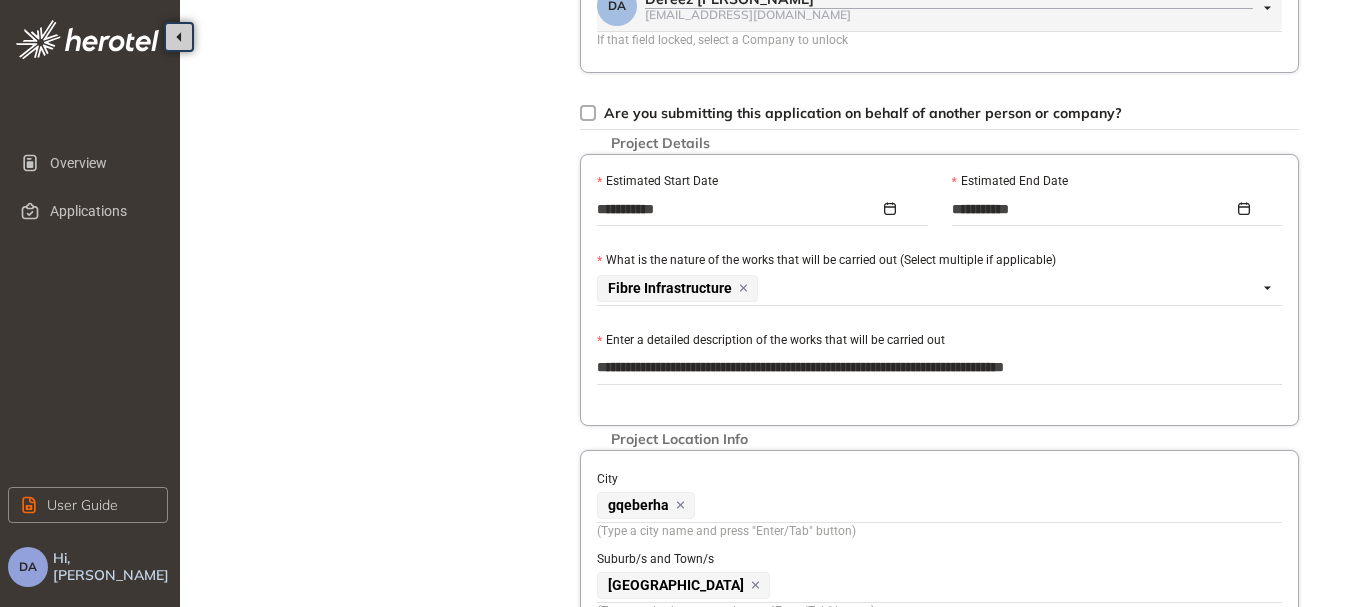 type on "**********" 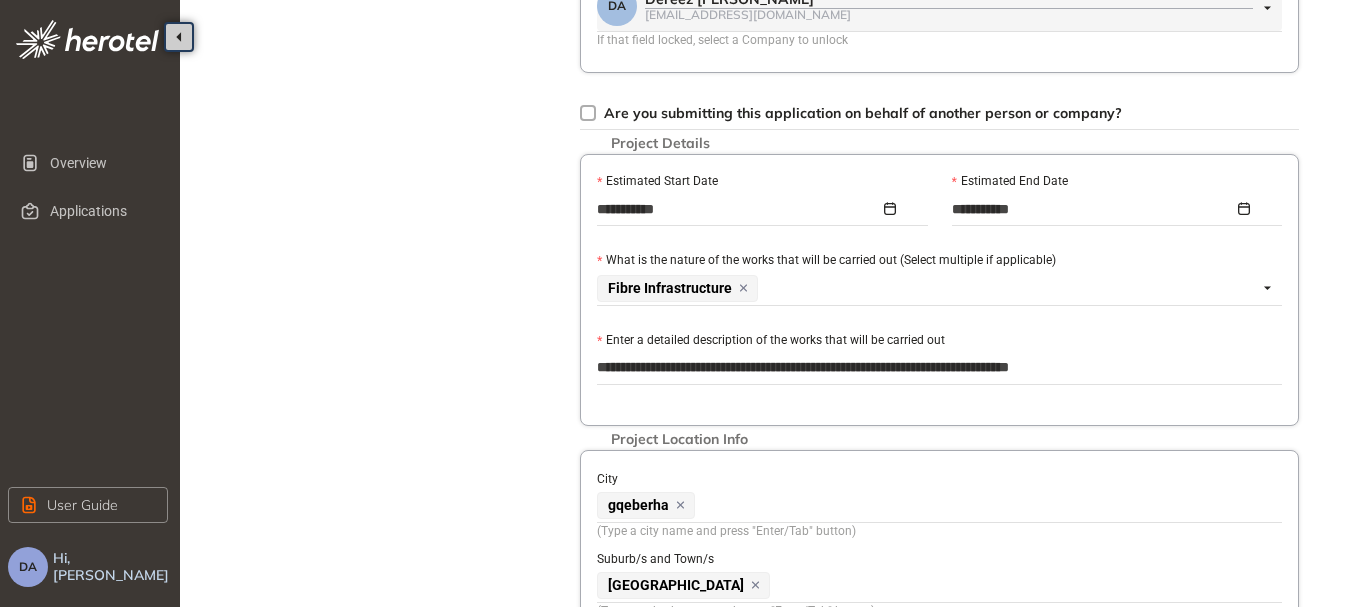 type on "**********" 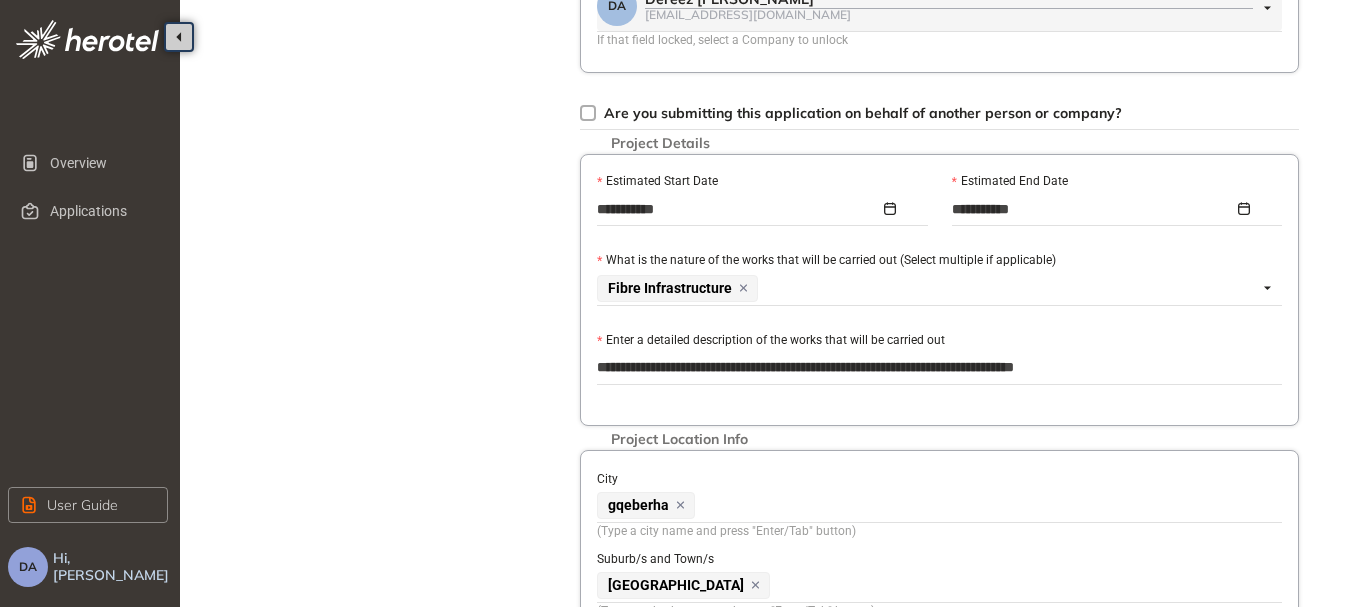 type on "**********" 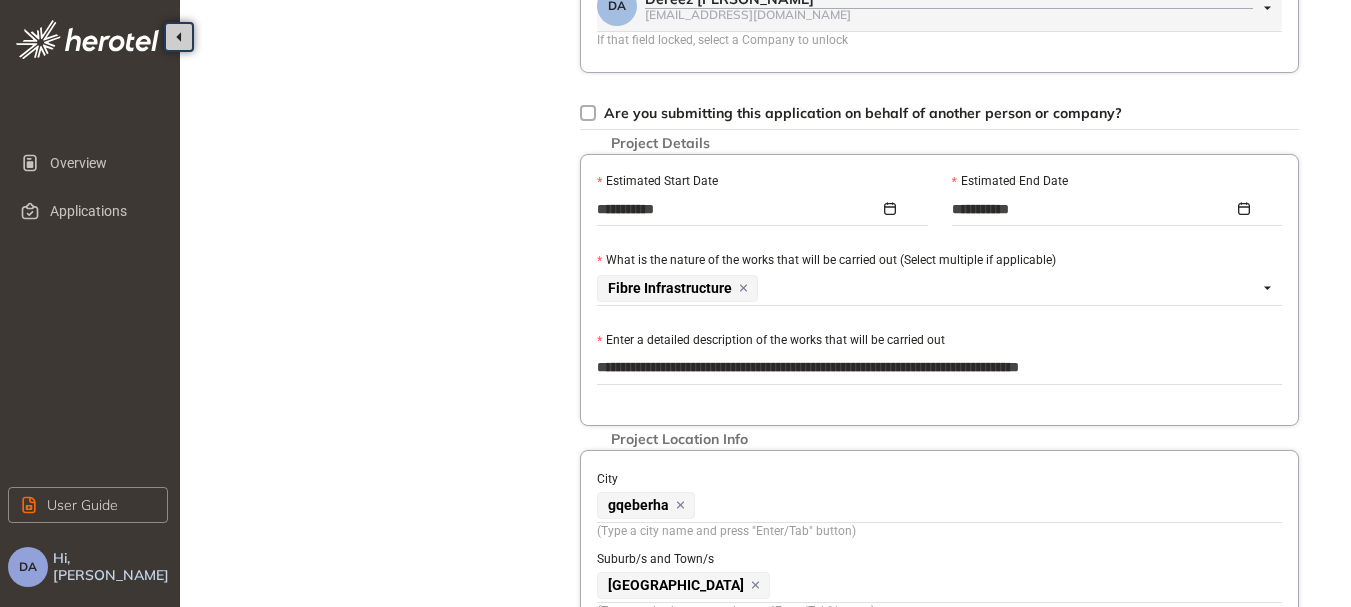 type on "**********" 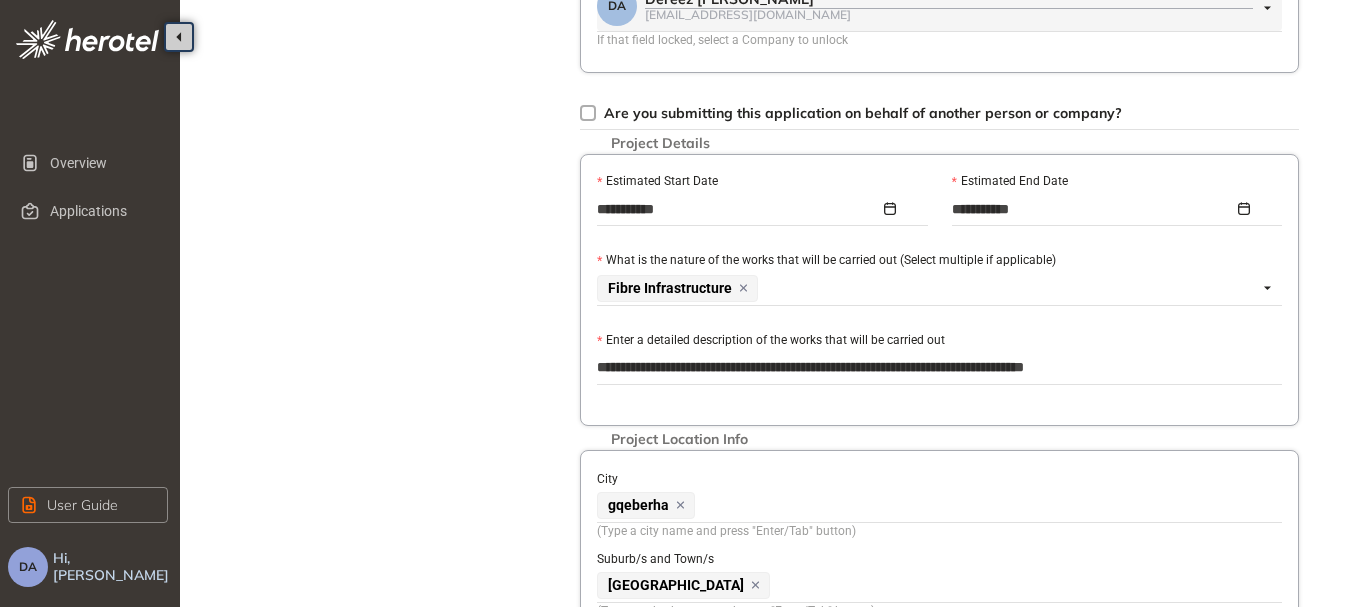 type on "**********" 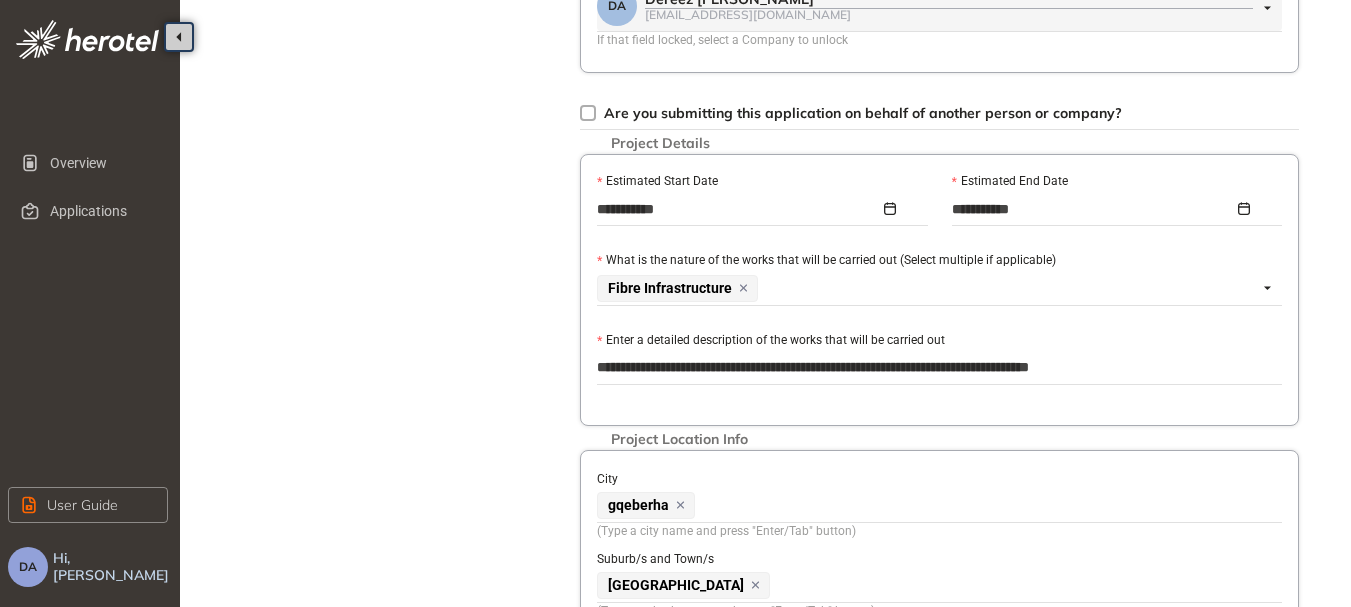 type on "**********" 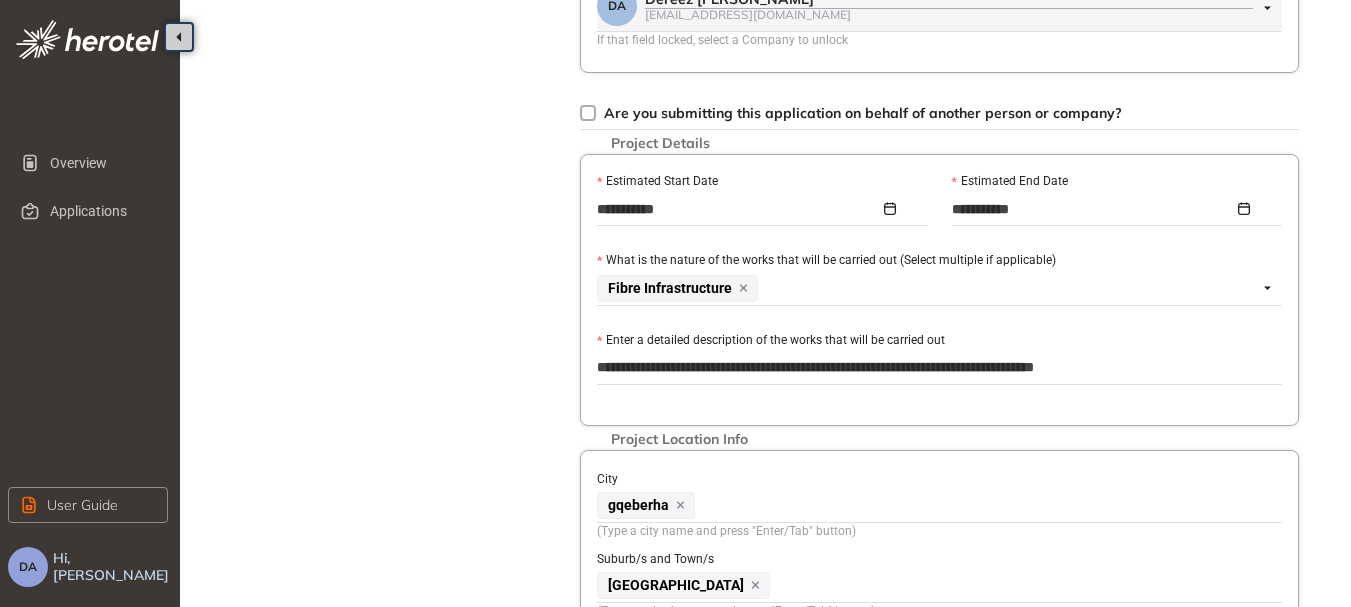 type on "**********" 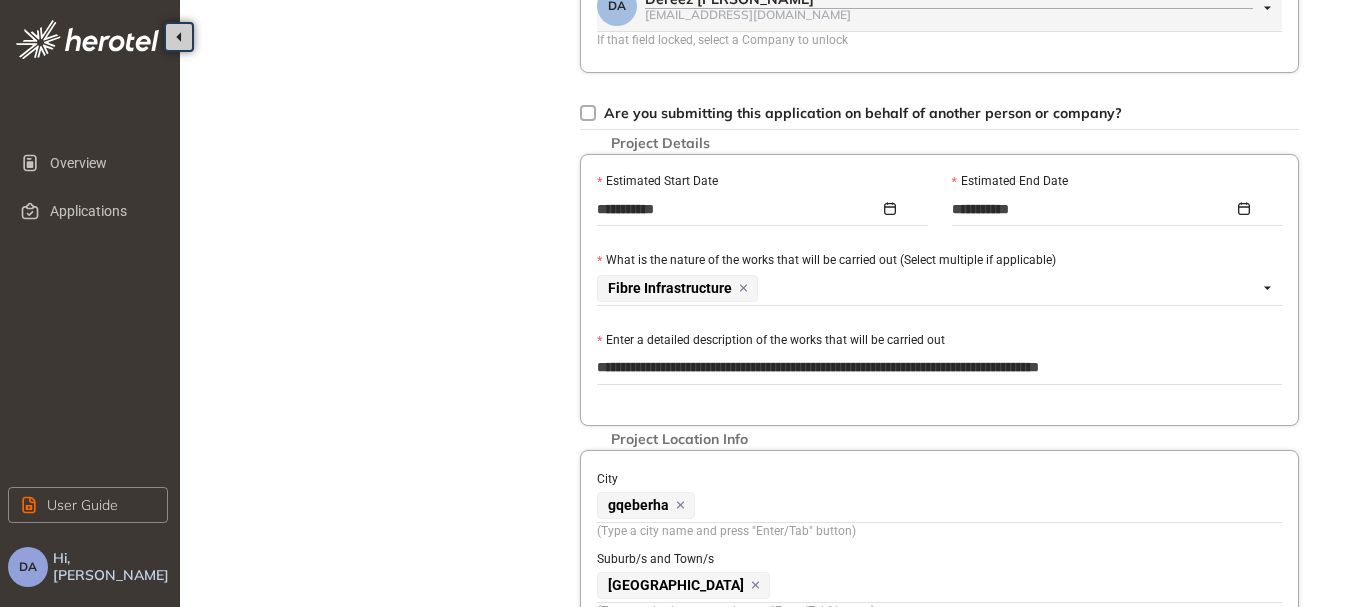 type on "**********" 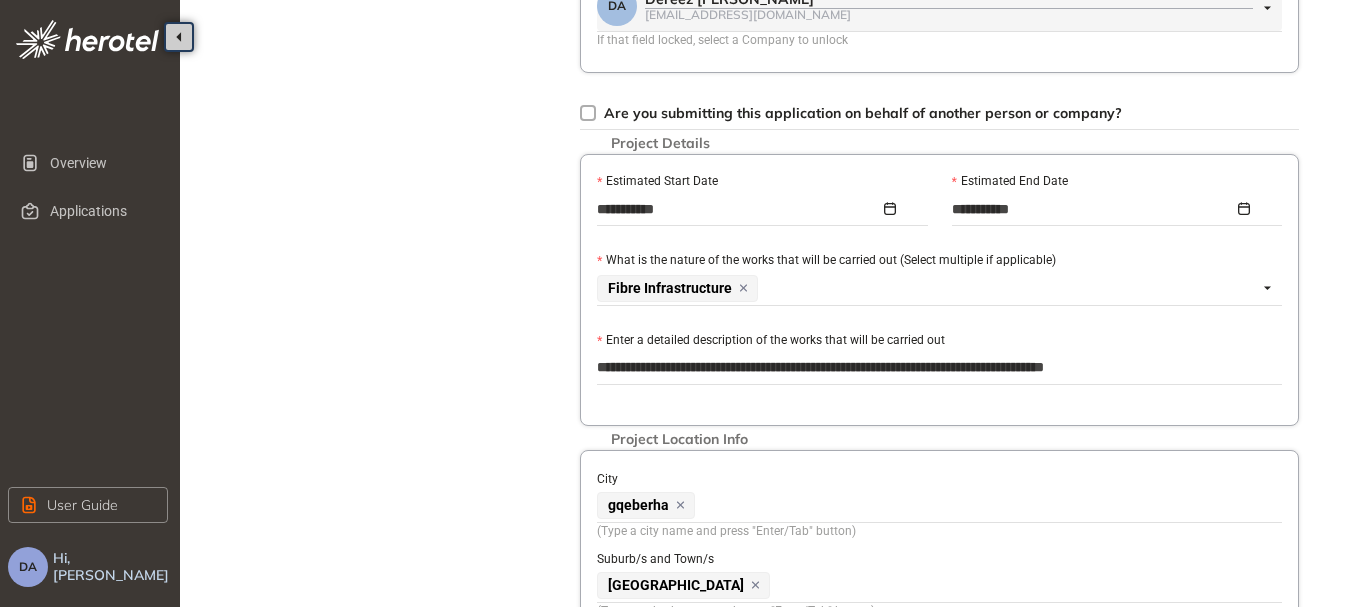 type on "**********" 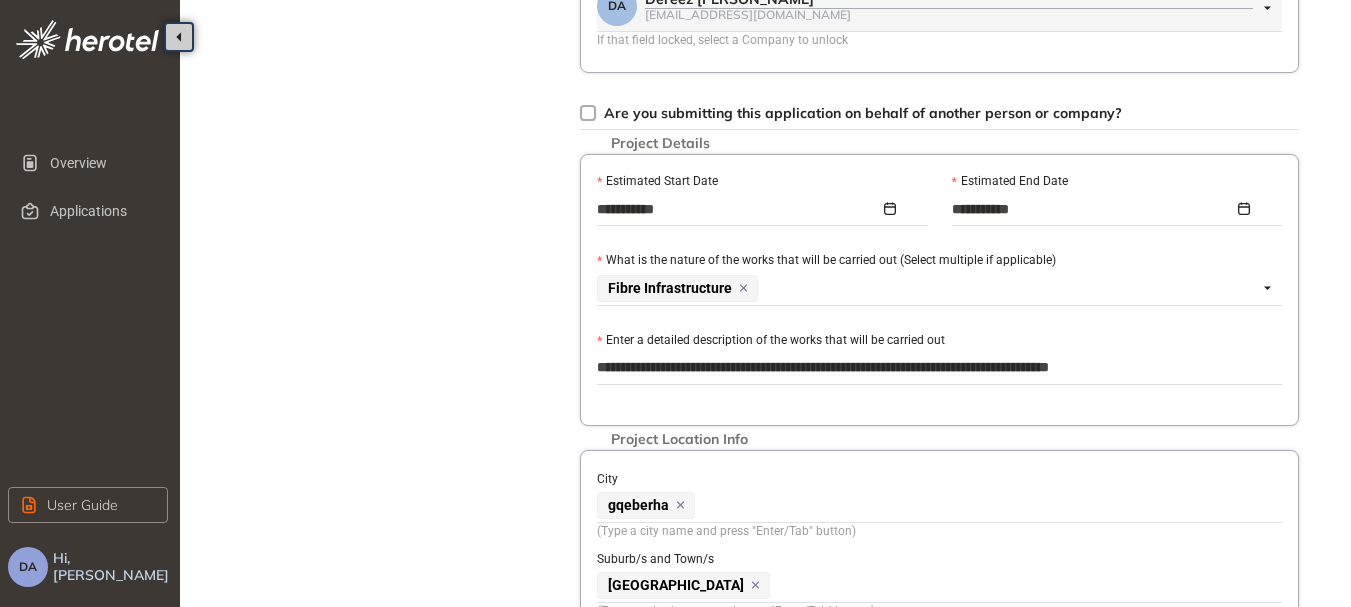 type on "**********" 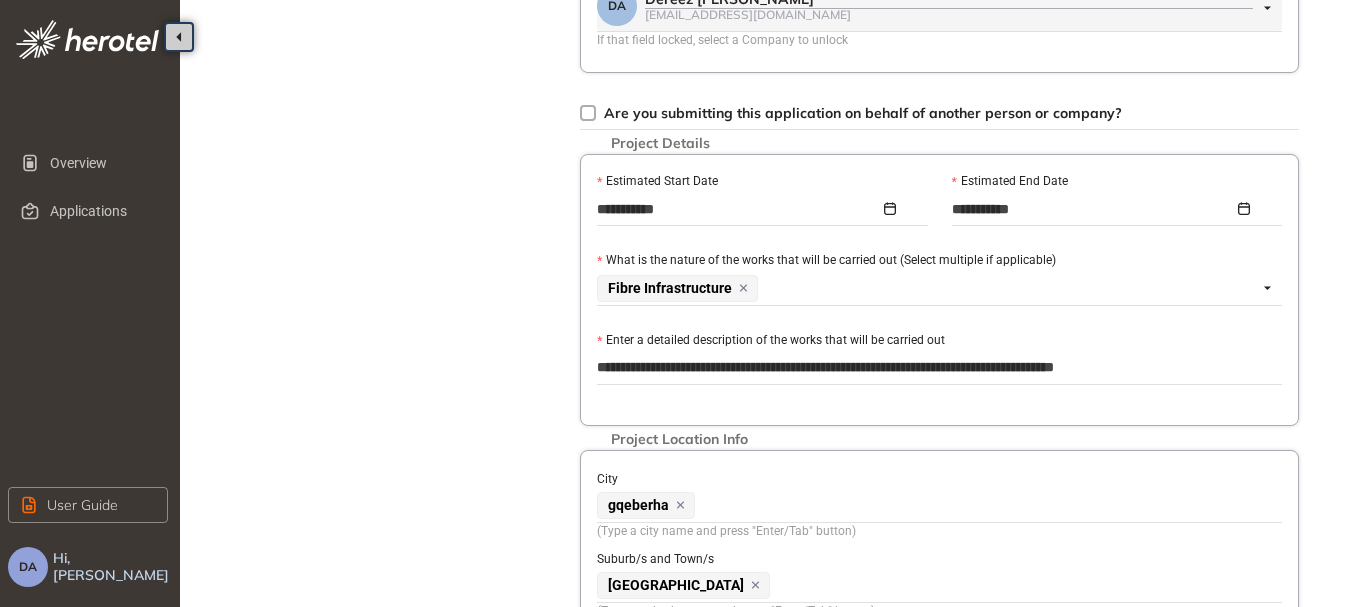 type on "**********" 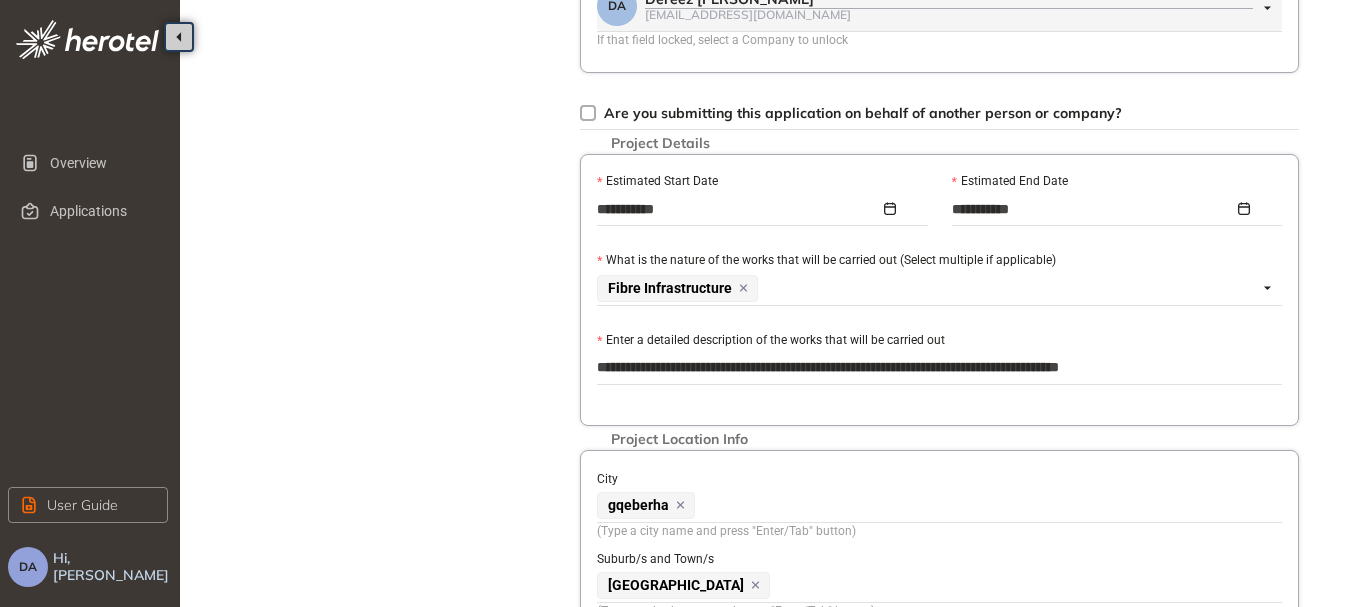type on "**********" 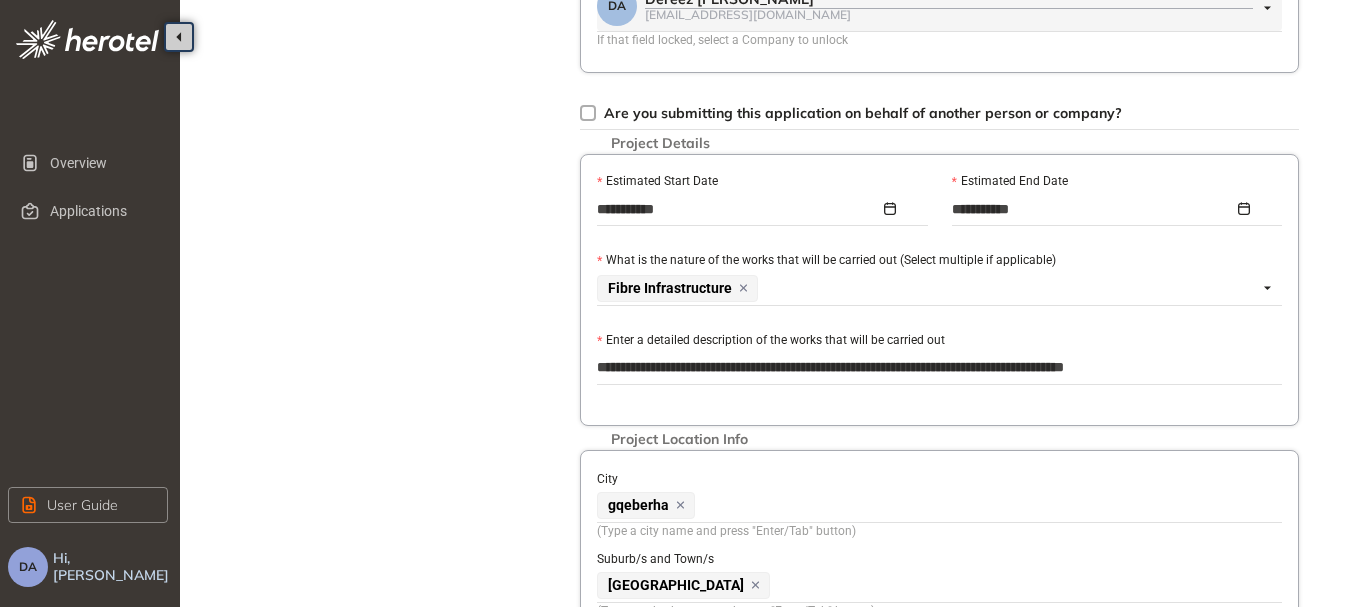 type on "**********" 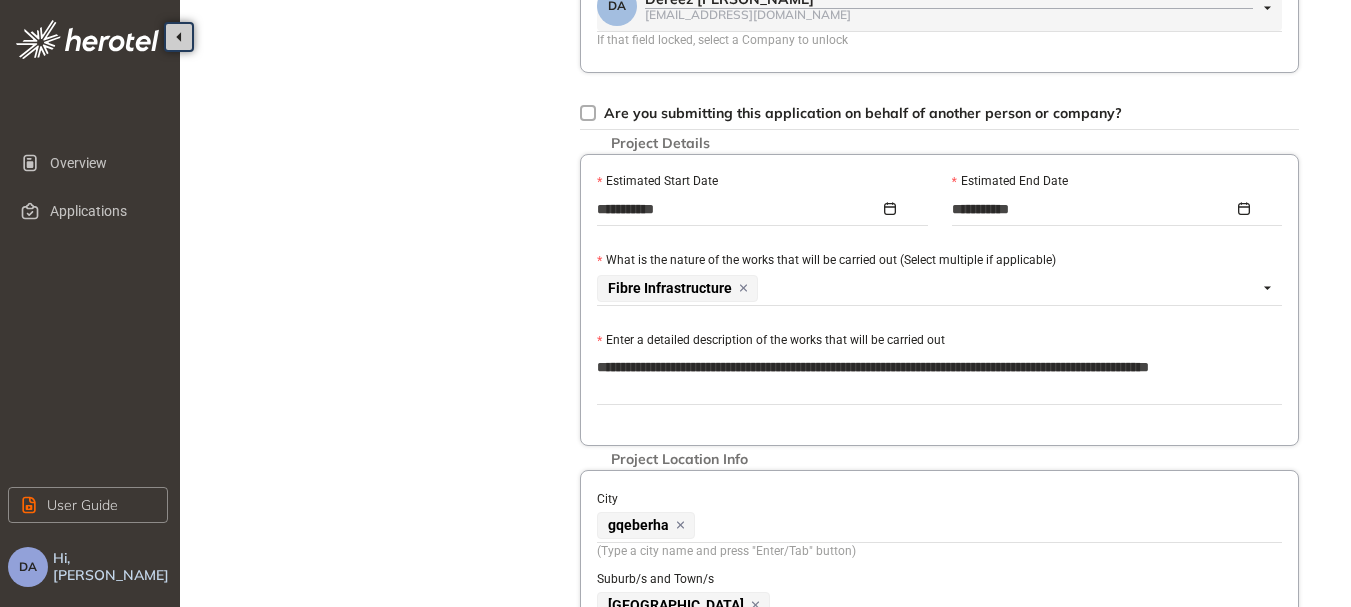 scroll, scrollTop: 857, scrollLeft: 0, axis: vertical 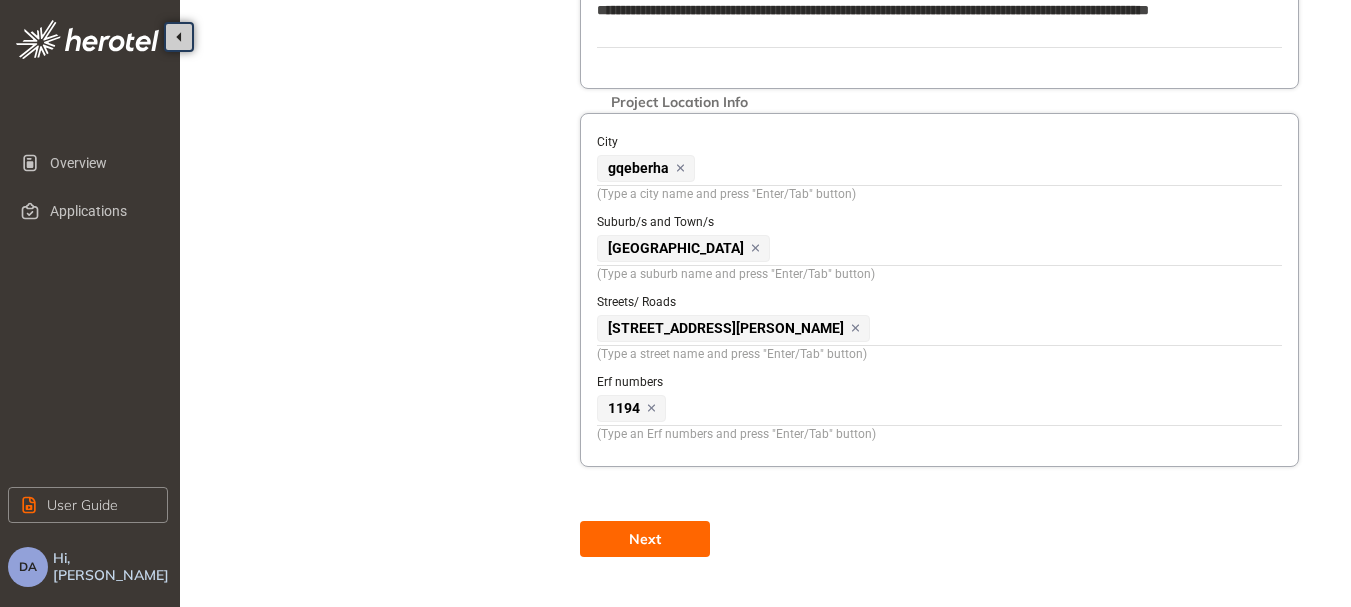 click on "Next" at bounding box center (645, 539) 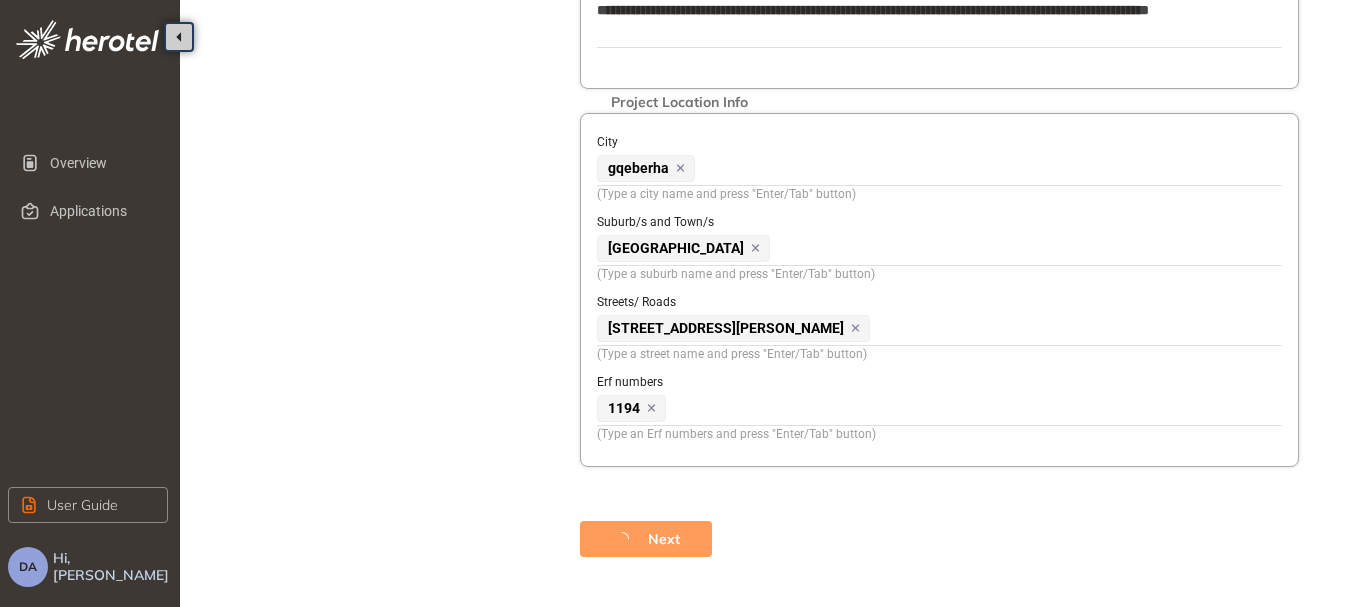 scroll, scrollTop: 92, scrollLeft: 0, axis: vertical 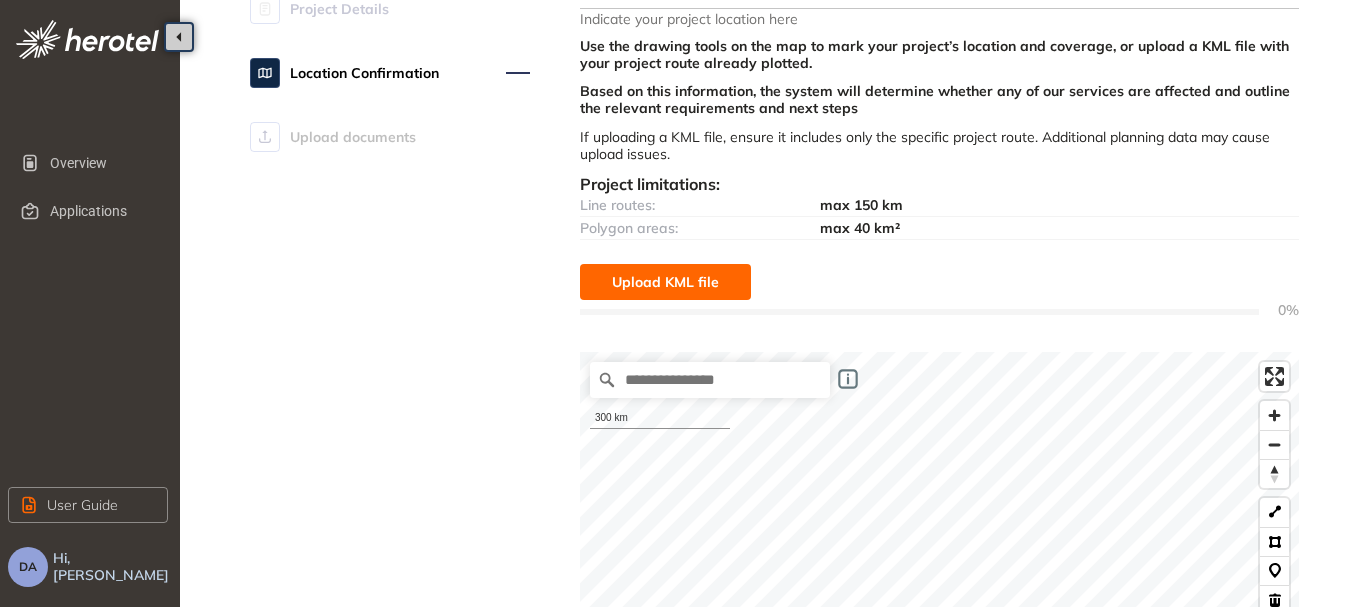 click on "Upload KML file" at bounding box center (665, 282) 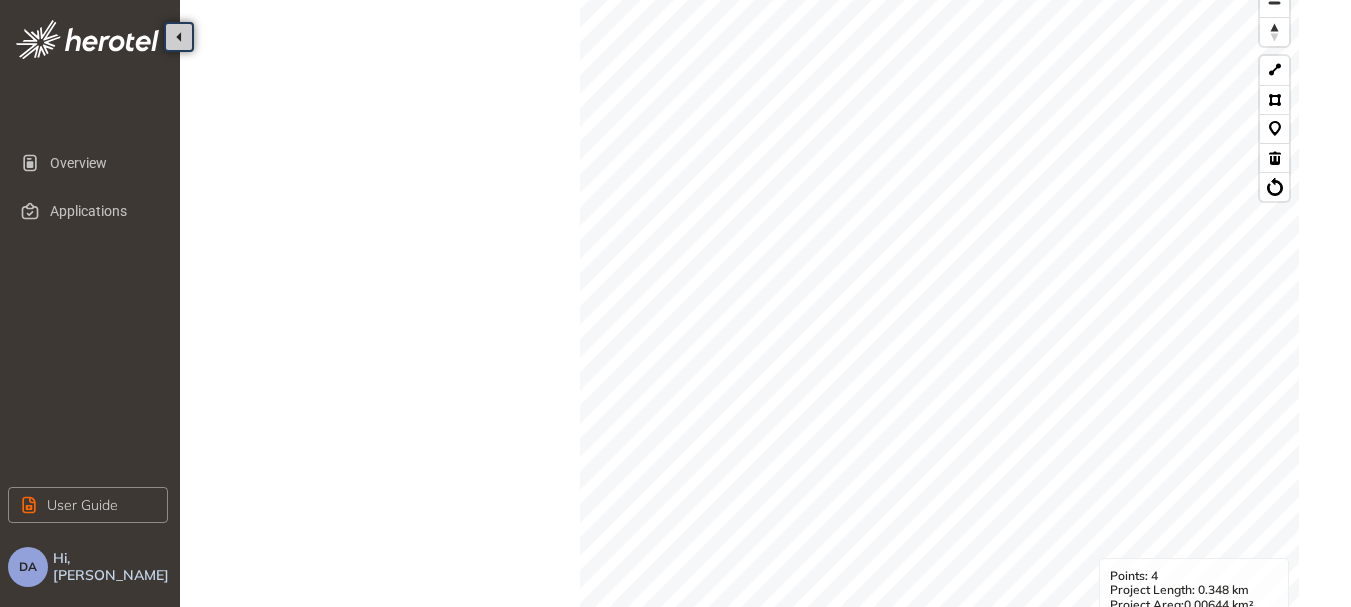 scroll, scrollTop: 883, scrollLeft: 0, axis: vertical 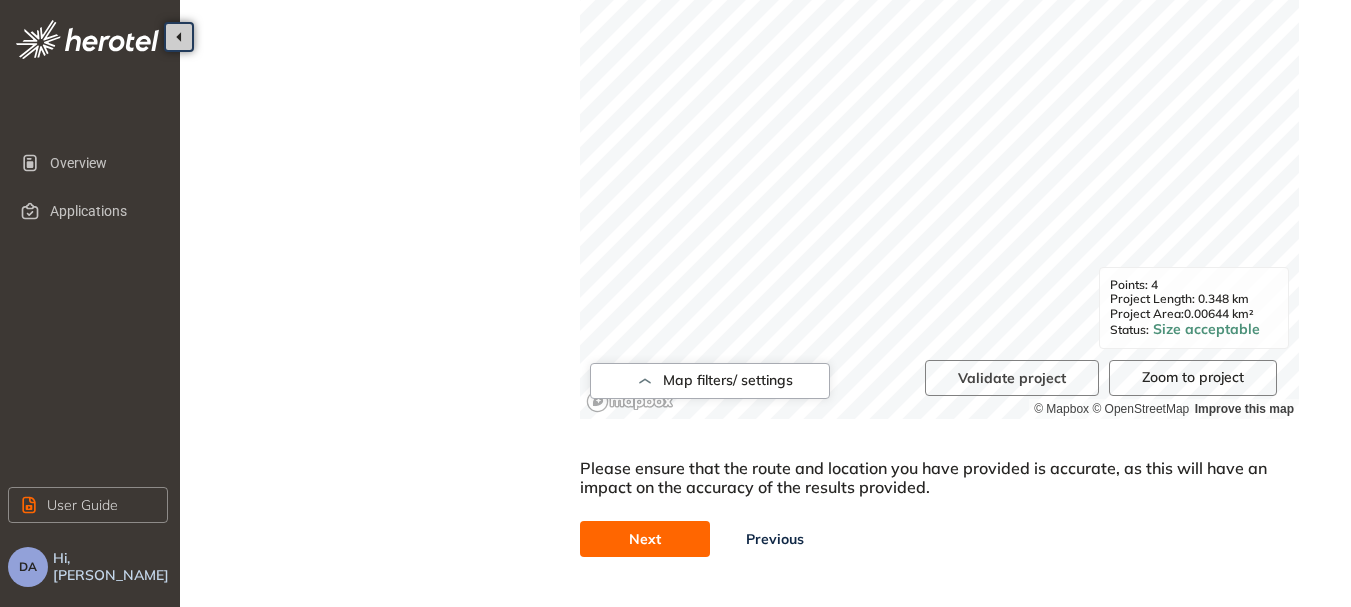 click on "Next" at bounding box center [645, 539] 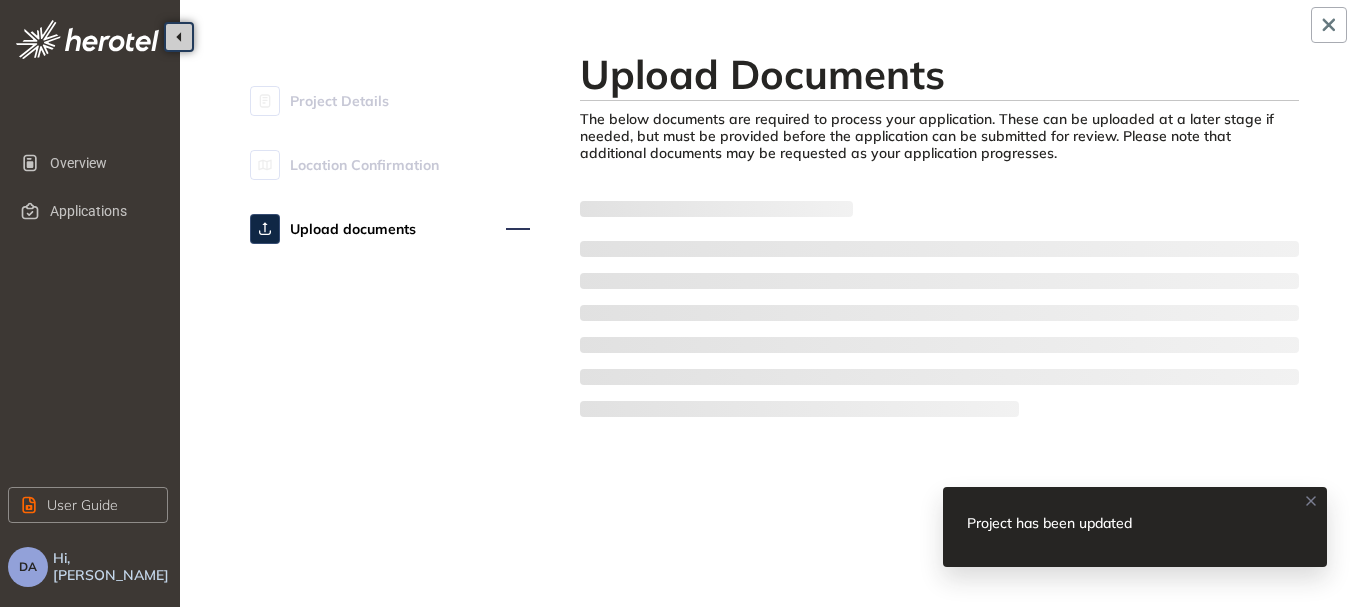 scroll, scrollTop: 0, scrollLeft: 0, axis: both 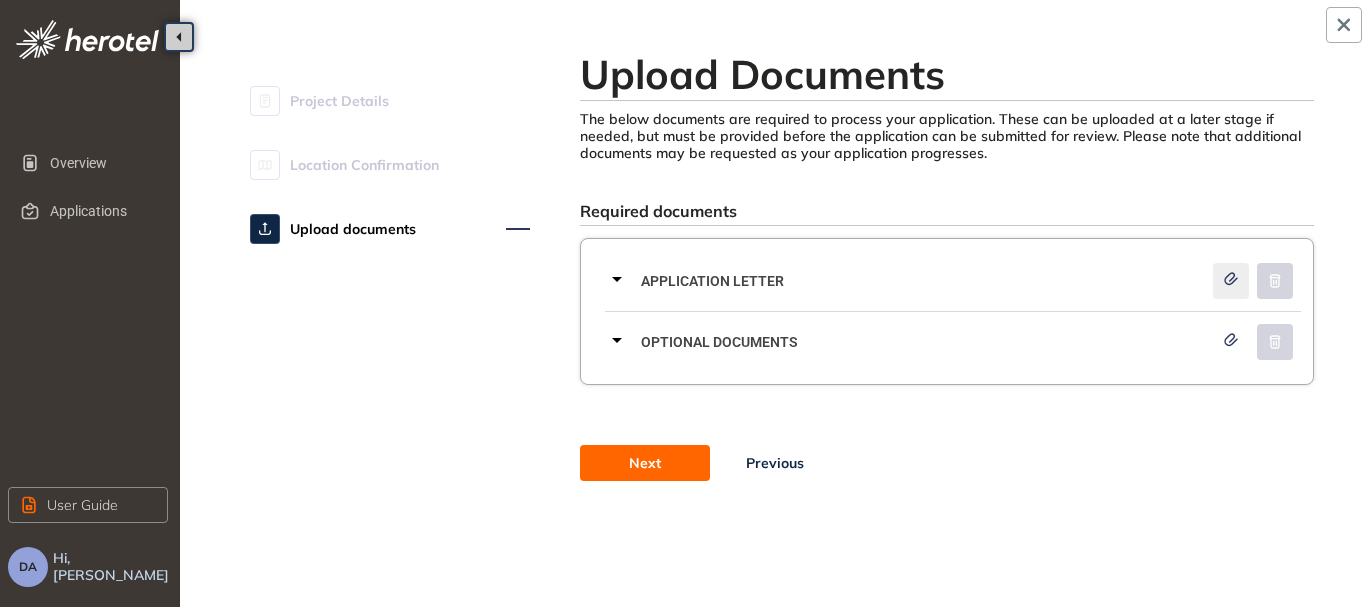 click 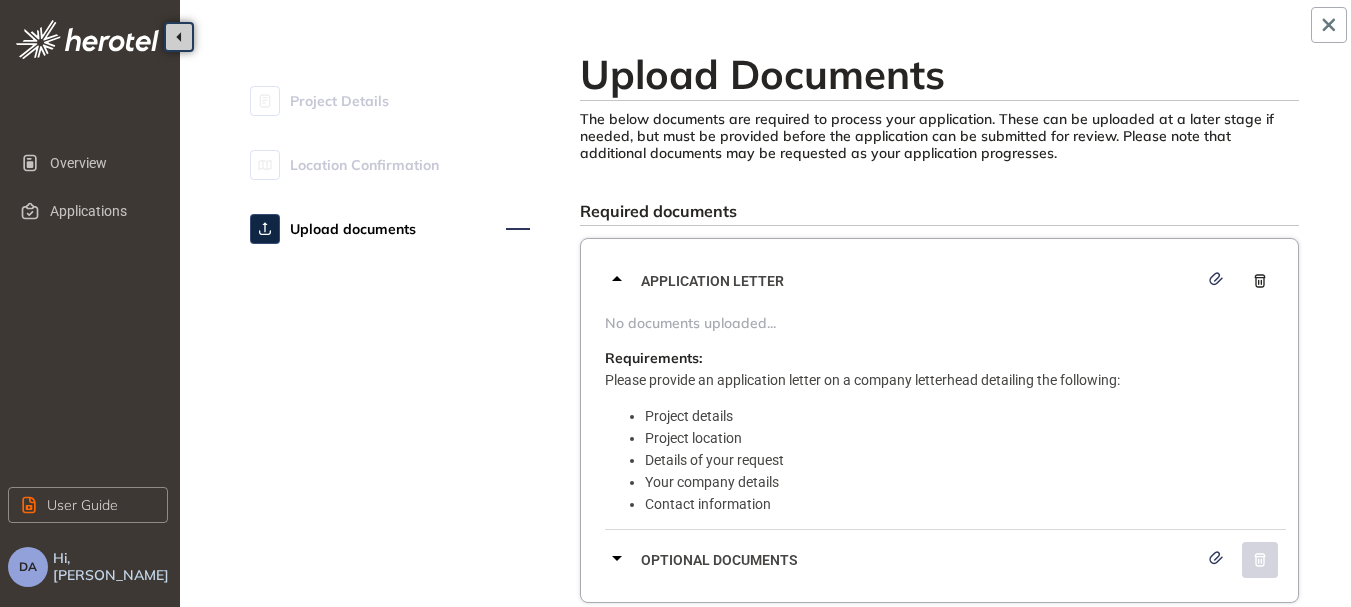 click 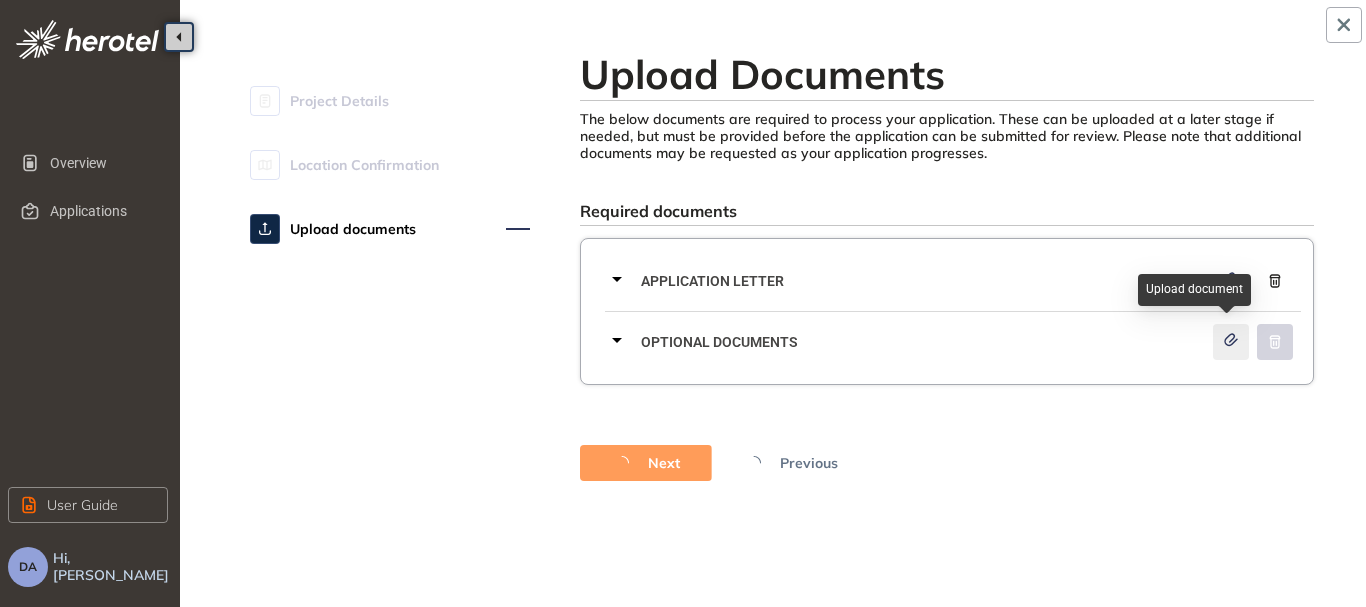 click 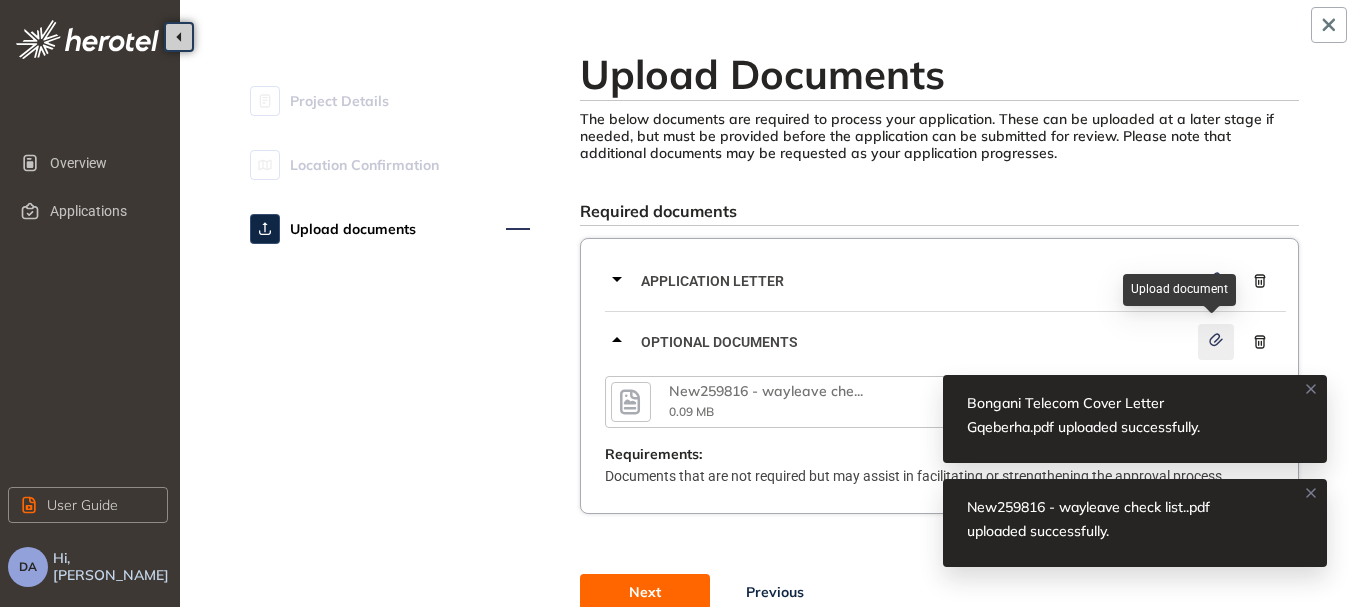click 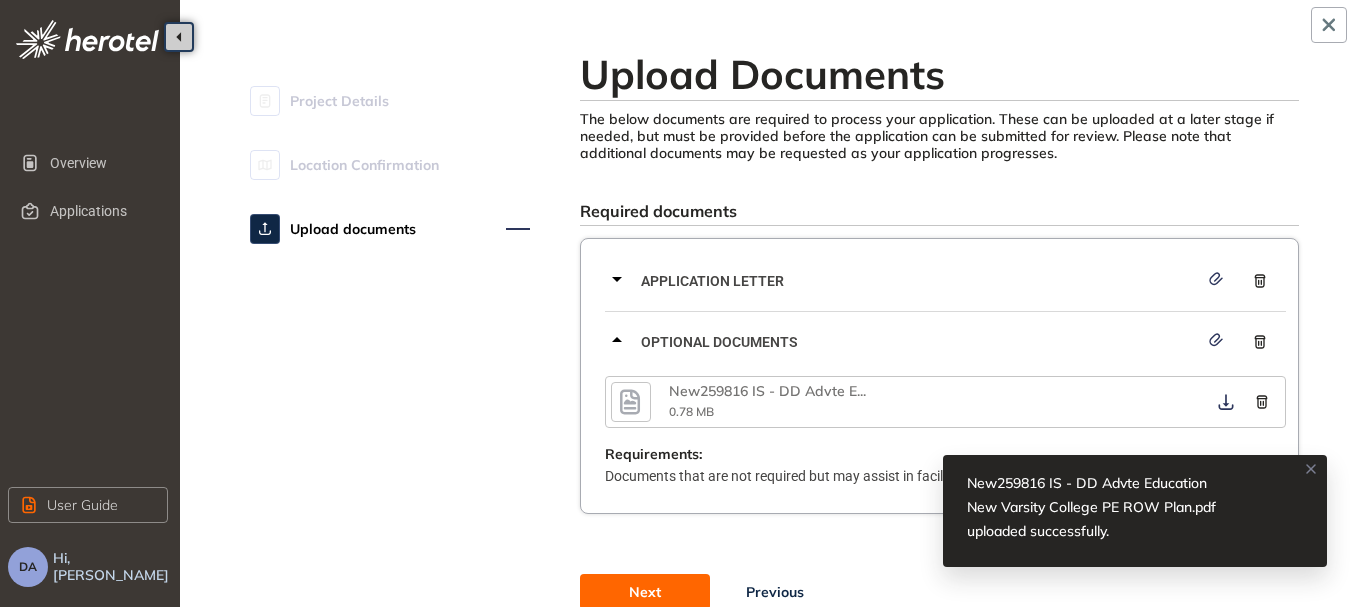 click 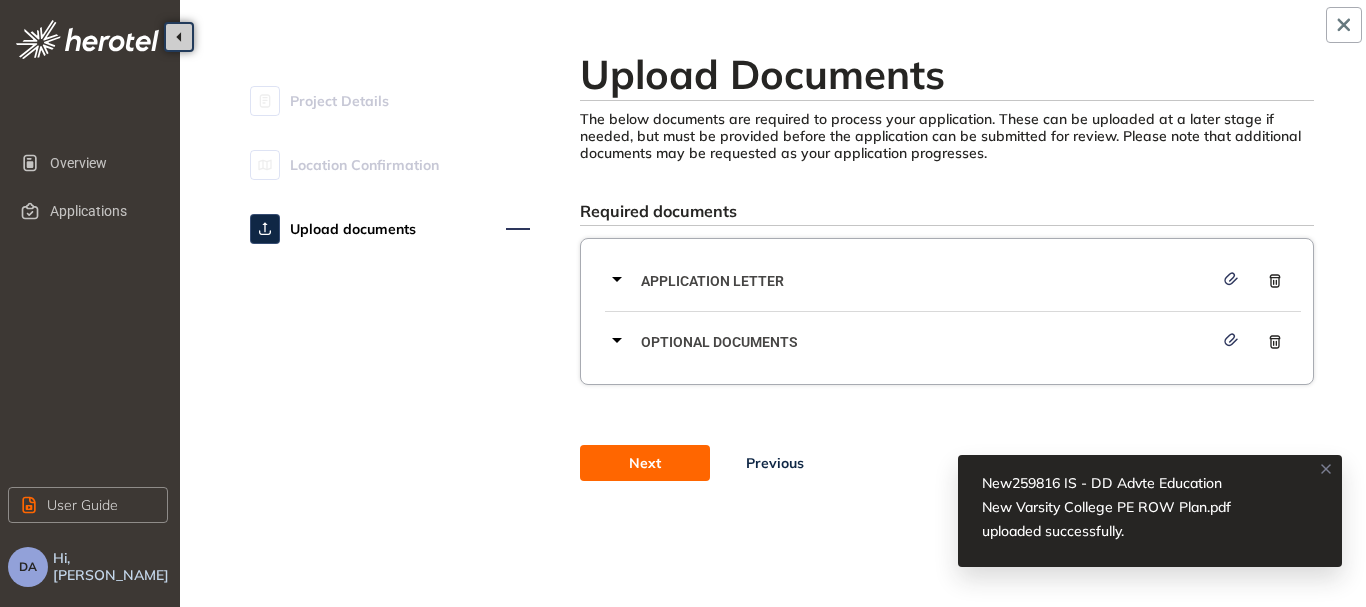 click on "Next" at bounding box center [645, 463] 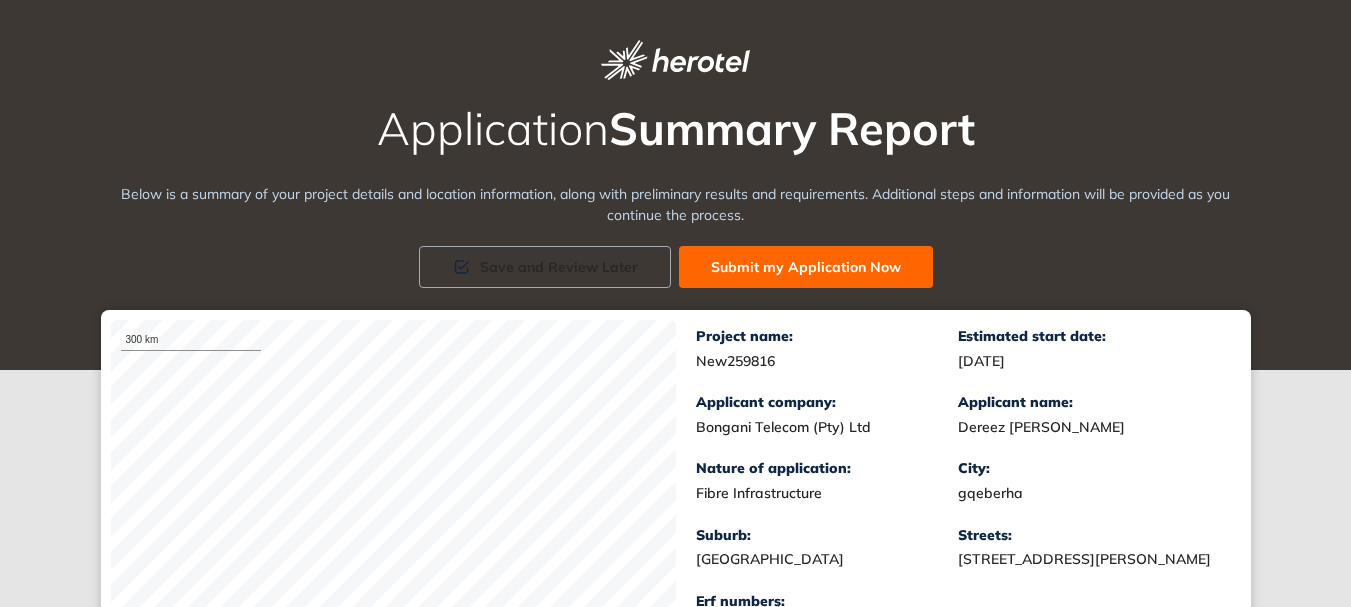 scroll, scrollTop: 588, scrollLeft: 0, axis: vertical 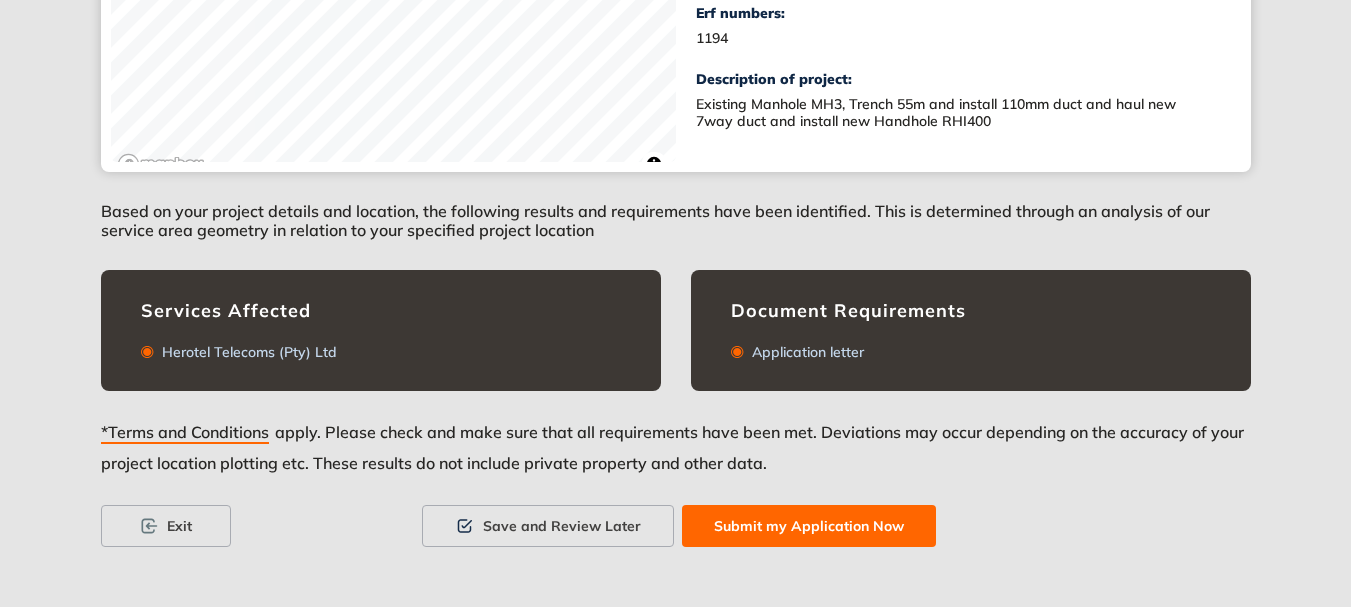 click on "Submit my Application Now" at bounding box center [809, 526] 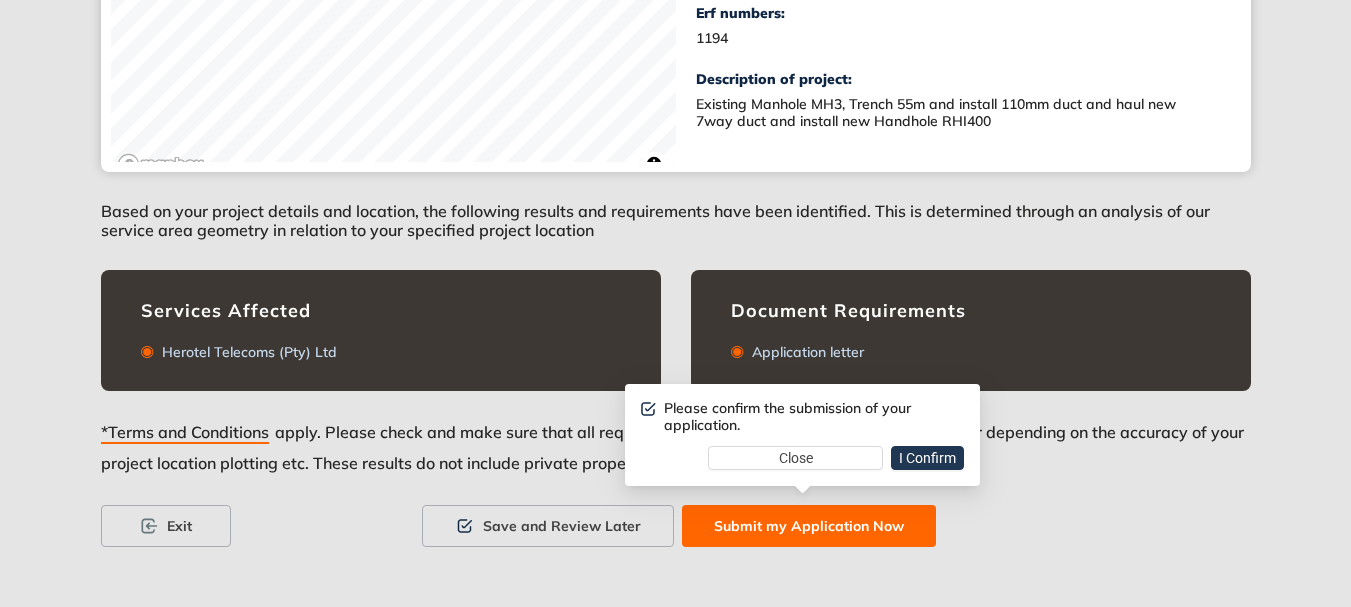 click on "I Confirm" at bounding box center (927, 458) 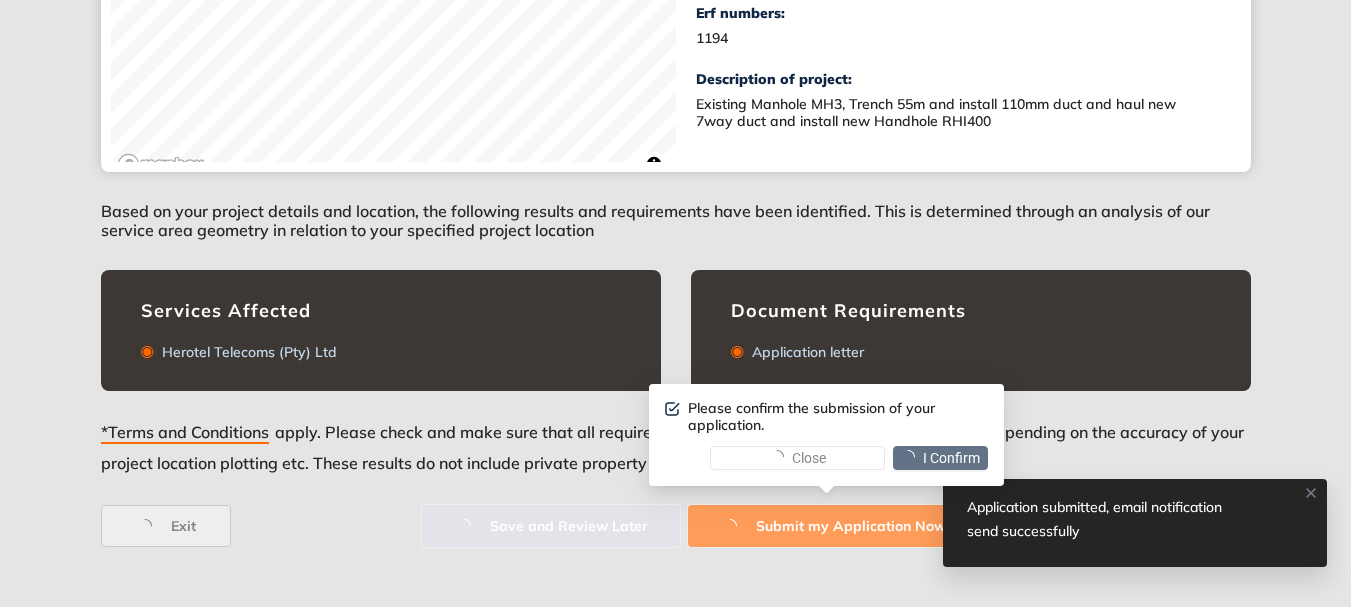 scroll, scrollTop: 0, scrollLeft: 0, axis: both 